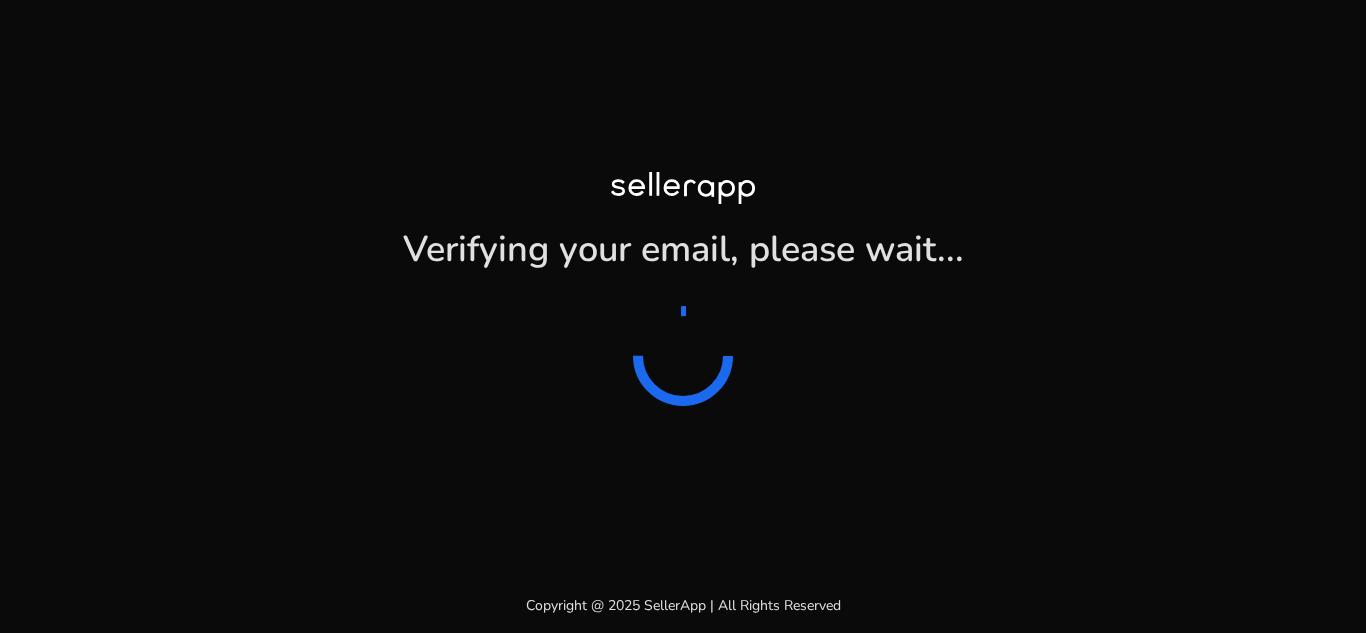 scroll, scrollTop: 0, scrollLeft: 0, axis: both 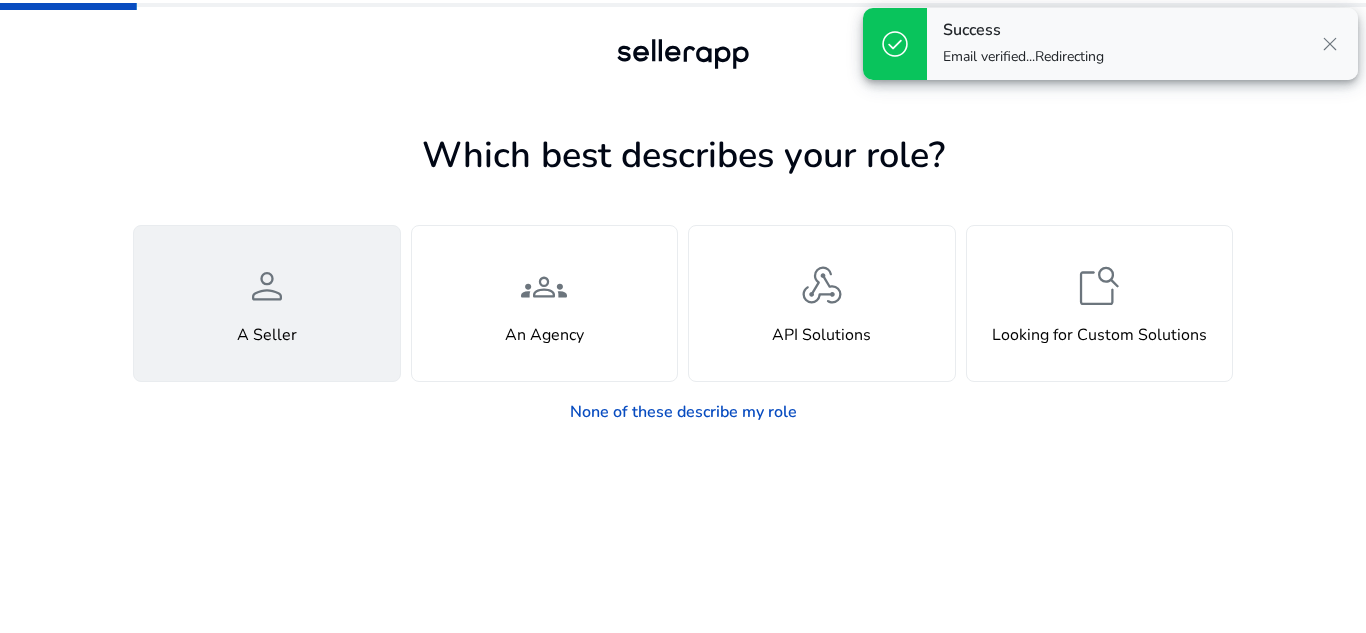 click on "person  A Seller" 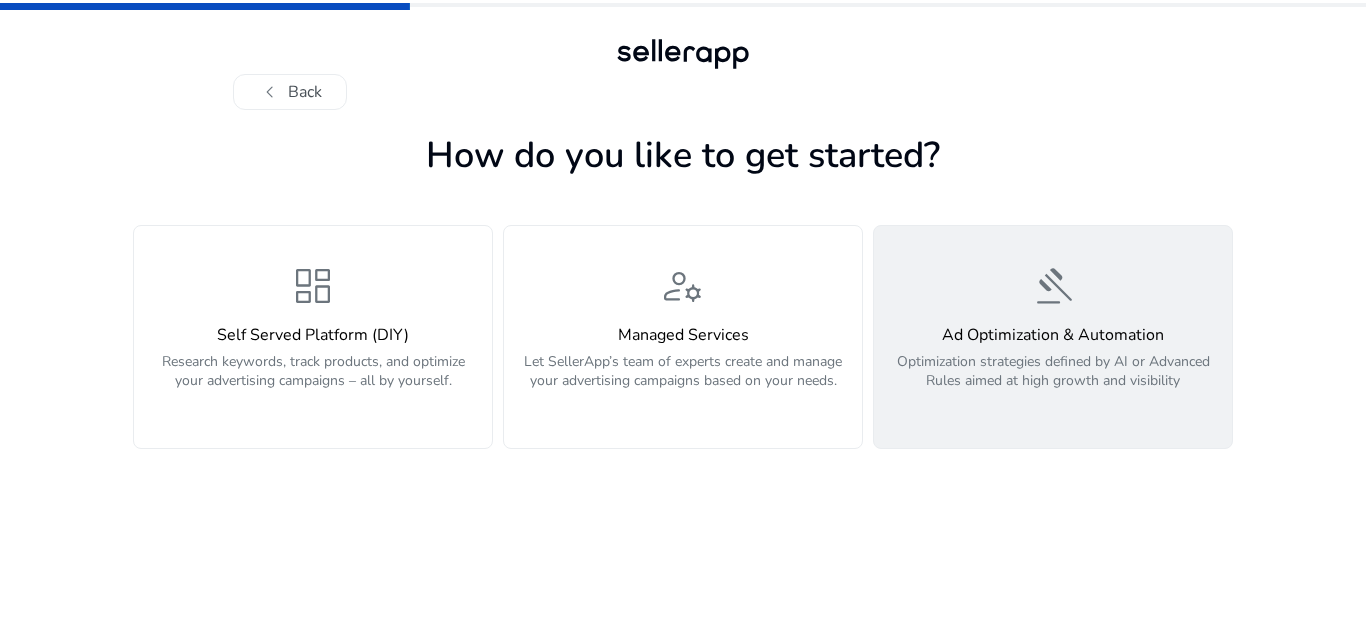 click on "Ad Optimization & Automation" 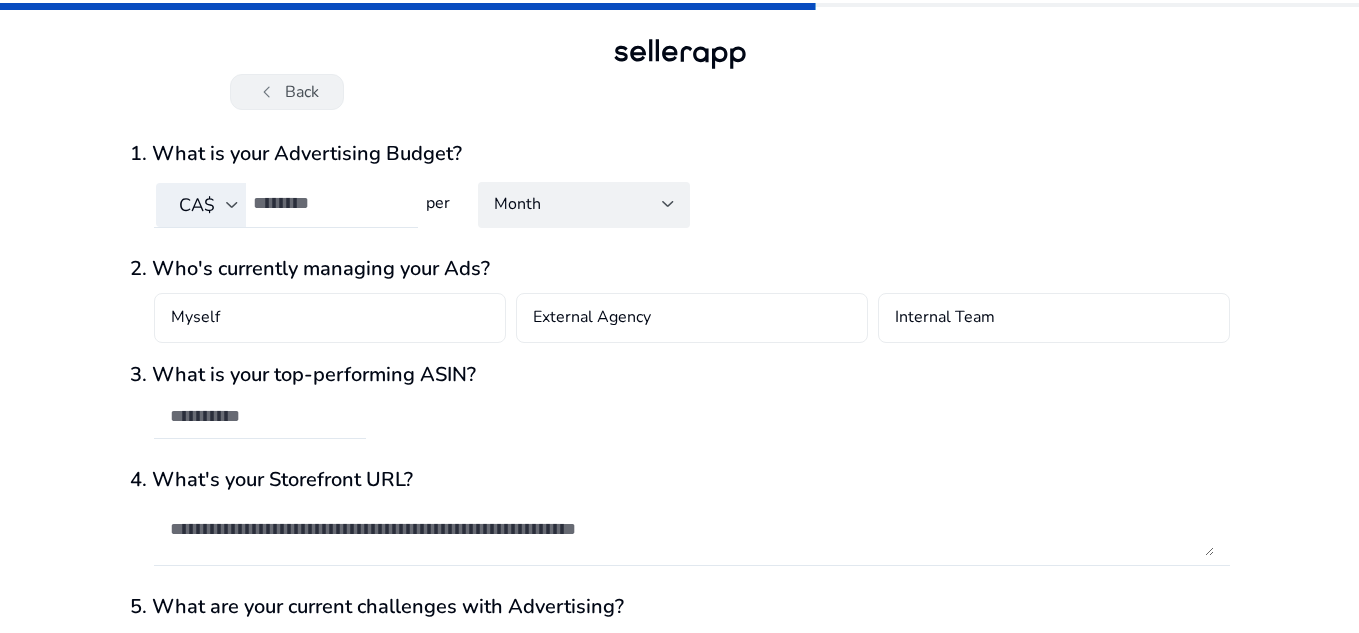click on "chevron_left" 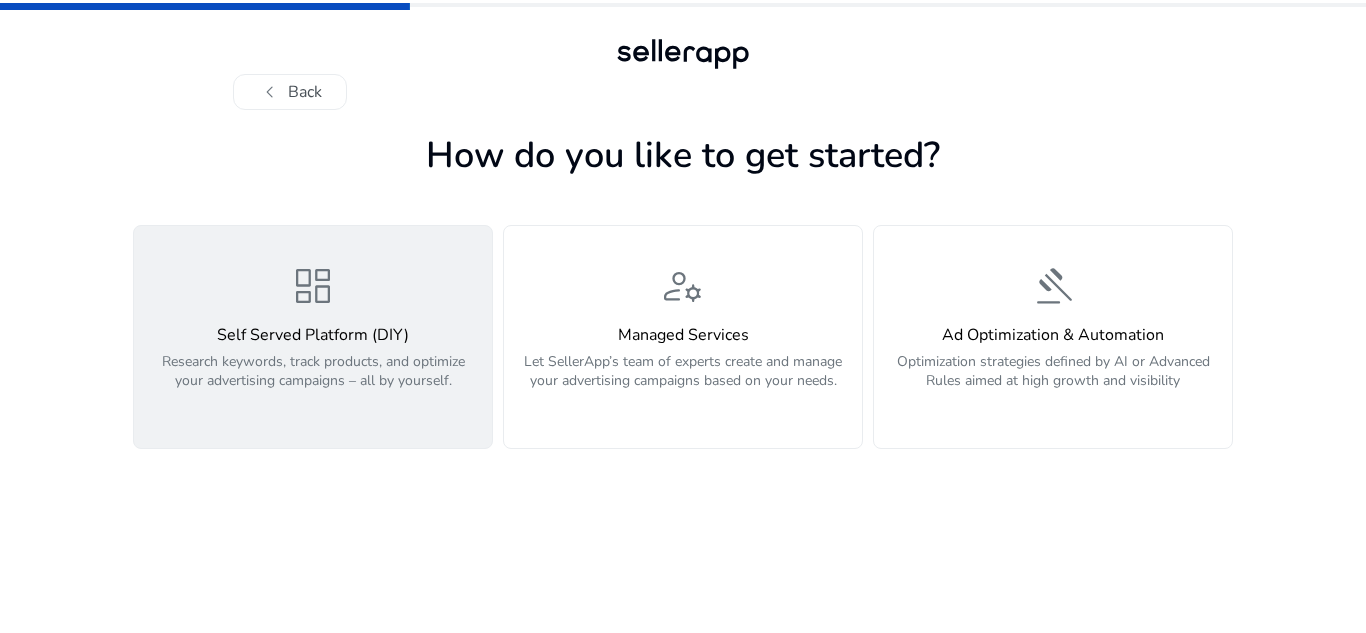 click on "Self Served Platform (DIY)" 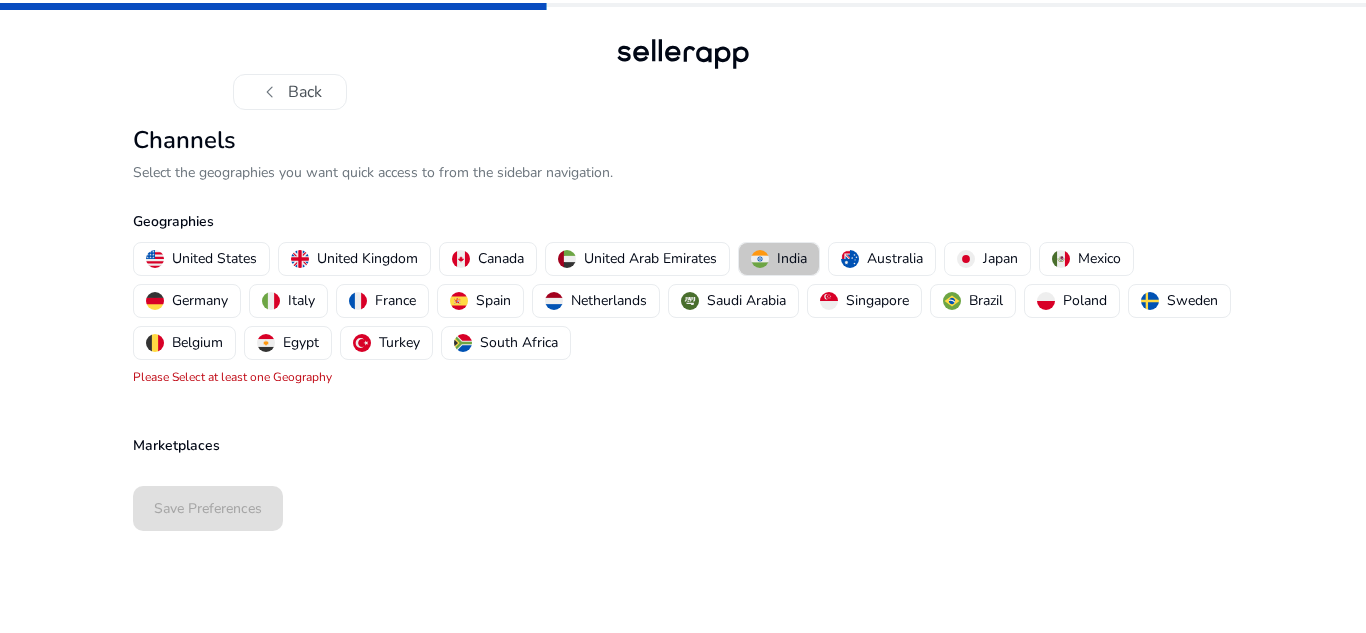 click on "India" at bounding box center (779, 258) 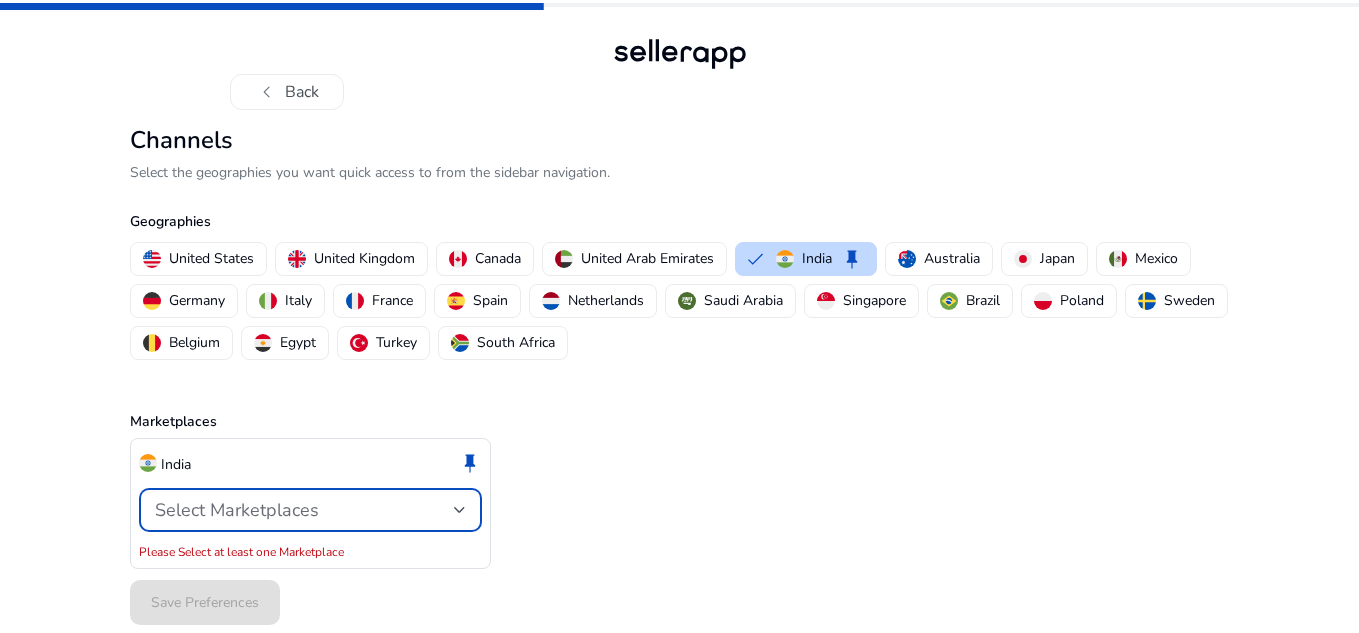 click on "Select Marketplaces" at bounding box center [237, 510] 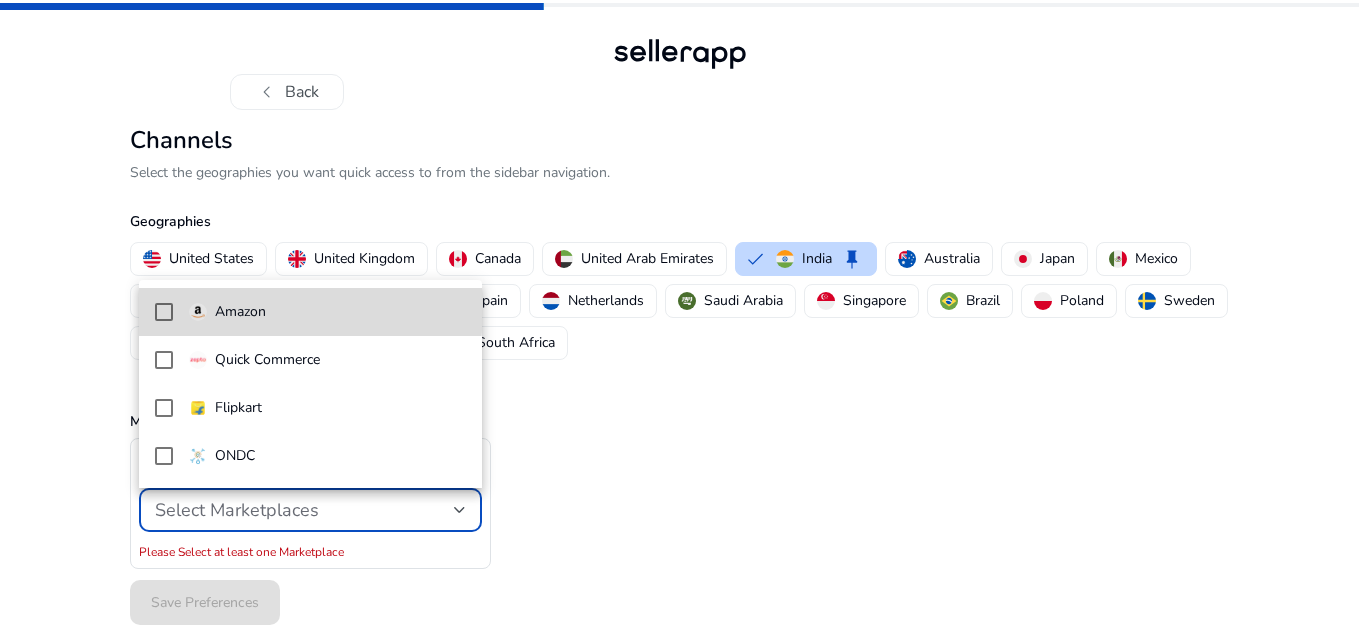 click at bounding box center (164, 312) 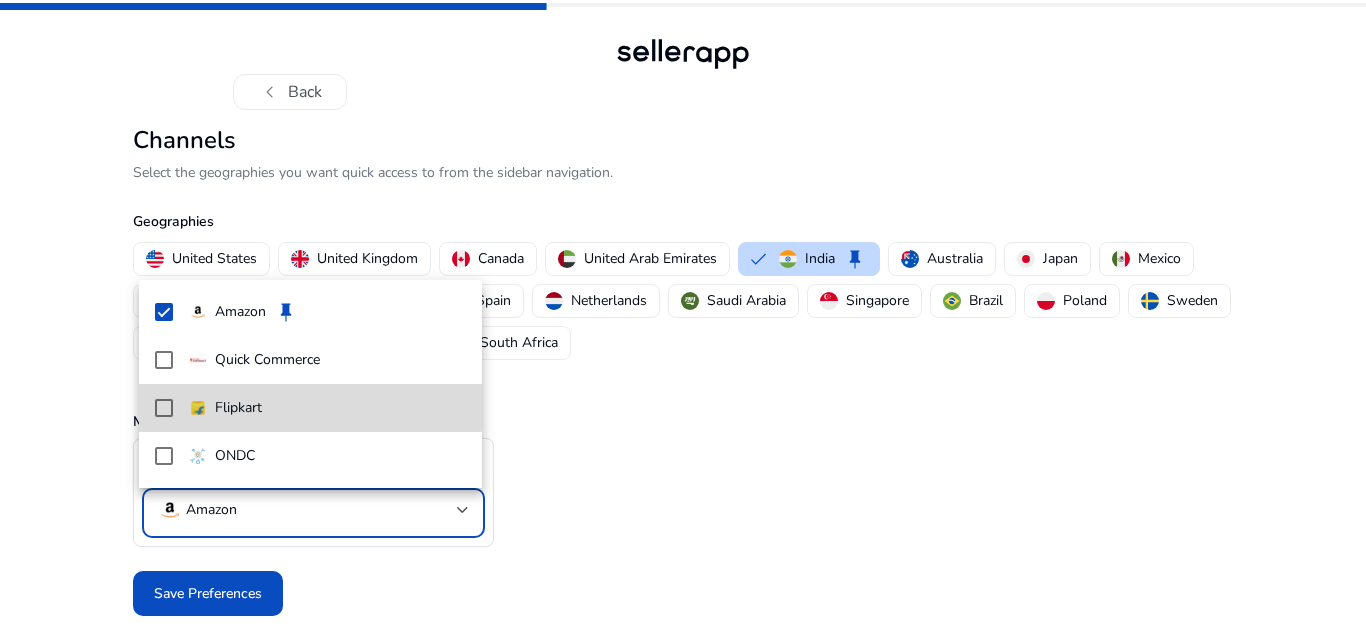 click at bounding box center (164, 408) 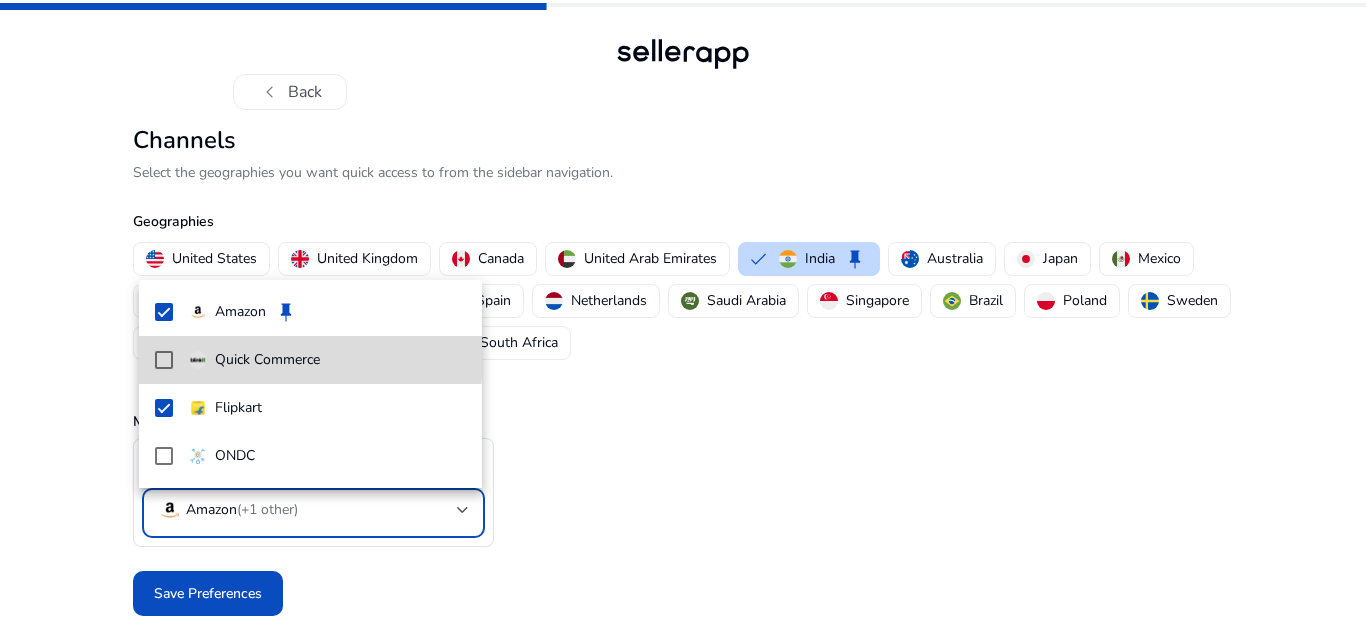 click at bounding box center [164, 360] 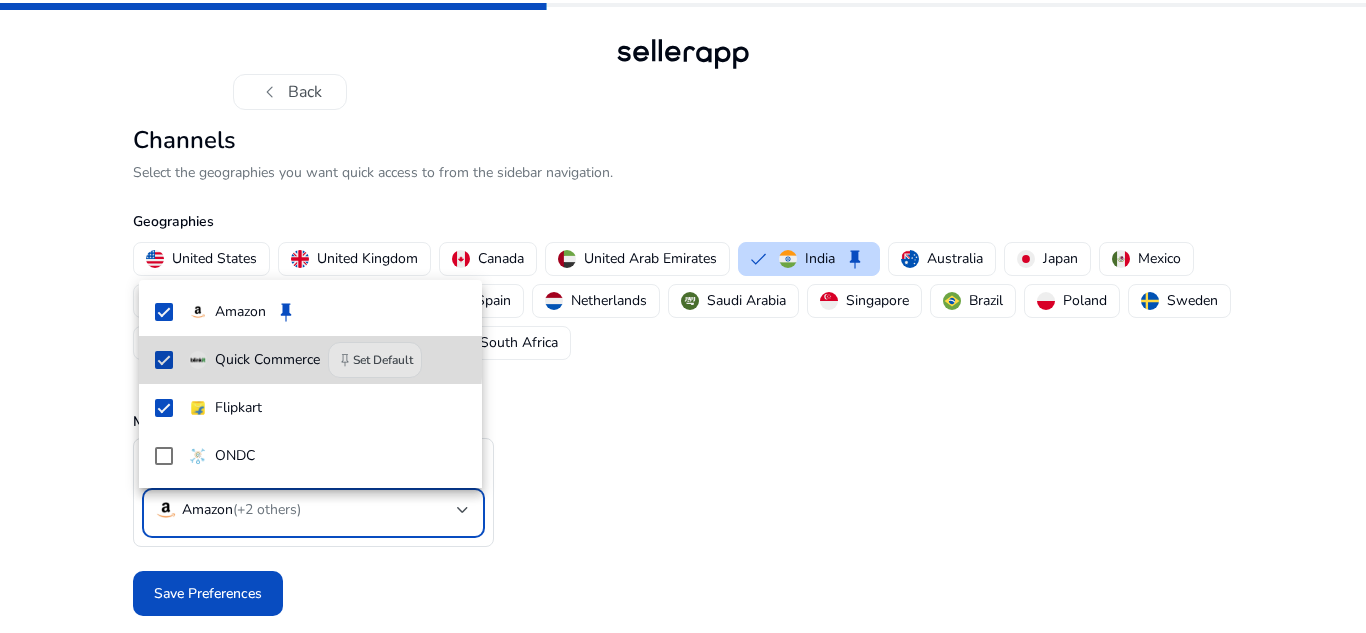 click at bounding box center [164, 360] 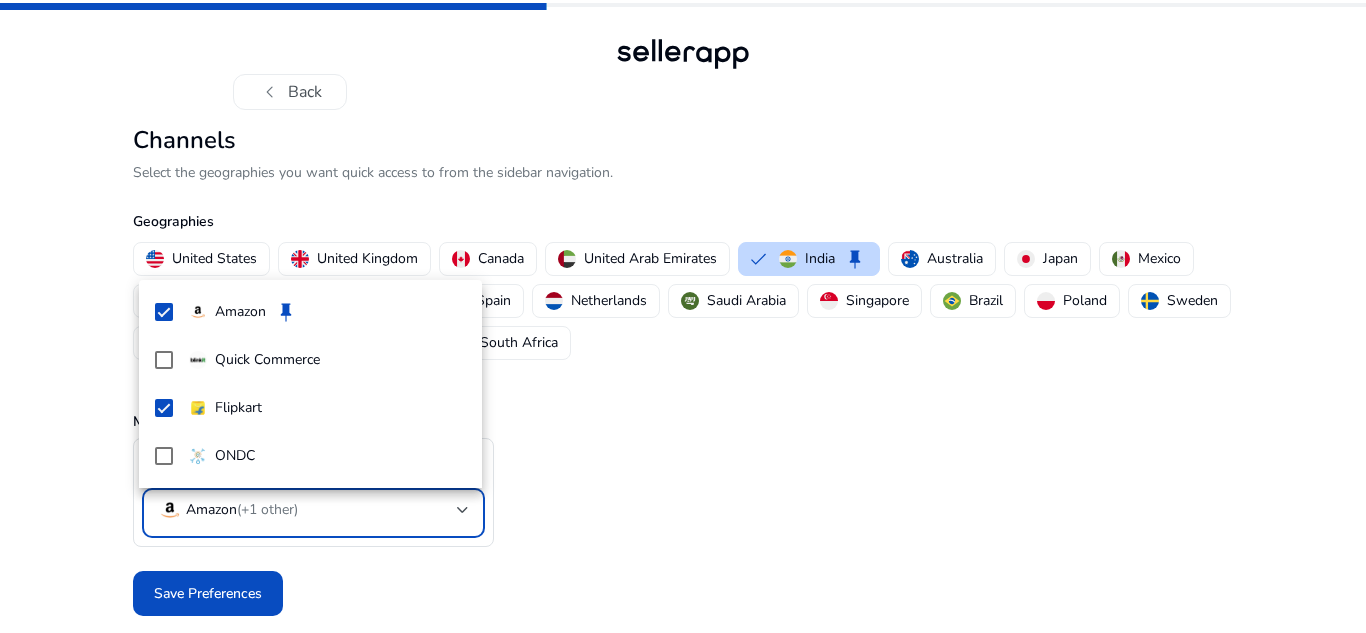 click at bounding box center [683, 316] 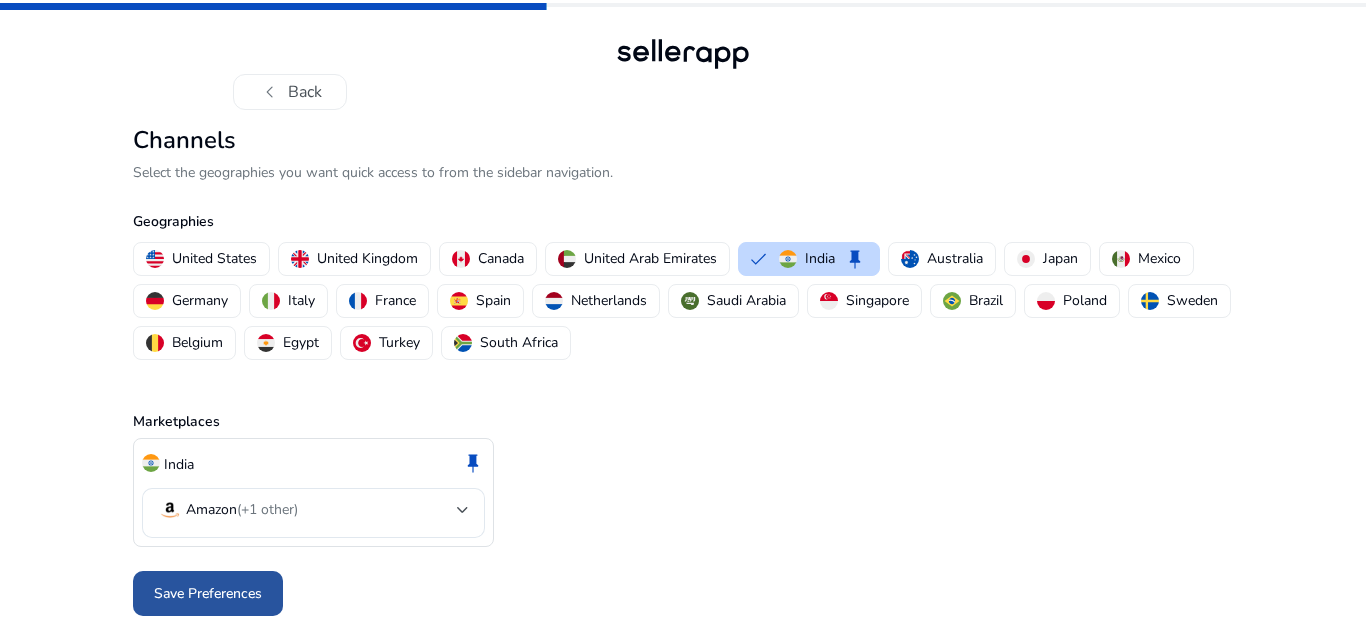 click on "Save Preferences" 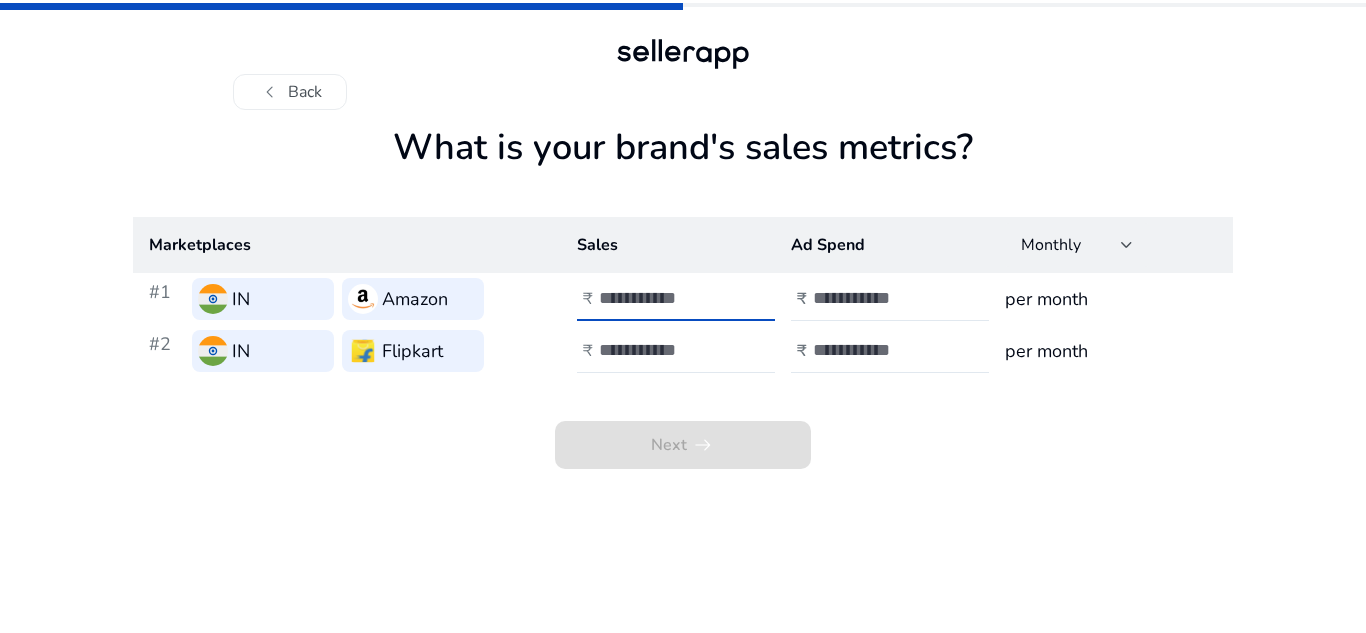 click at bounding box center (666, 298) 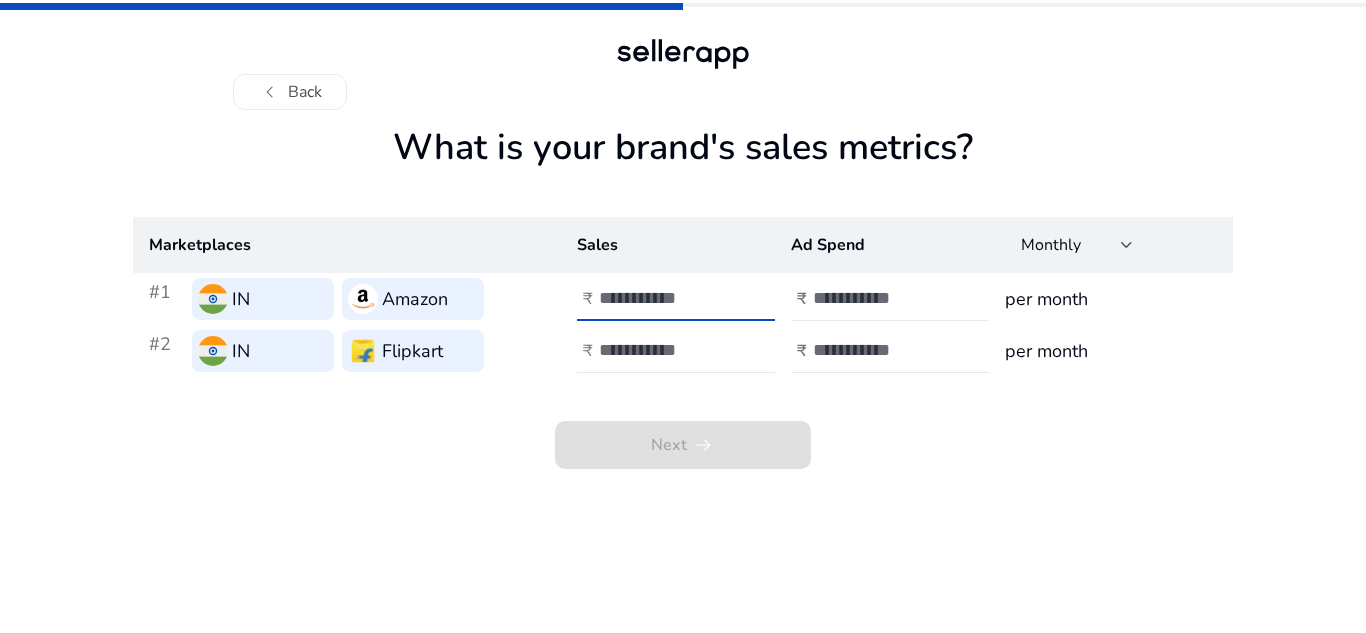 type on "*****" 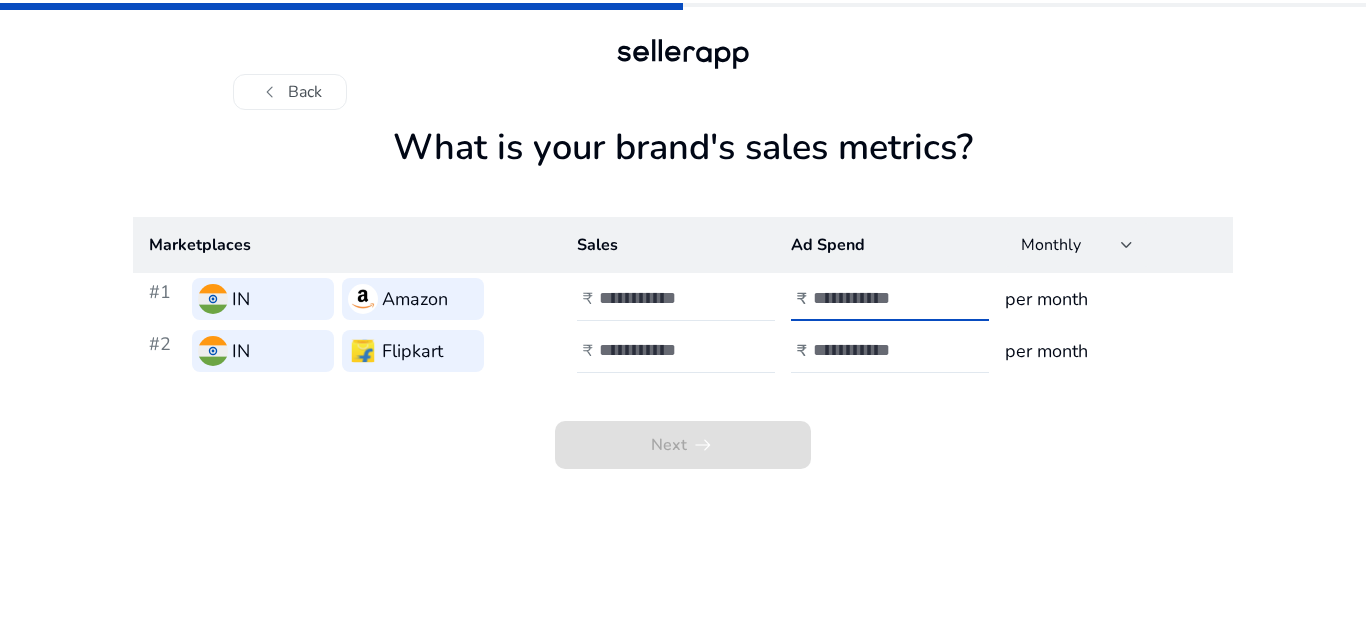 click at bounding box center (880, 298) 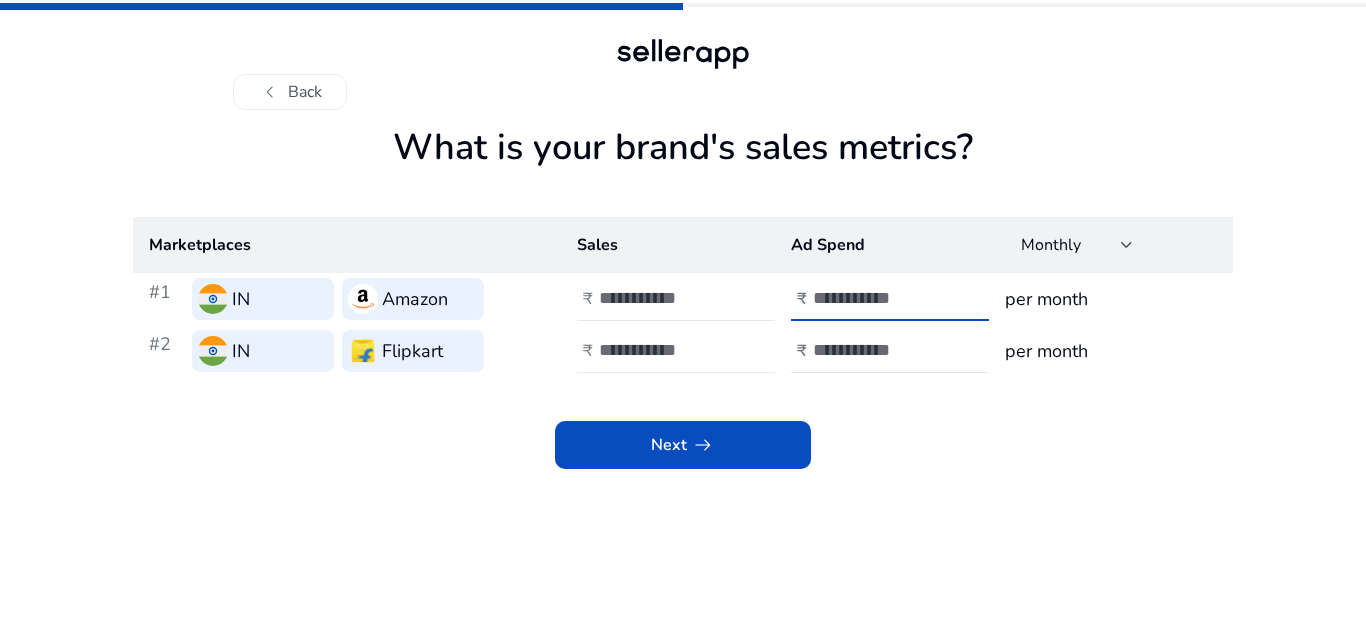 type on "****" 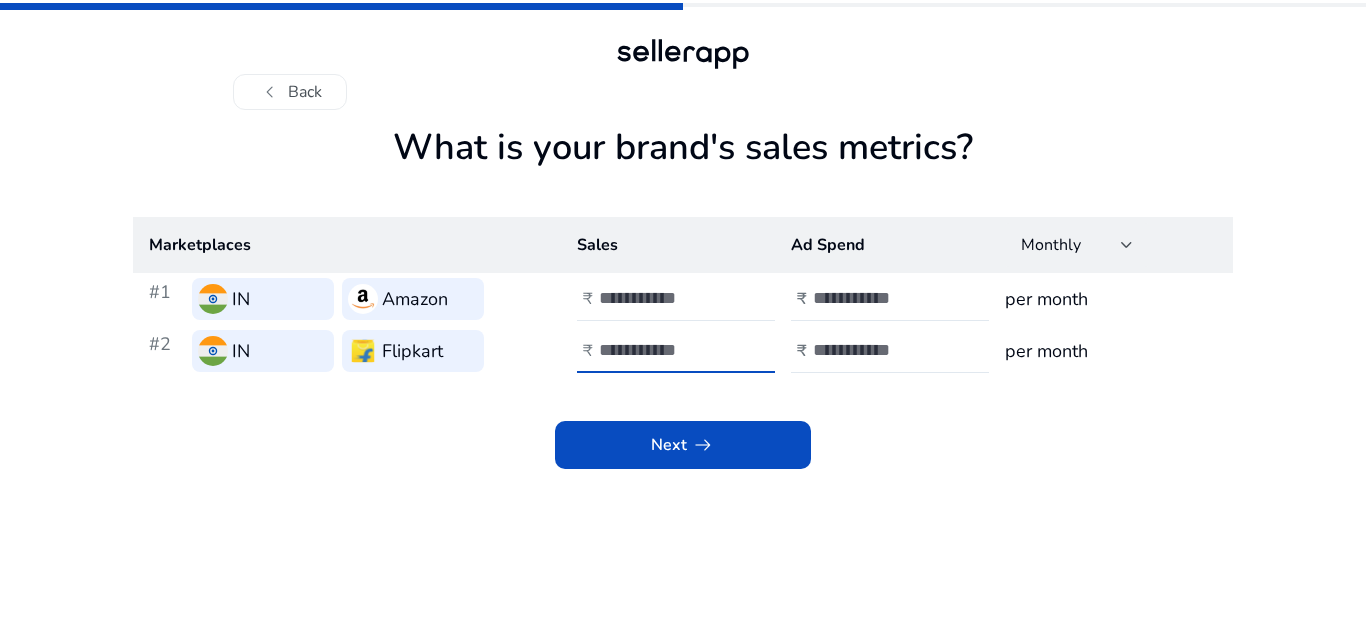 click at bounding box center [666, 350] 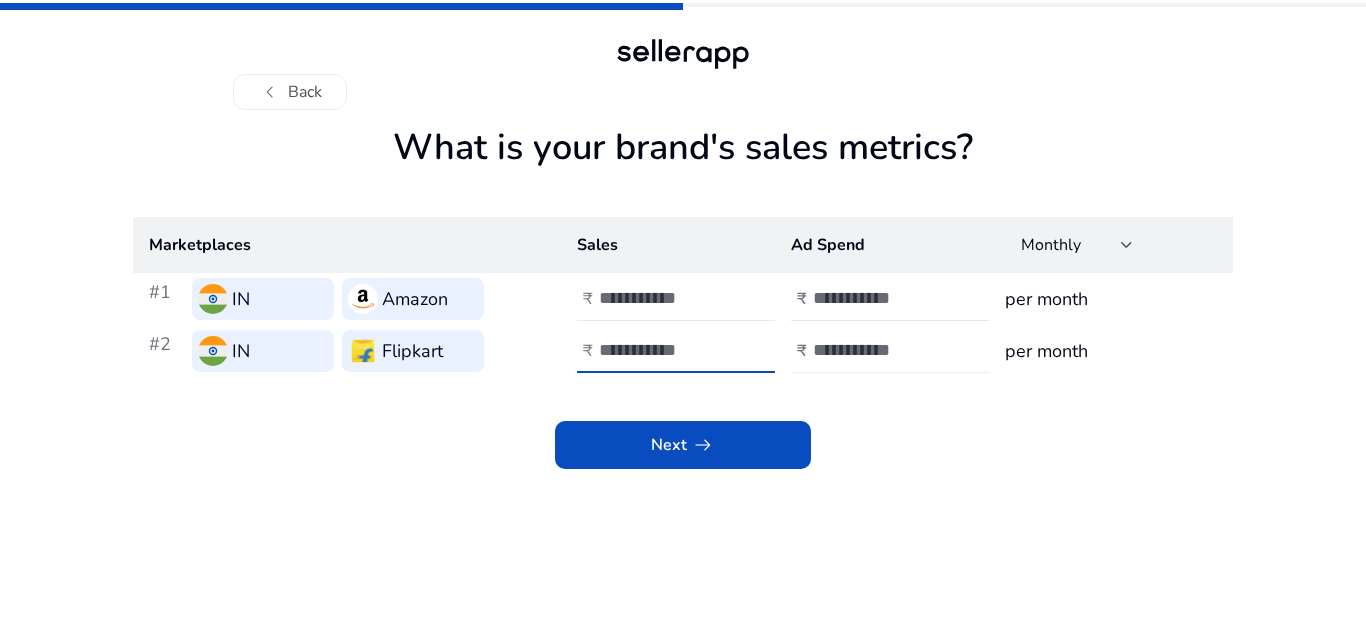 type on "*" 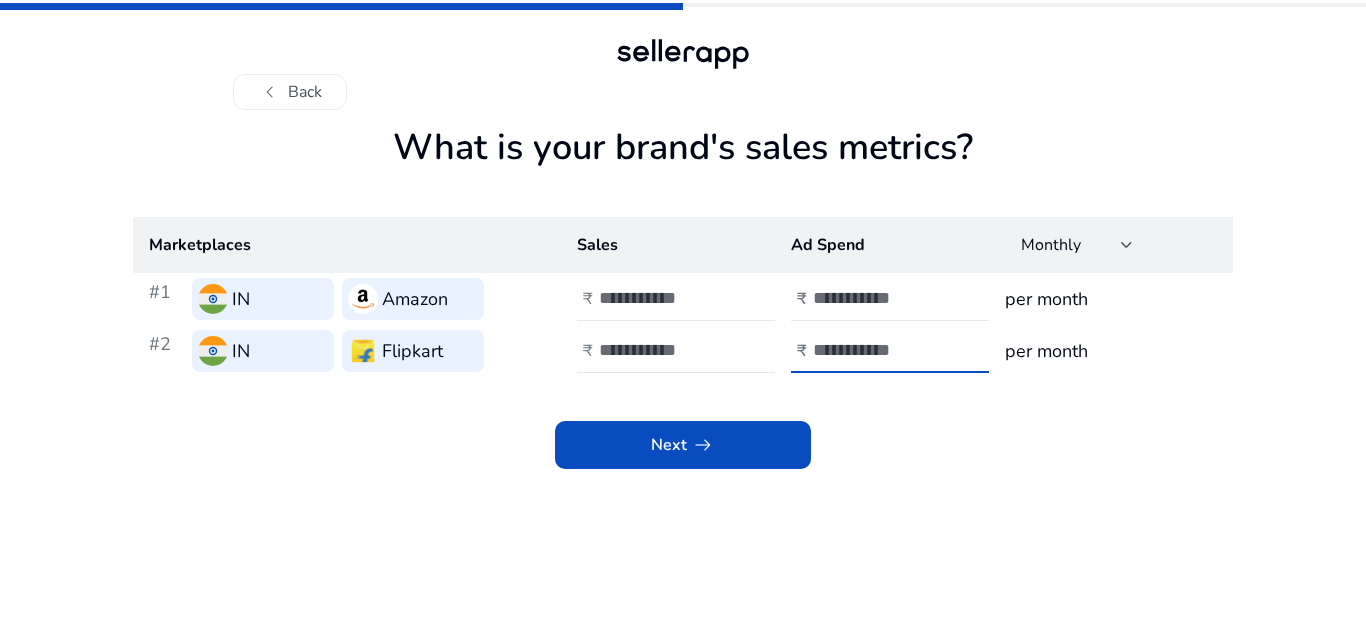 click at bounding box center [880, 350] 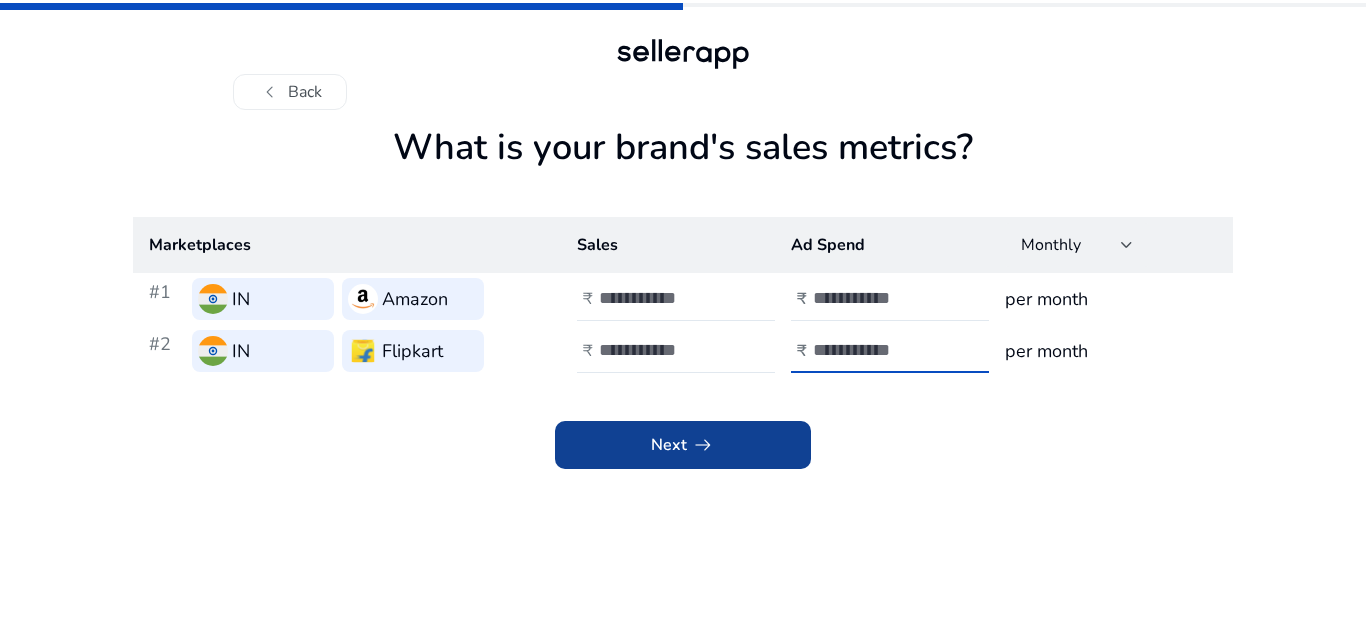 type on "****" 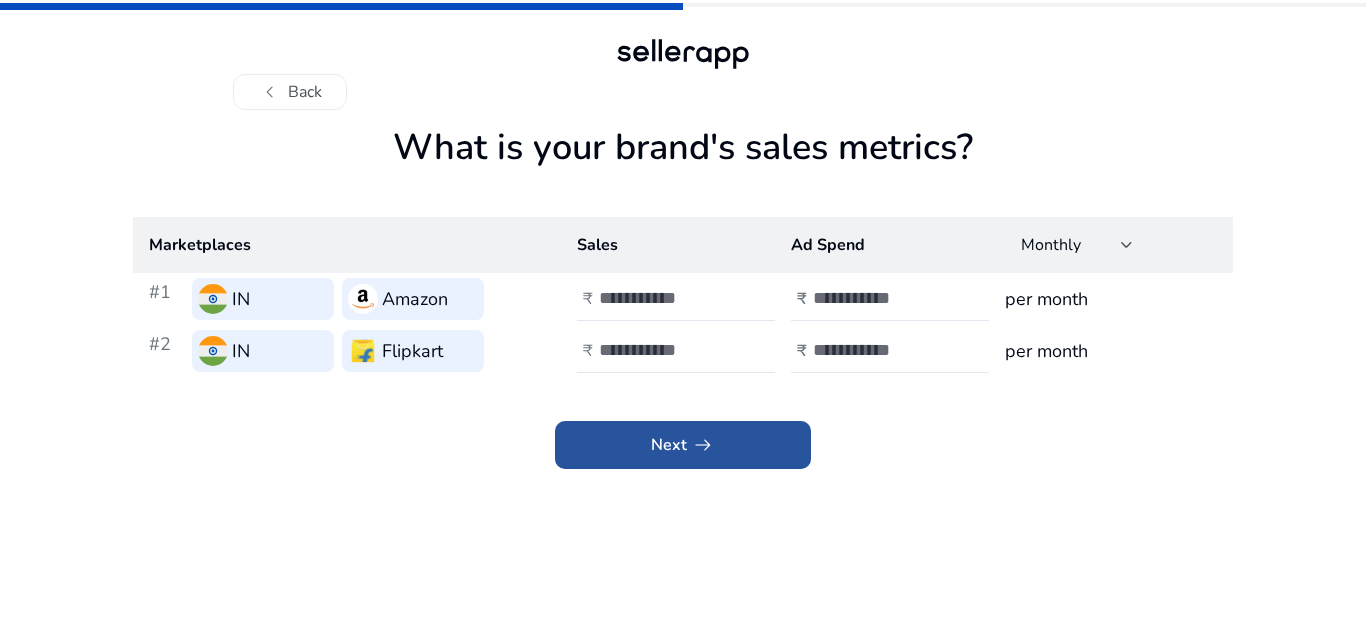 click on "arrow_right_alt" 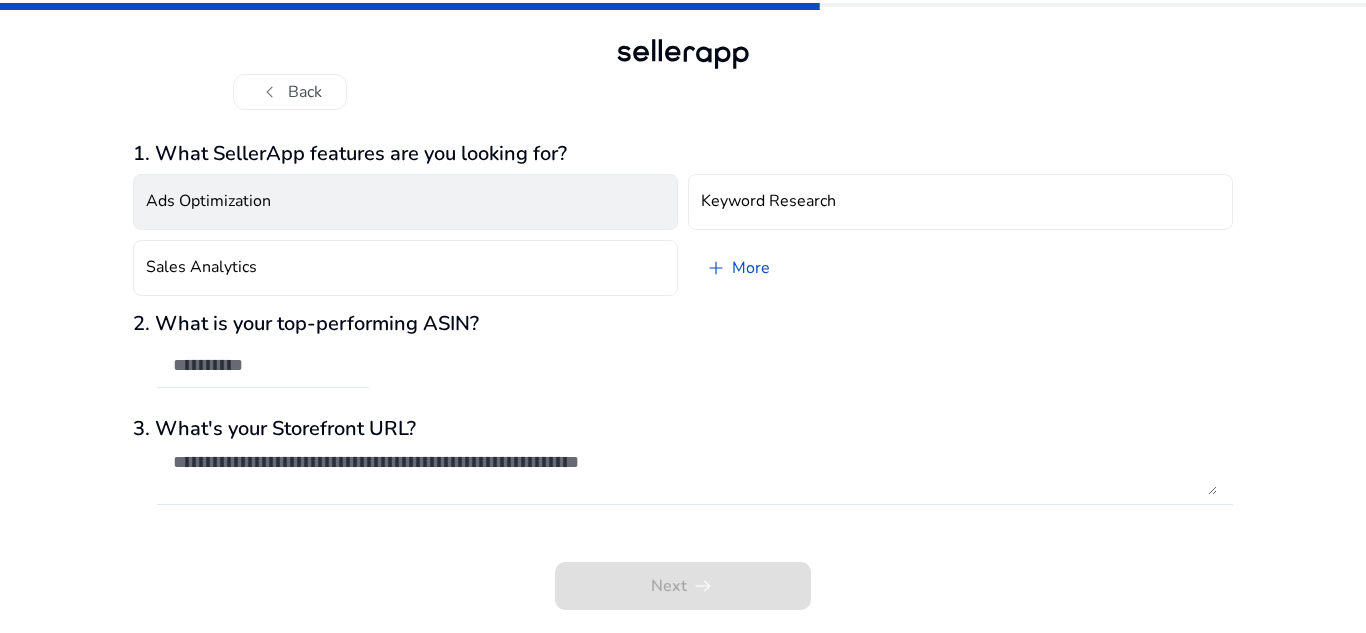 click on "Ads Optimization" 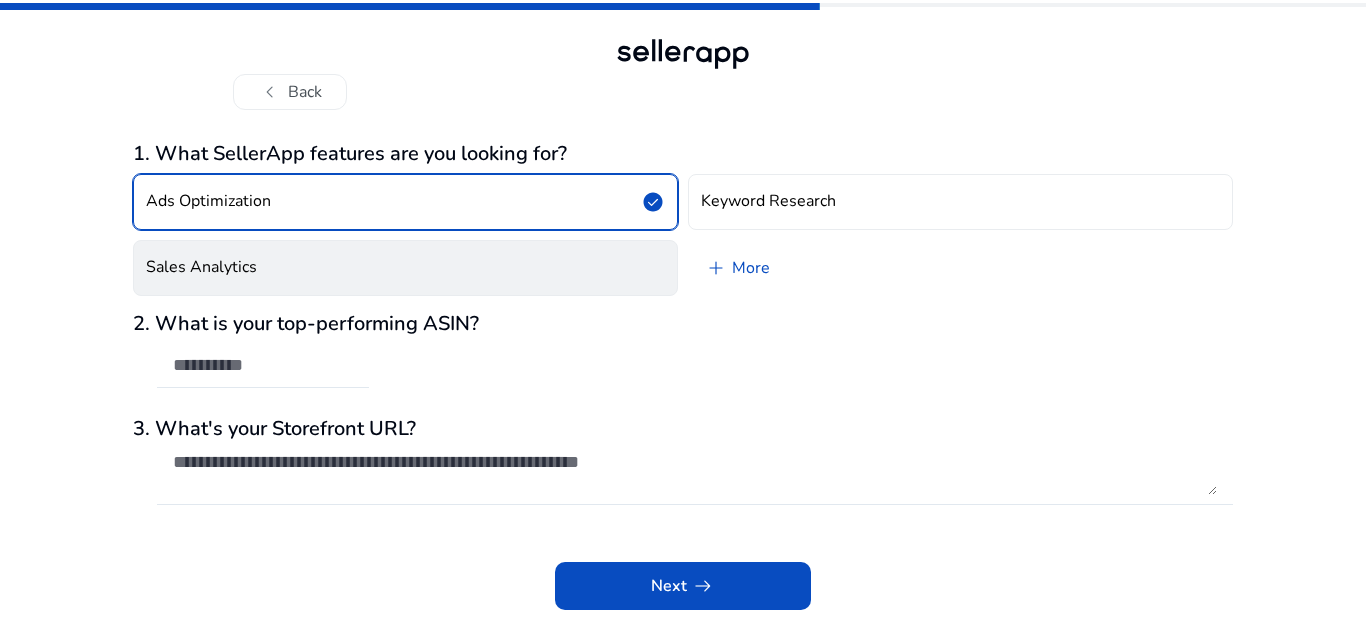 click on "Sales Analytics" 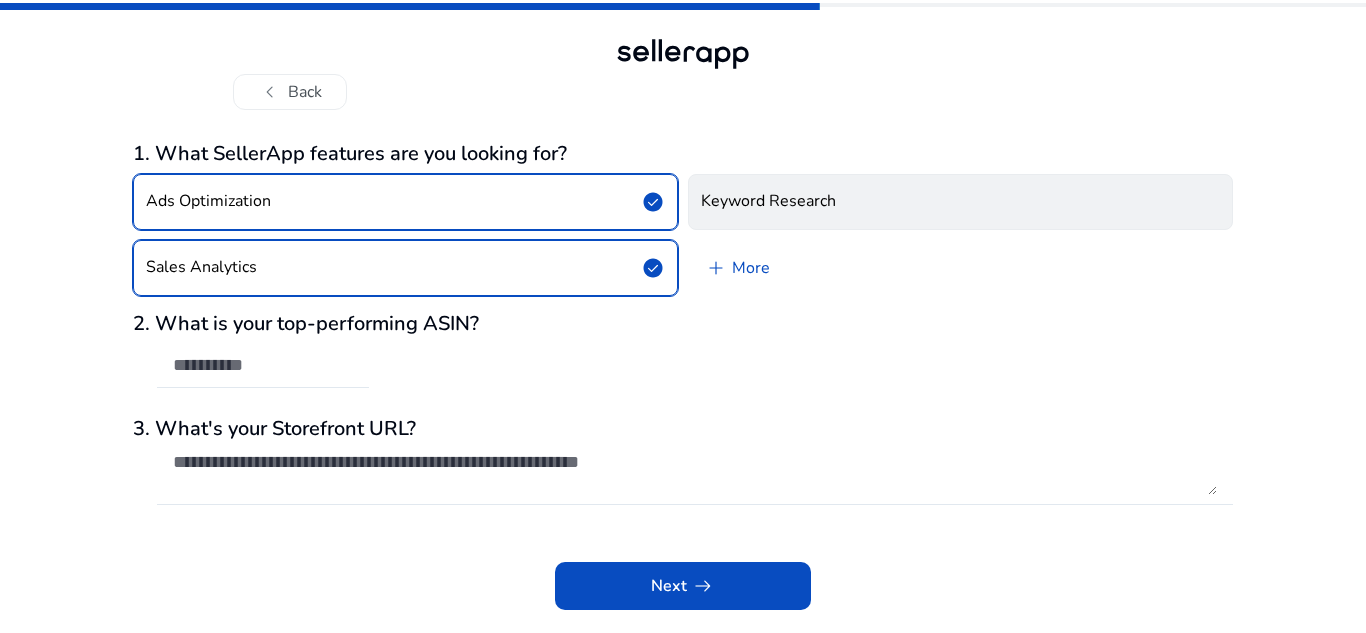 click on "Keyword Research" 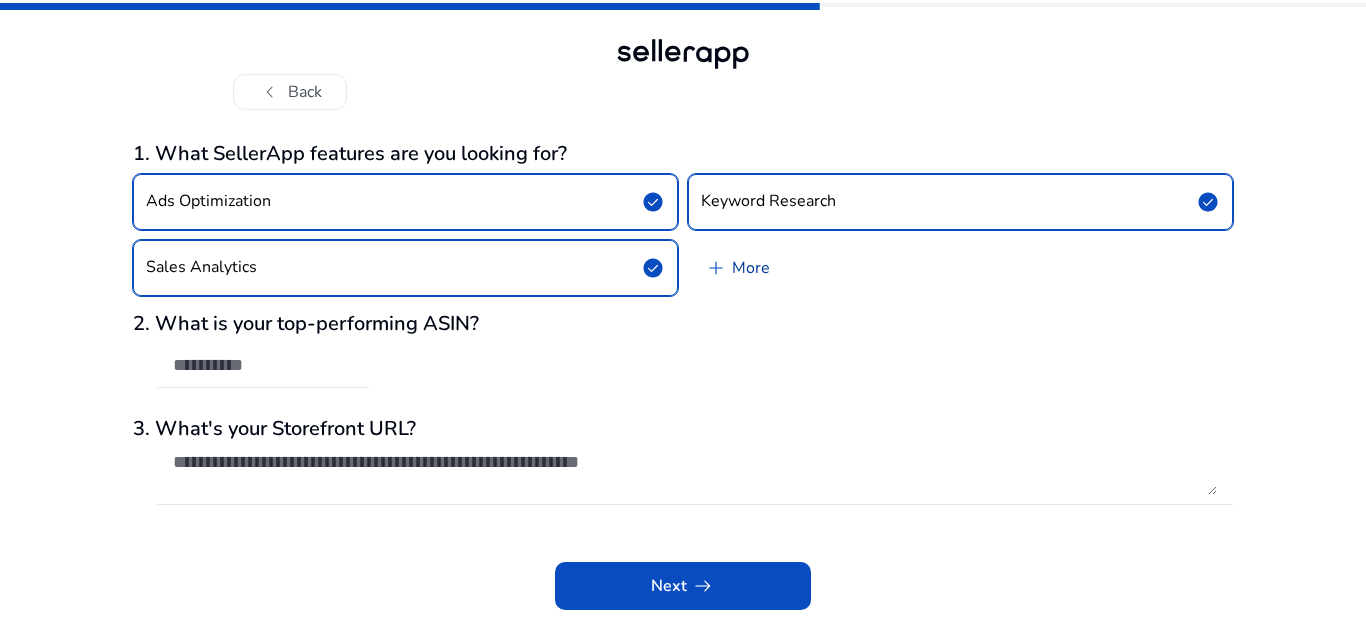 click on "add" 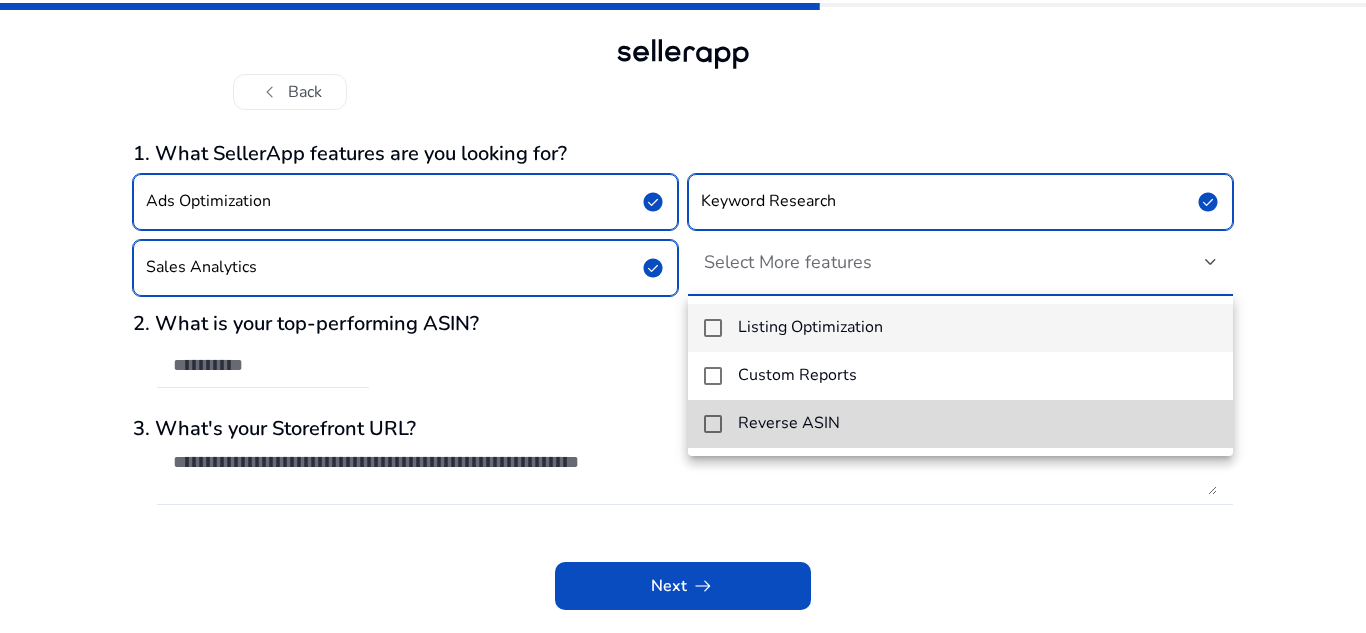 click at bounding box center (713, 424) 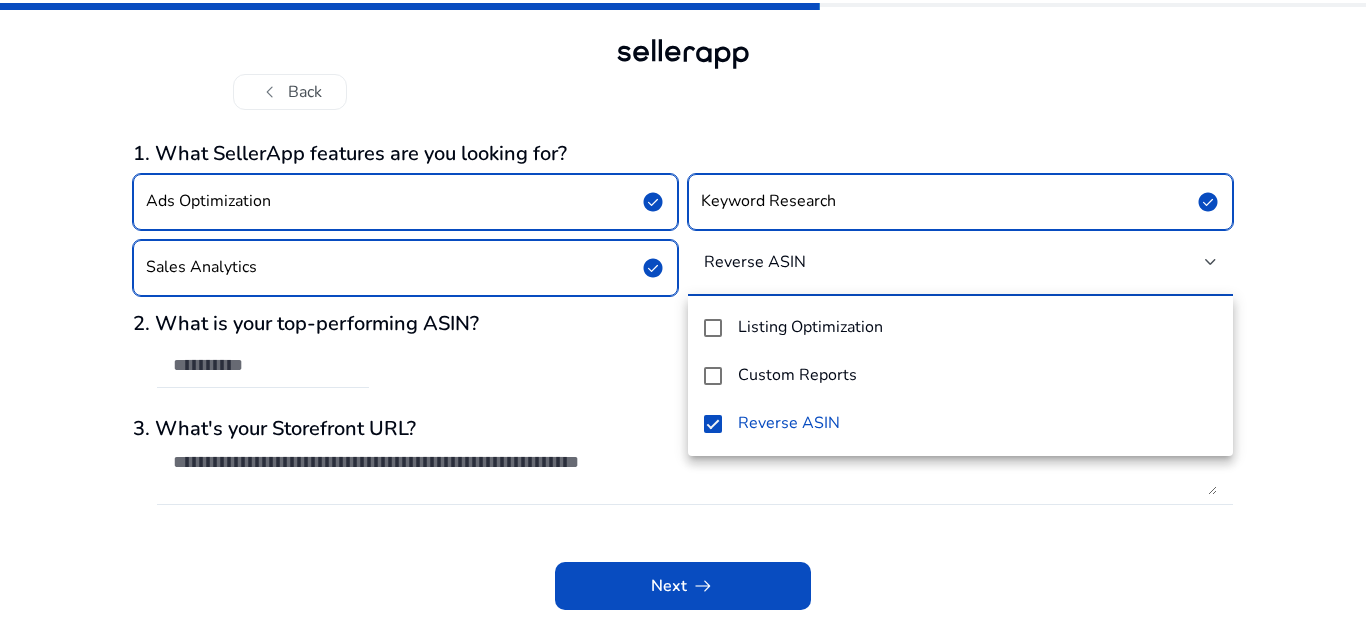 click at bounding box center [683, 316] 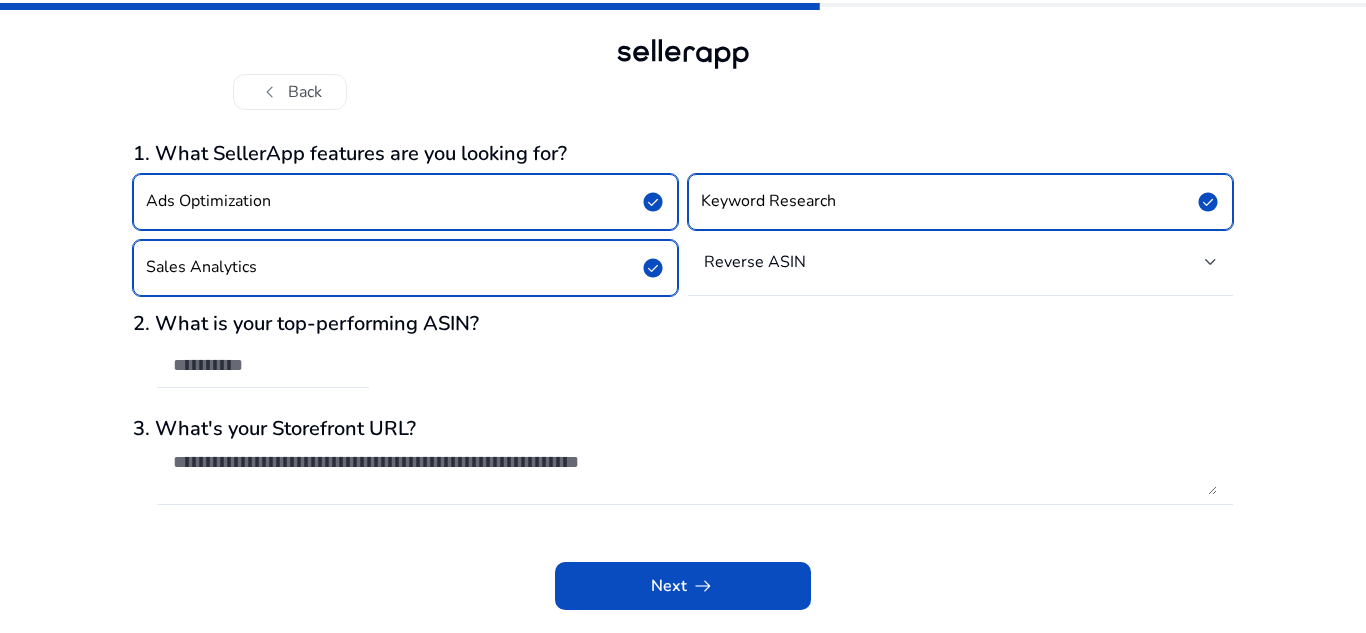 click on "check_circle" 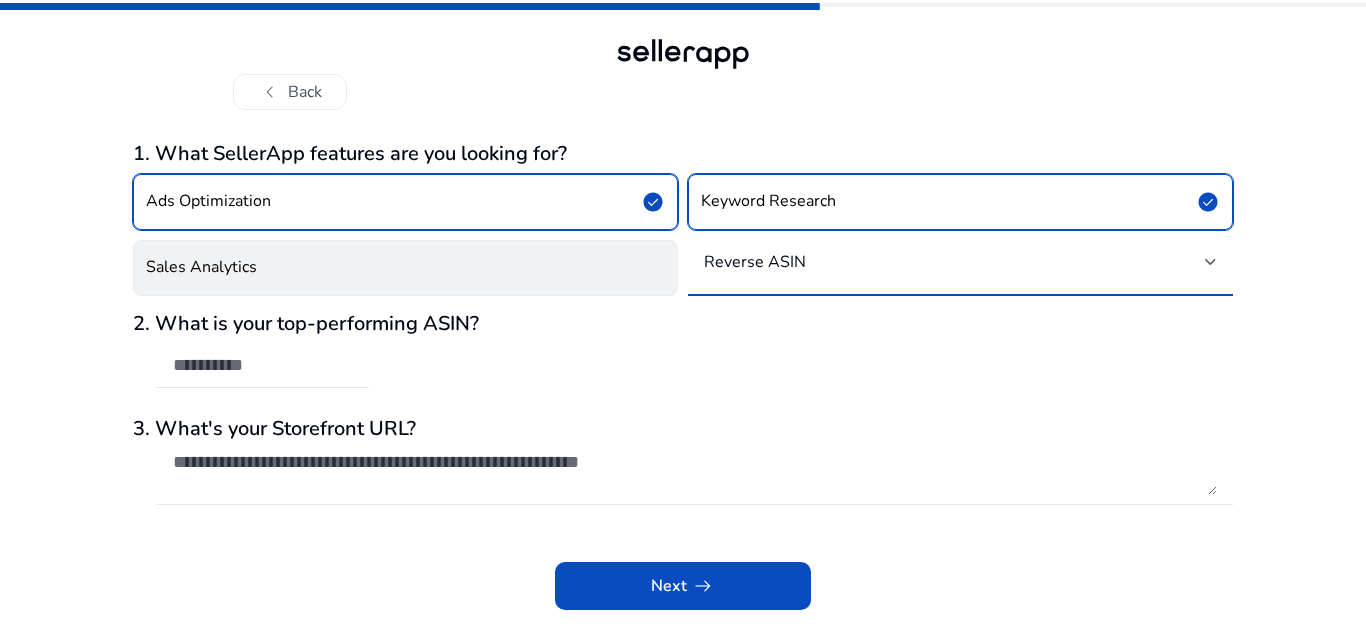 click on "Reverse ASIN" at bounding box center [954, 262] 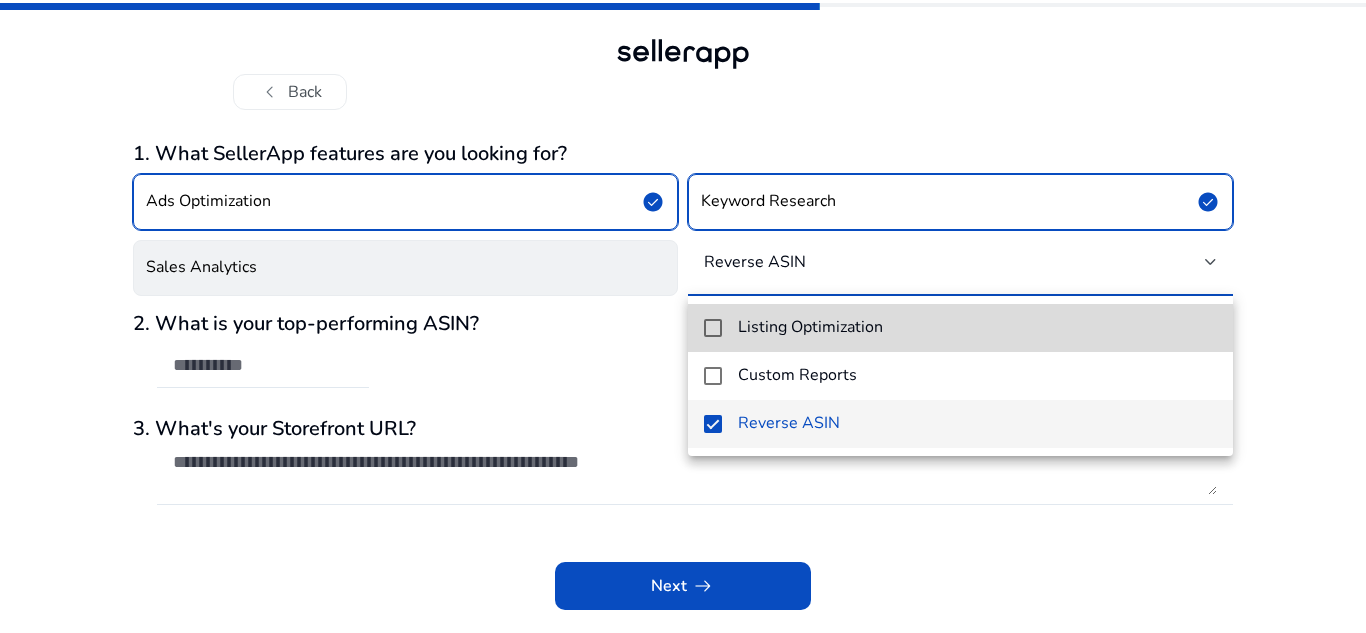 click at bounding box center (713, 328) 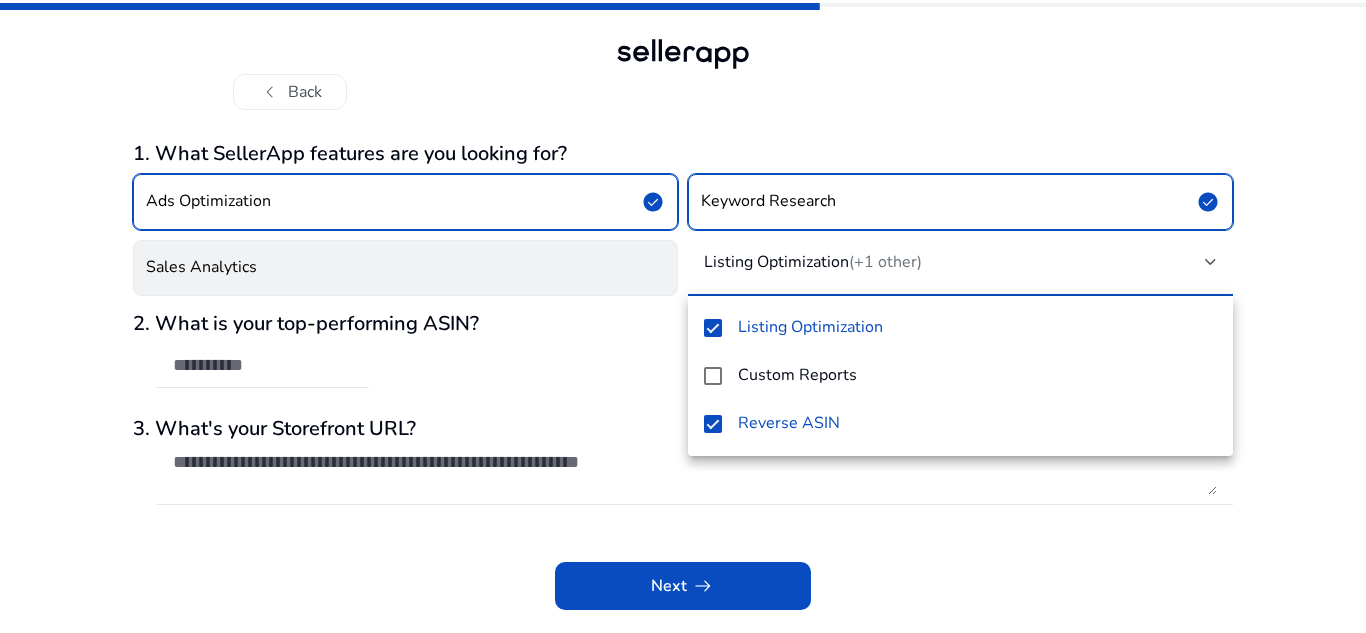 click at bounding box center (683, 316) 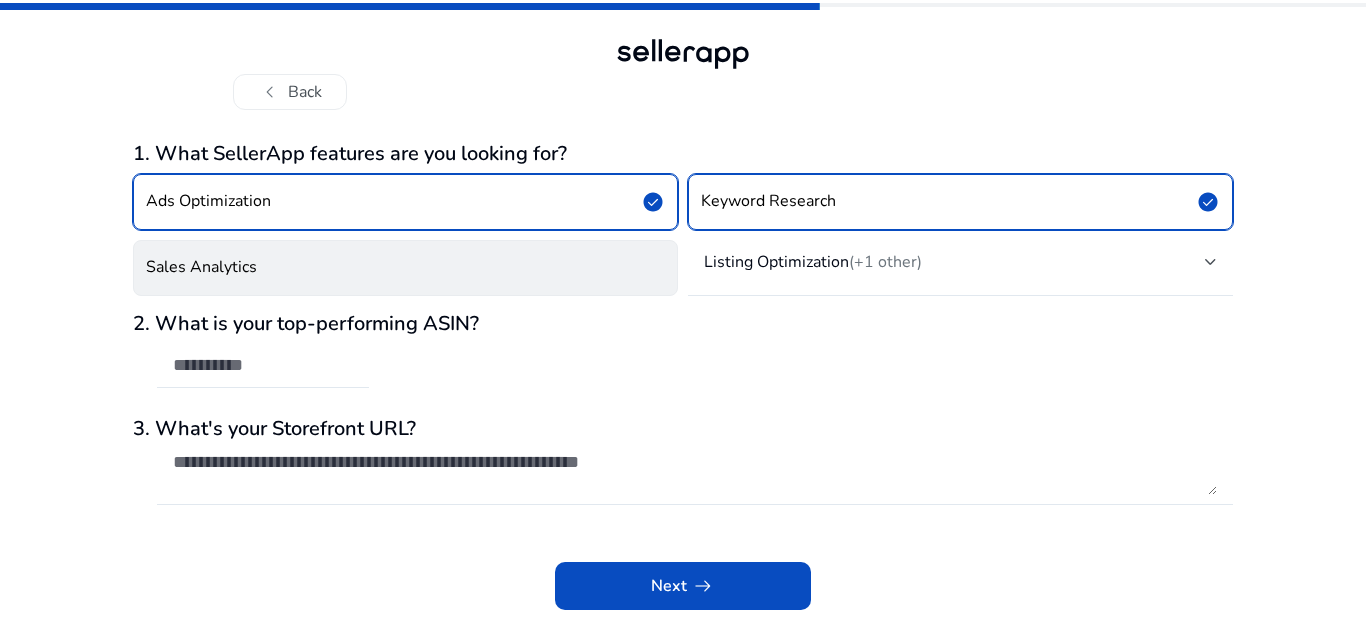 click on "Sales Analytics" 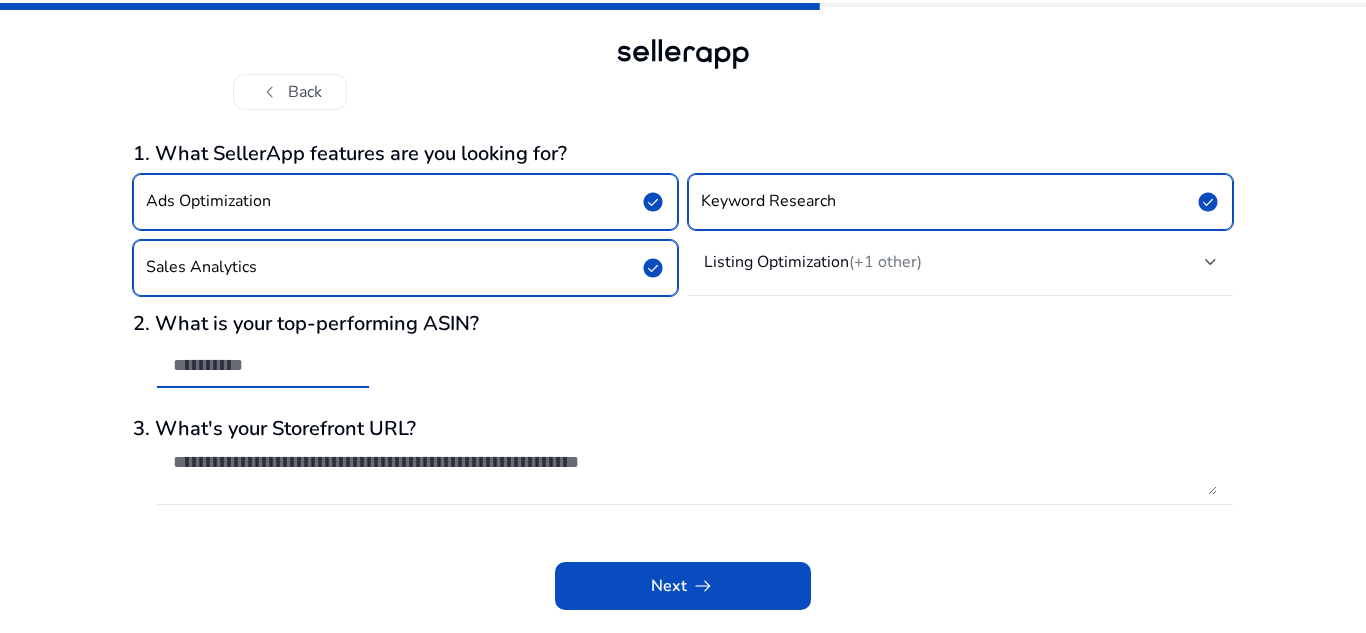 click at bounding box center (263, 365) 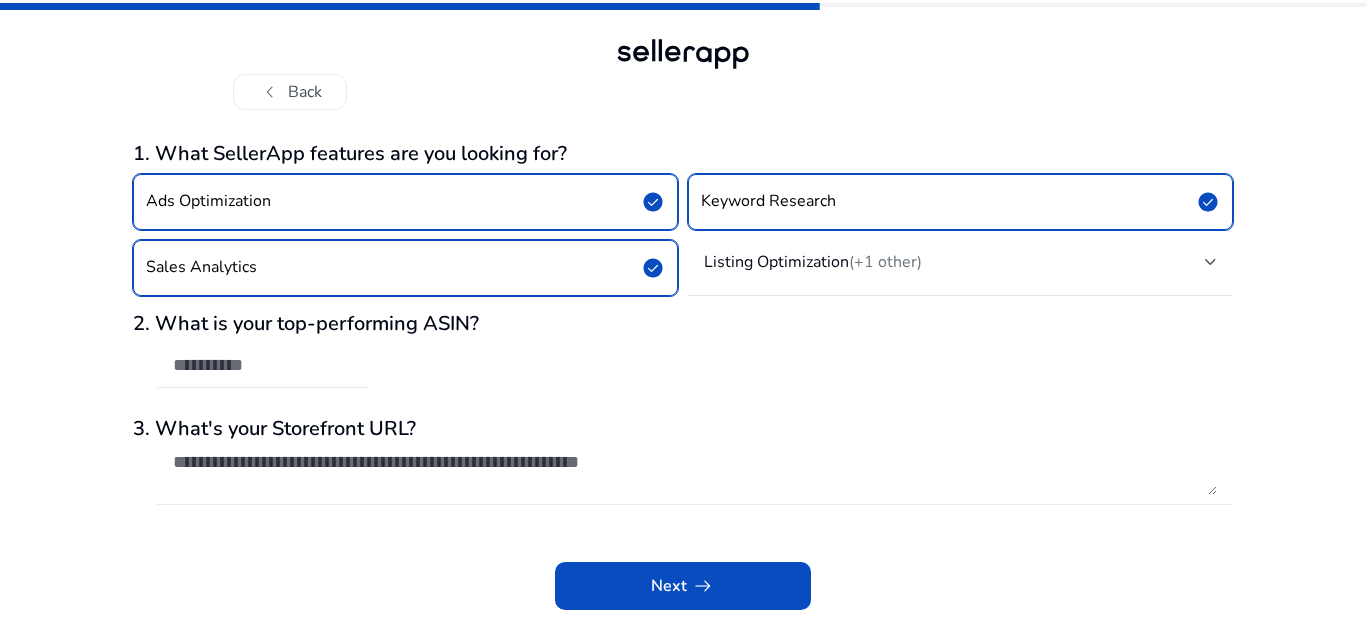 click 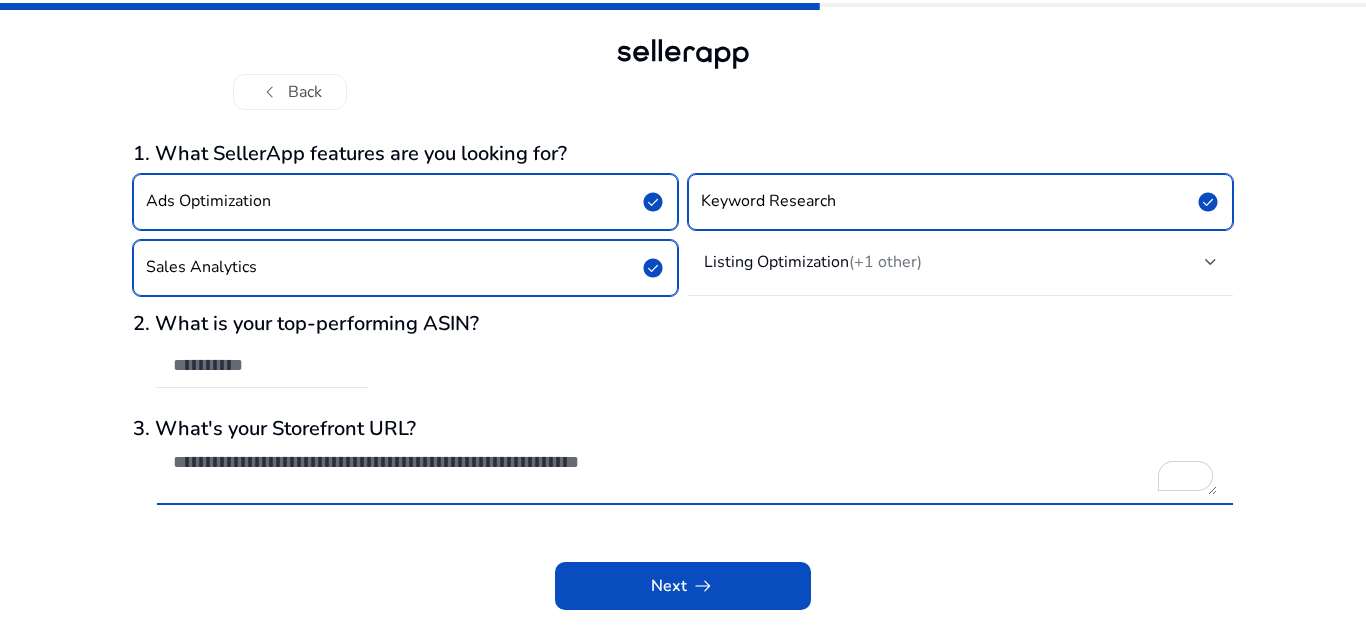 click at bounding box center [695, 473] 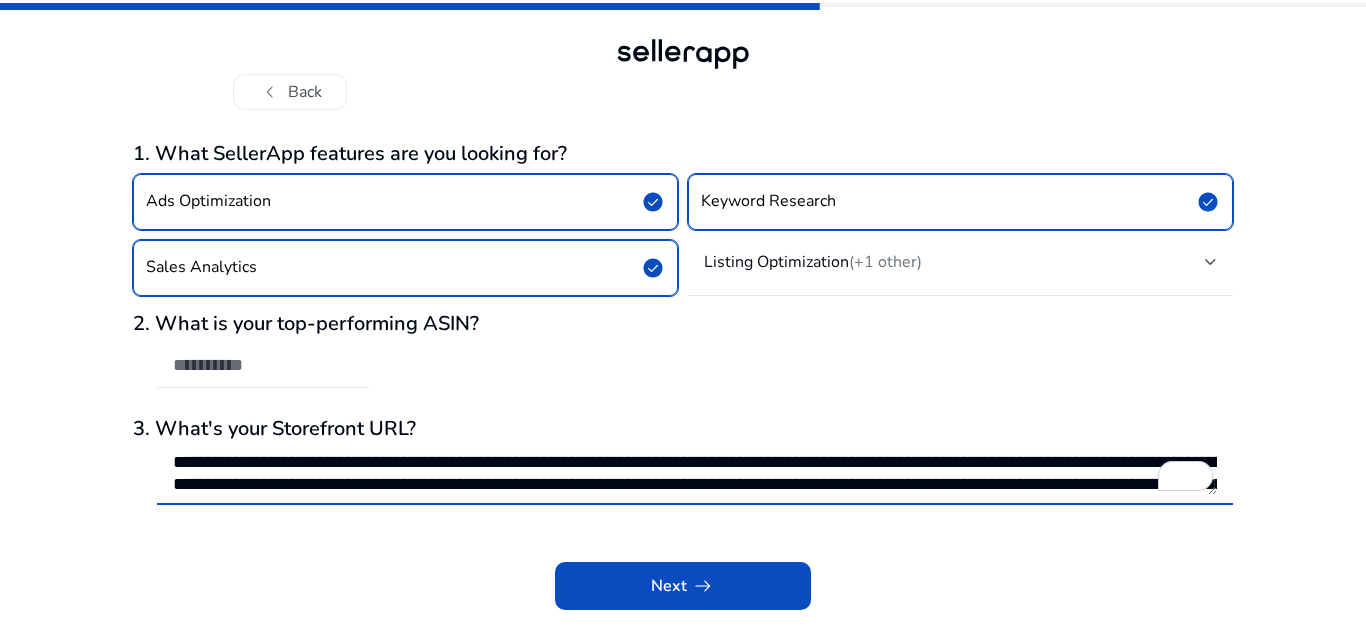 scroll, scrollTop: 155, scrollLeft: 0, axis: vertical 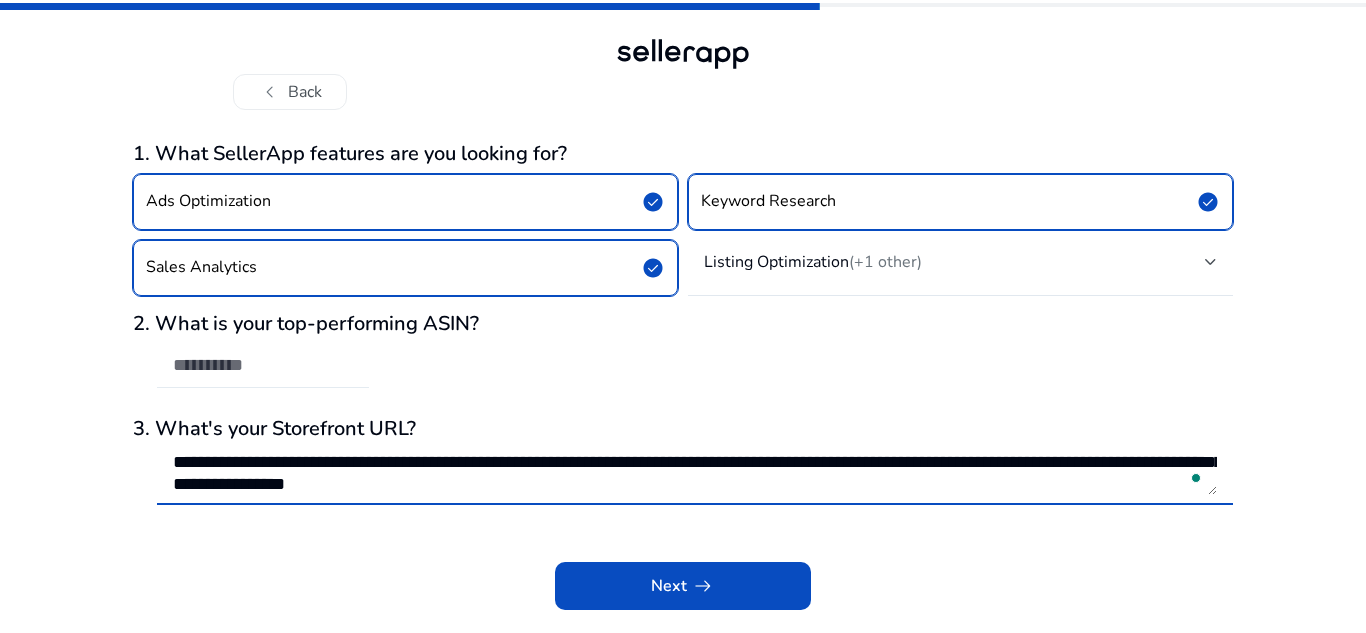 type on "**********" 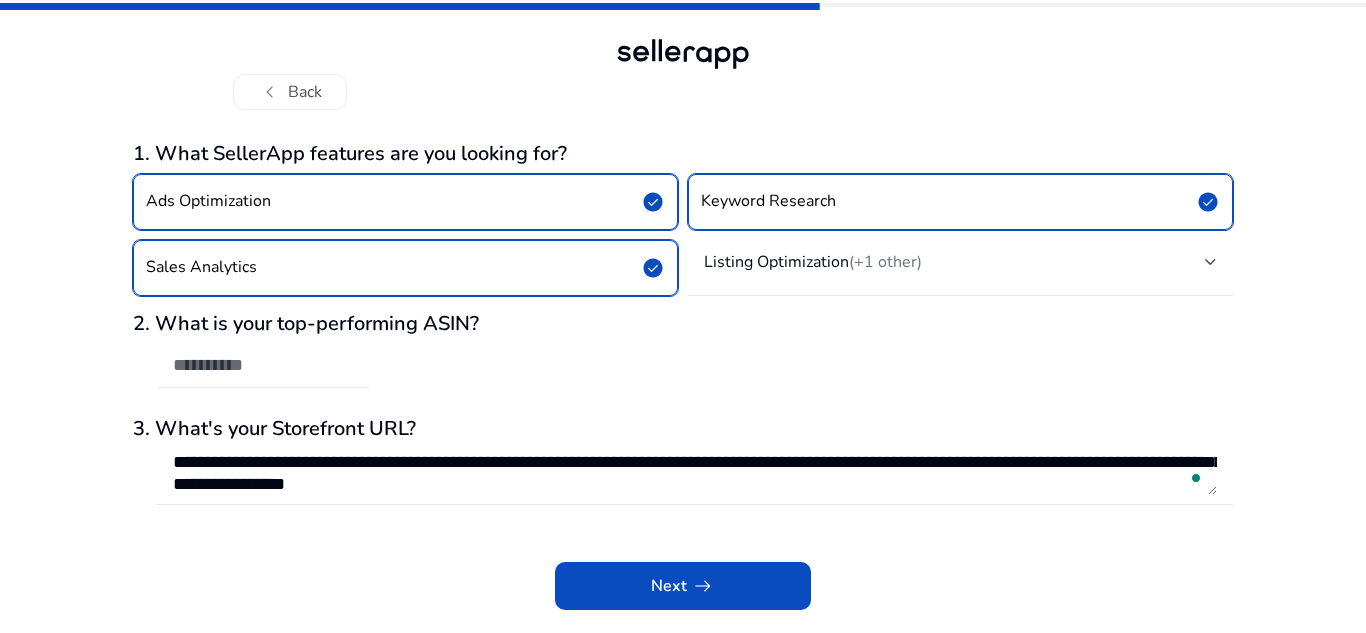 click 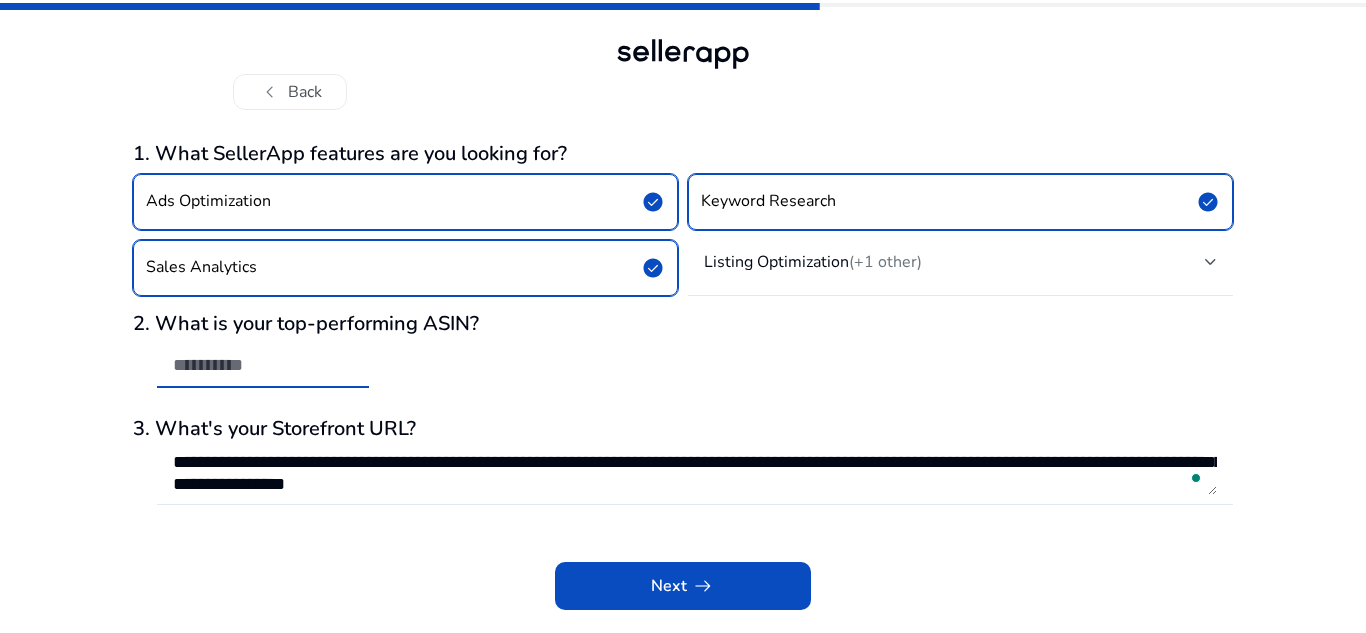 click at bounding box center (263, 365) 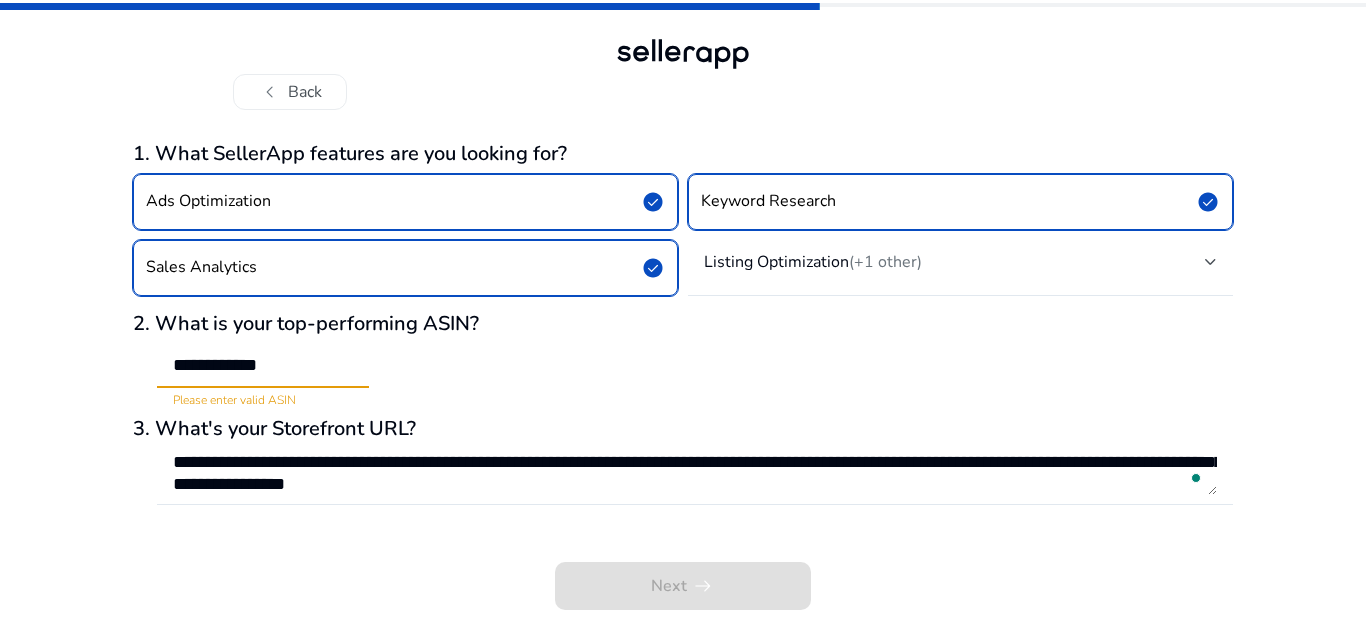 click on "**********" at bounding box center [263, 365] 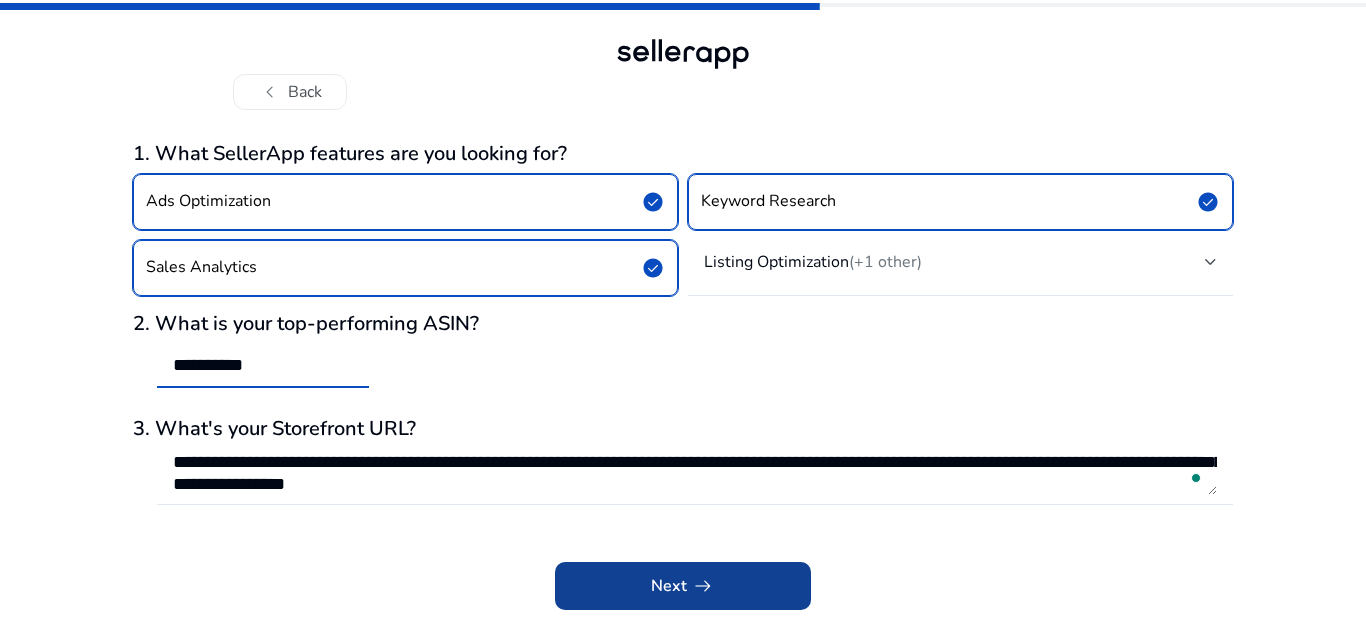 type on "**********" 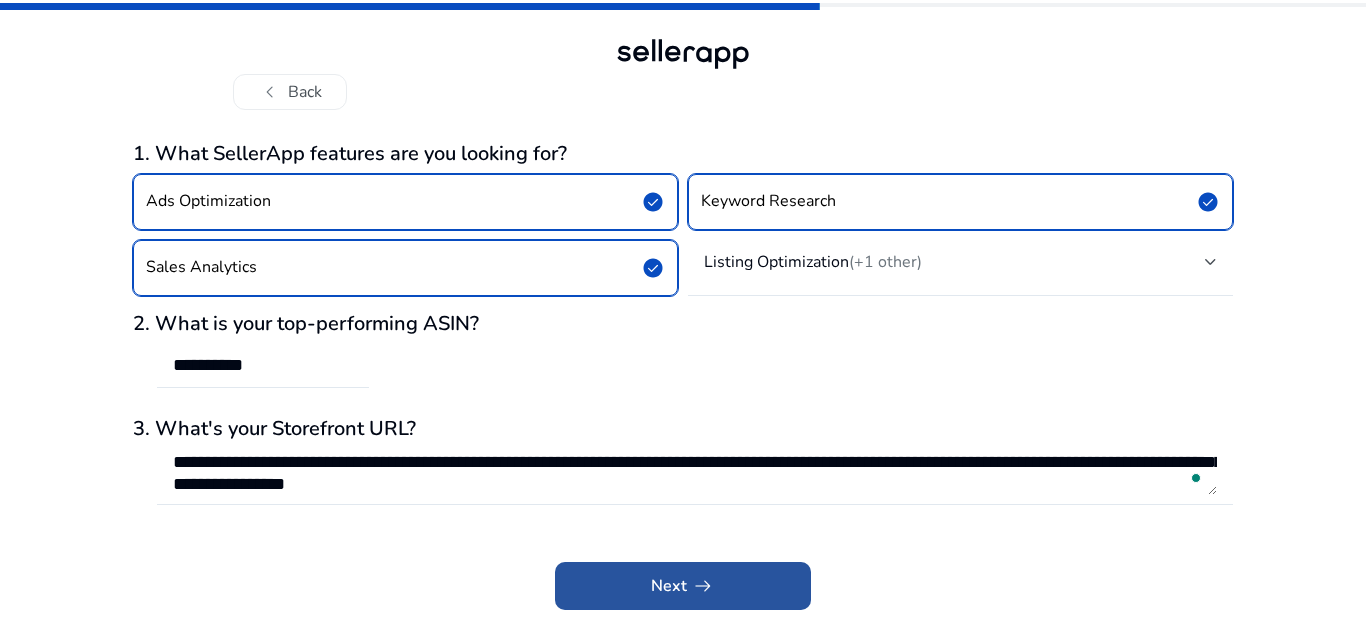 click on "arrow_right_alt" 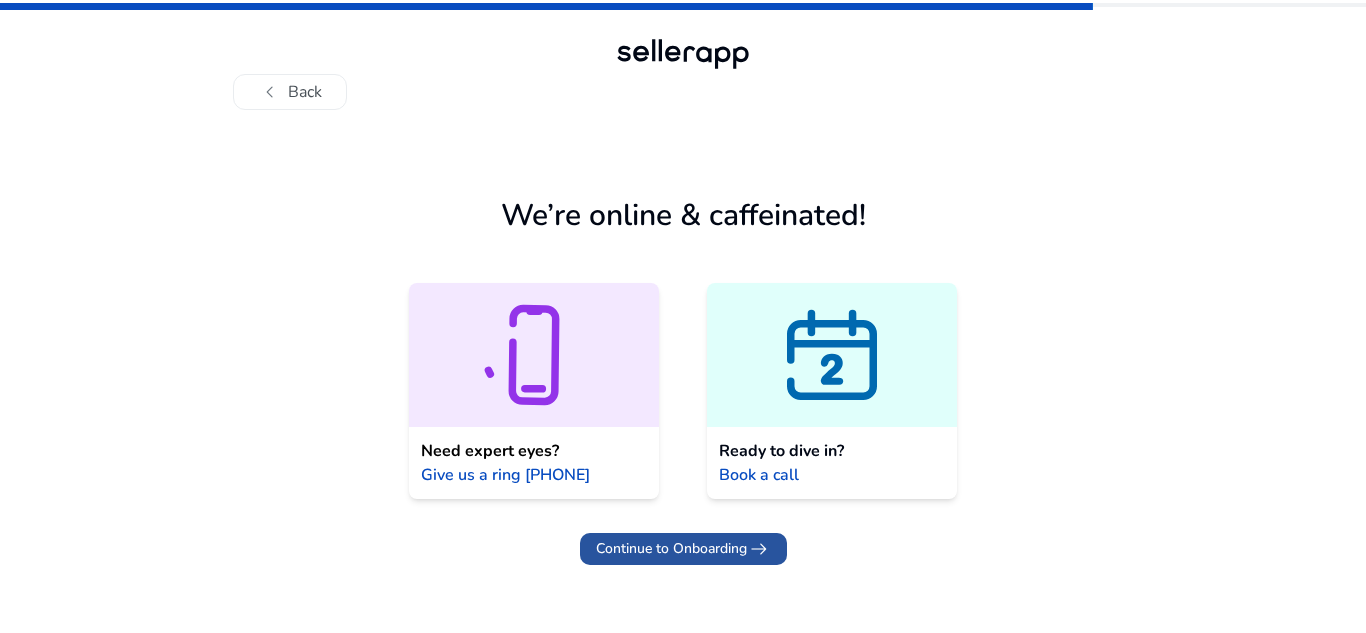 click on "Continue to Onboarding" 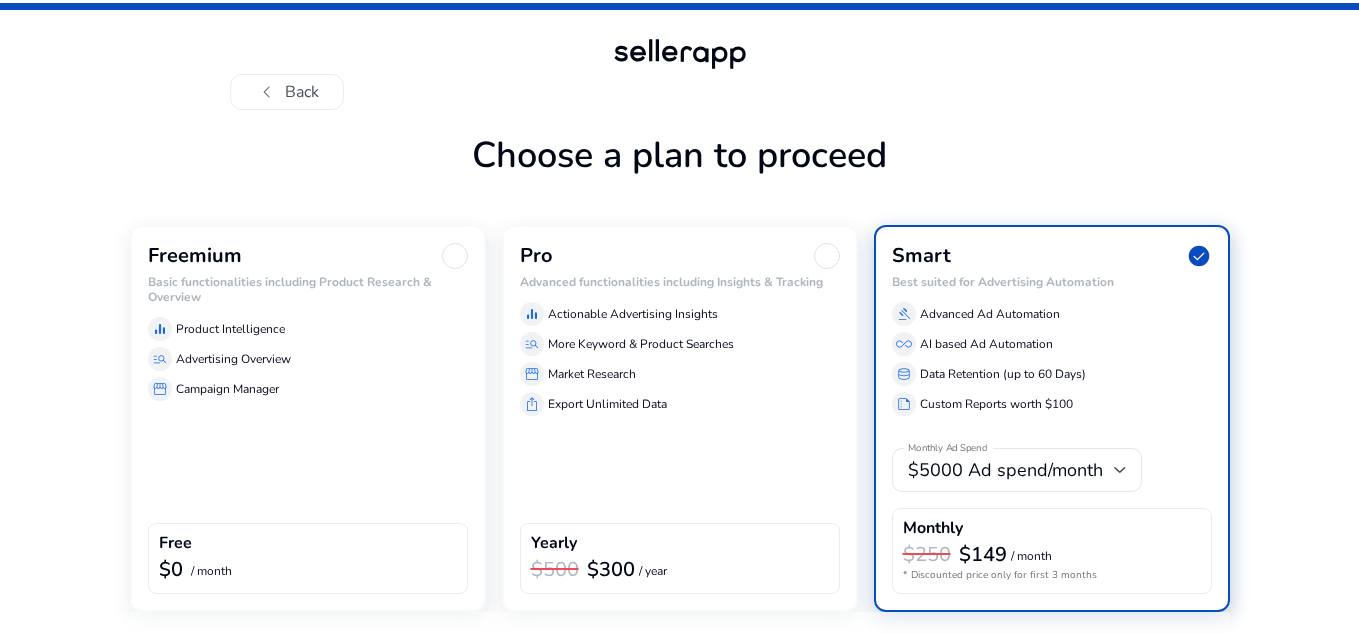 click on "Freemium Basic functionalities including Product Research & Overview  equalizer  Product Intelligence  manage_search  Advertising Overview  storefront  Campaign Manager  Free  $0  / month" 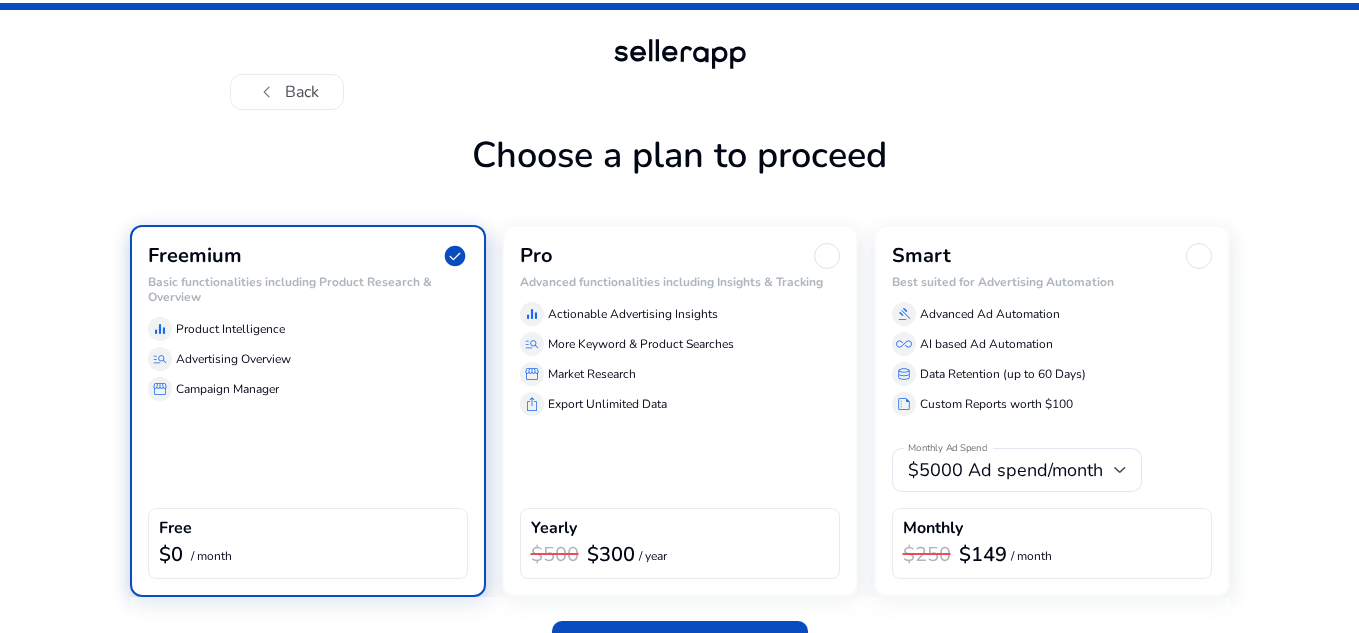 scroll, scrollTop: 52, scrollLeft: 0, axis: vertical 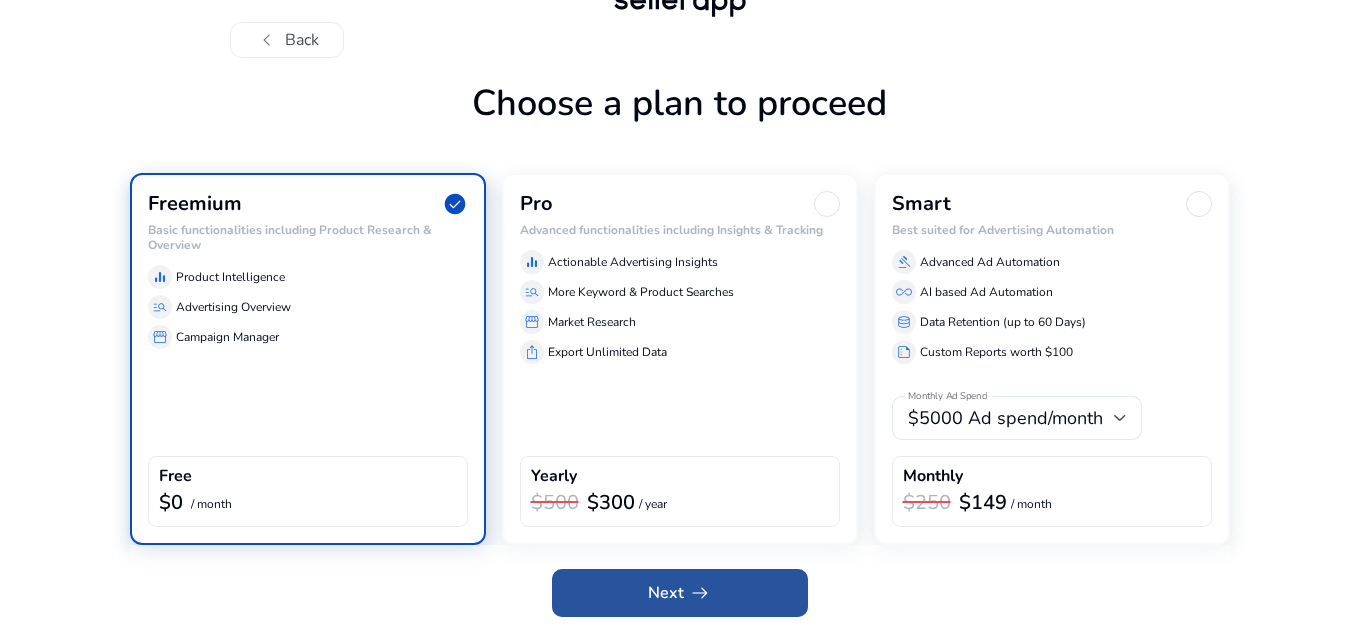 click on "Next   arrow_right_alt" 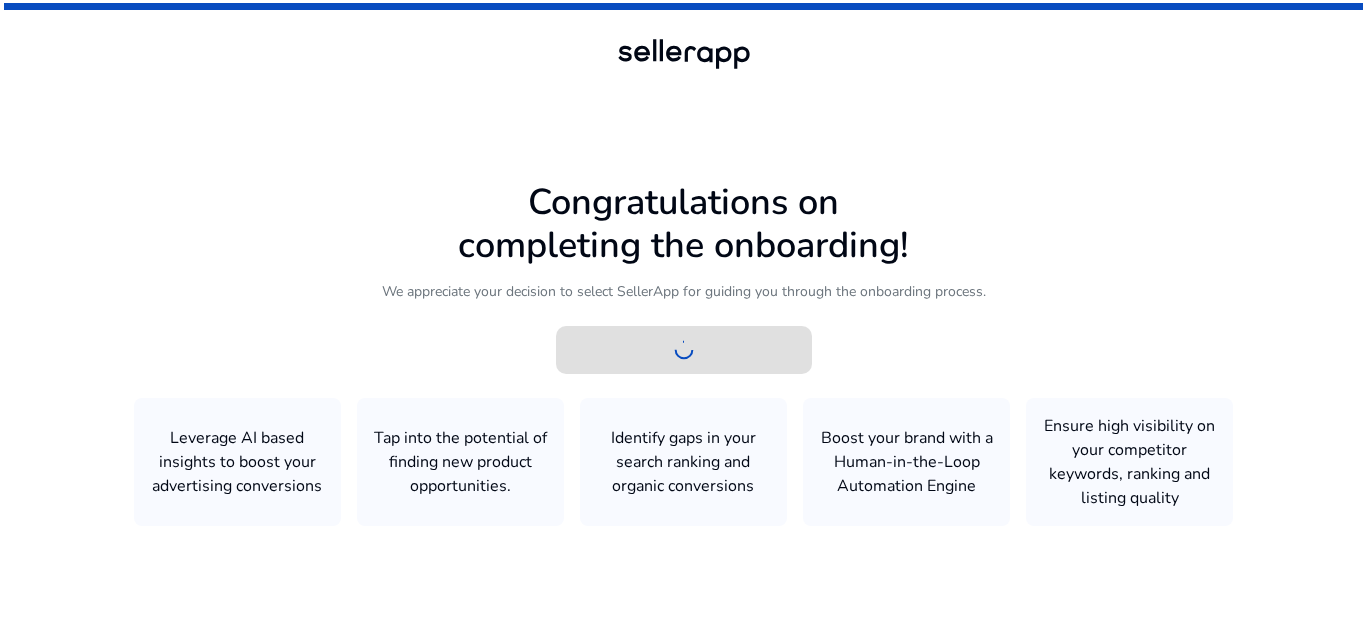 scroll, scrollTop: 0, scrollLeft: 0, axis: both 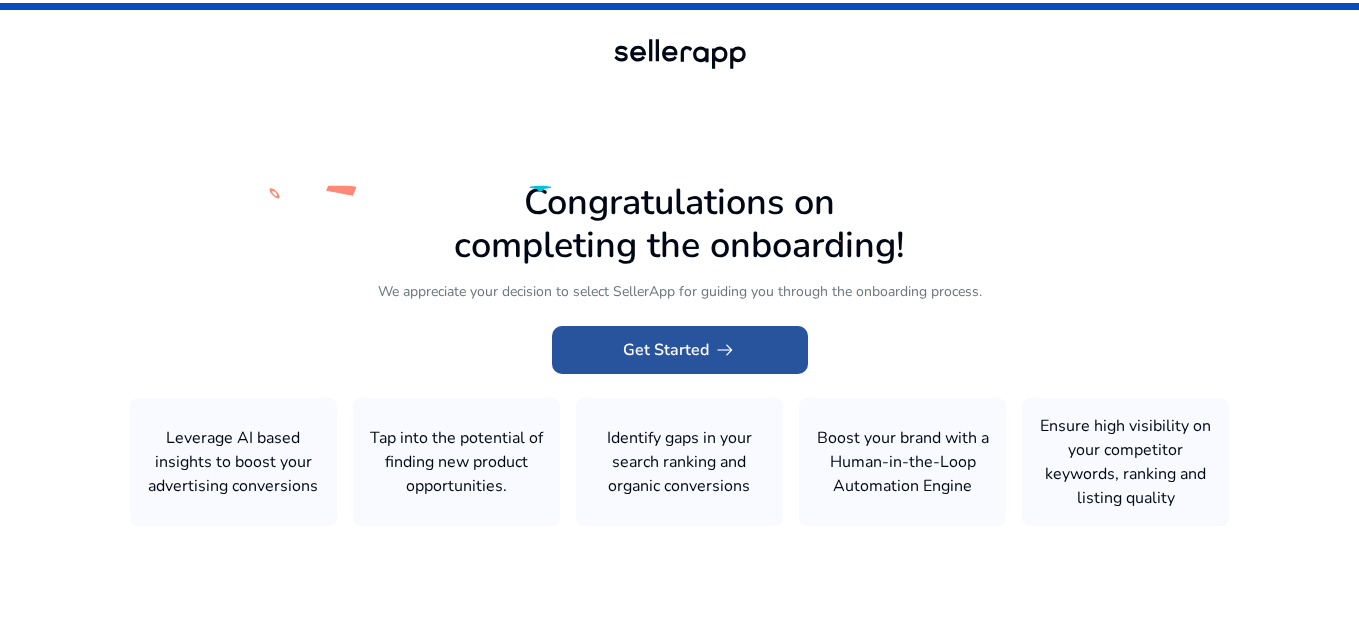 click on "Get Started   arrow_right_alt" 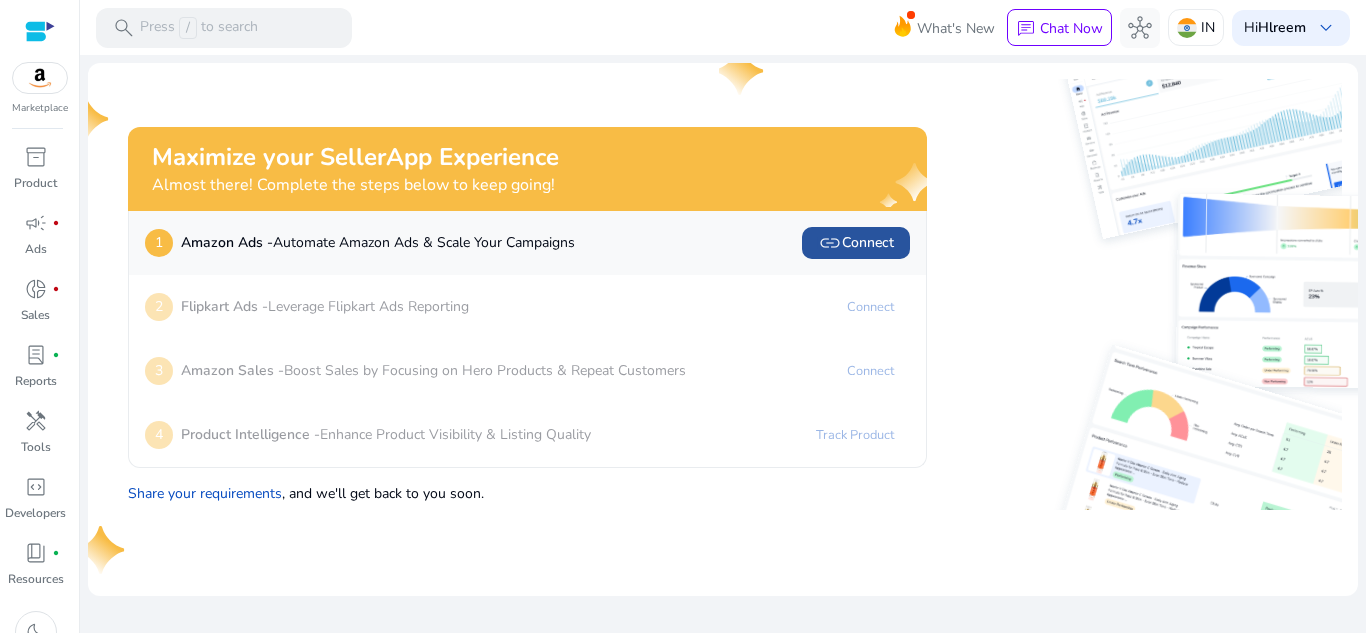 click on "link" 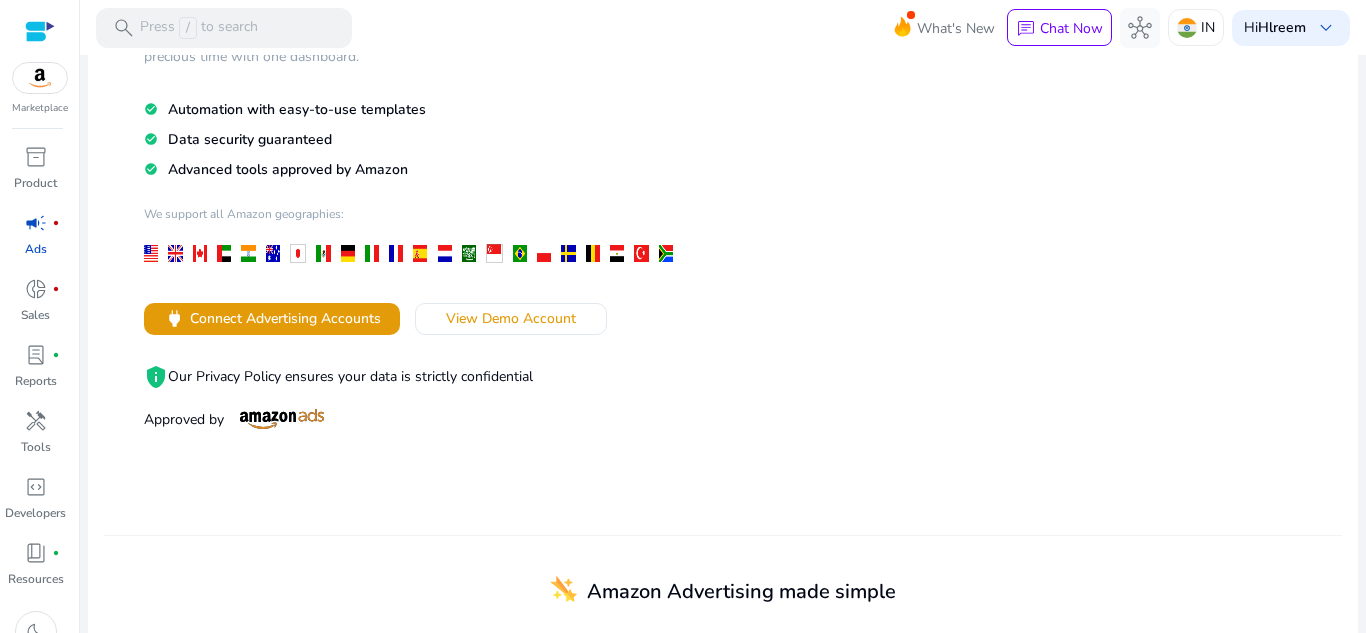 scroll, scrollTop: 229, scrollLeft: 0, axis: vertical 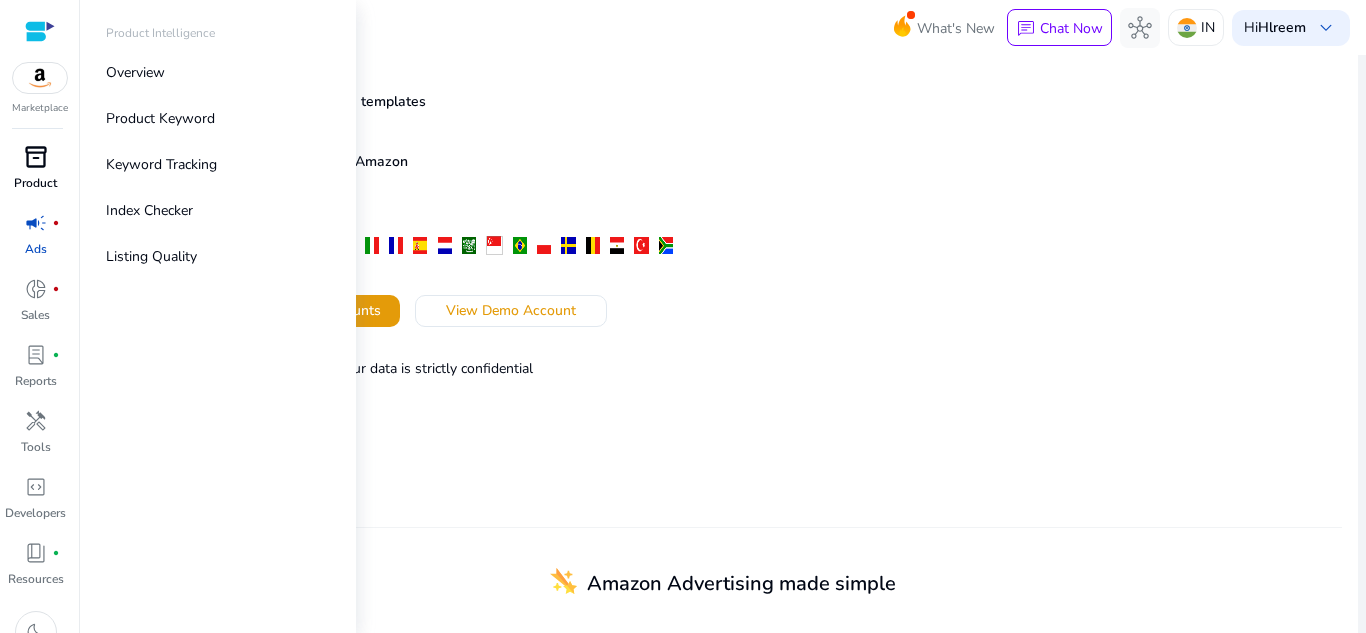 click on "inventory_2" at bounding box center (36, 157) 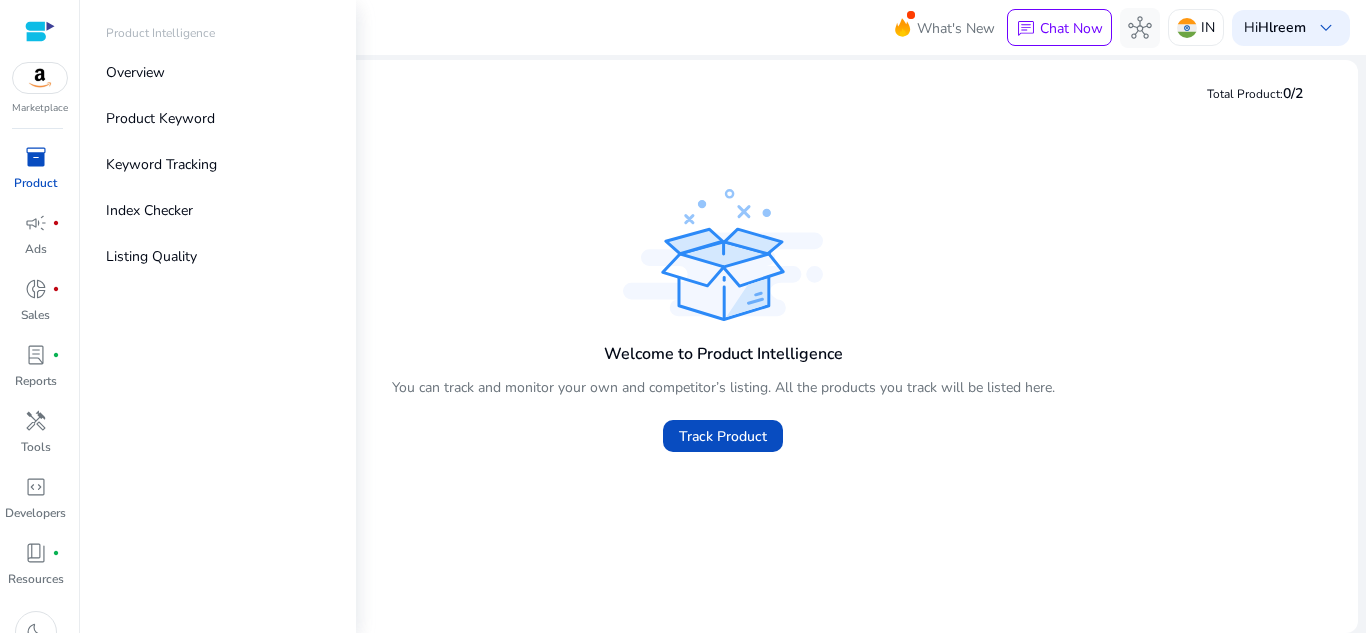 scroll, scrollTop: 0, scrollLeft: 0, axis: both 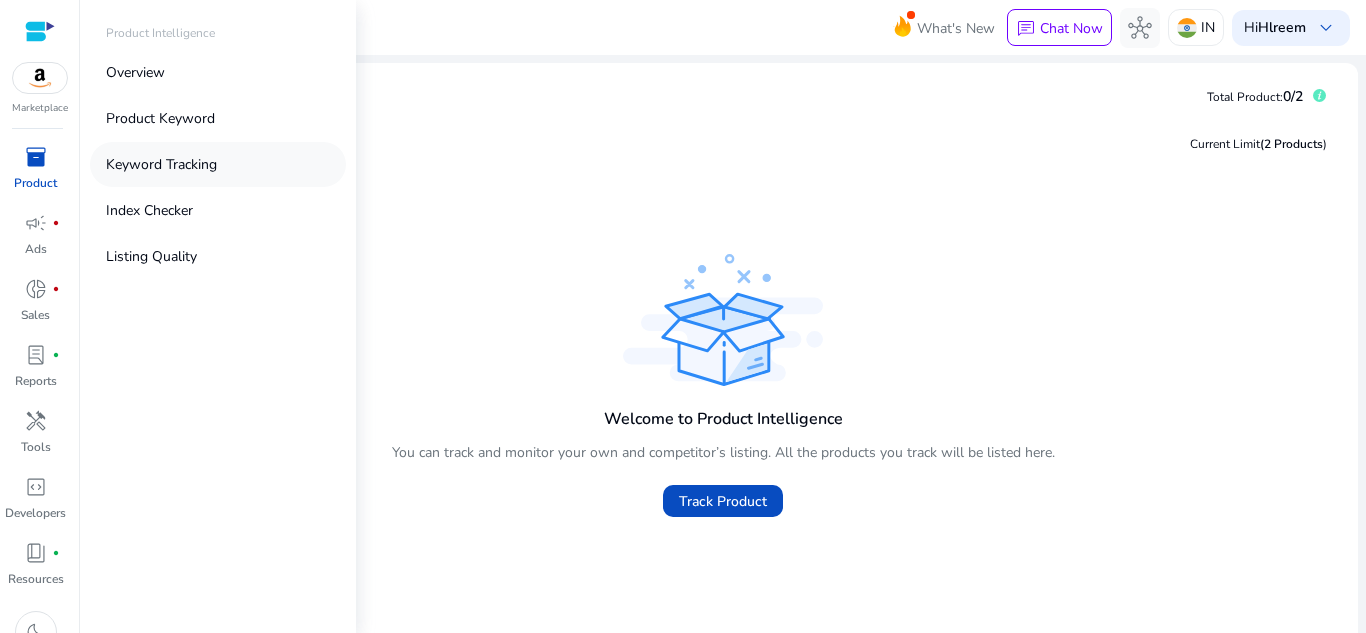 click on "Keyword Tracking" at bounding box center (161, 164) 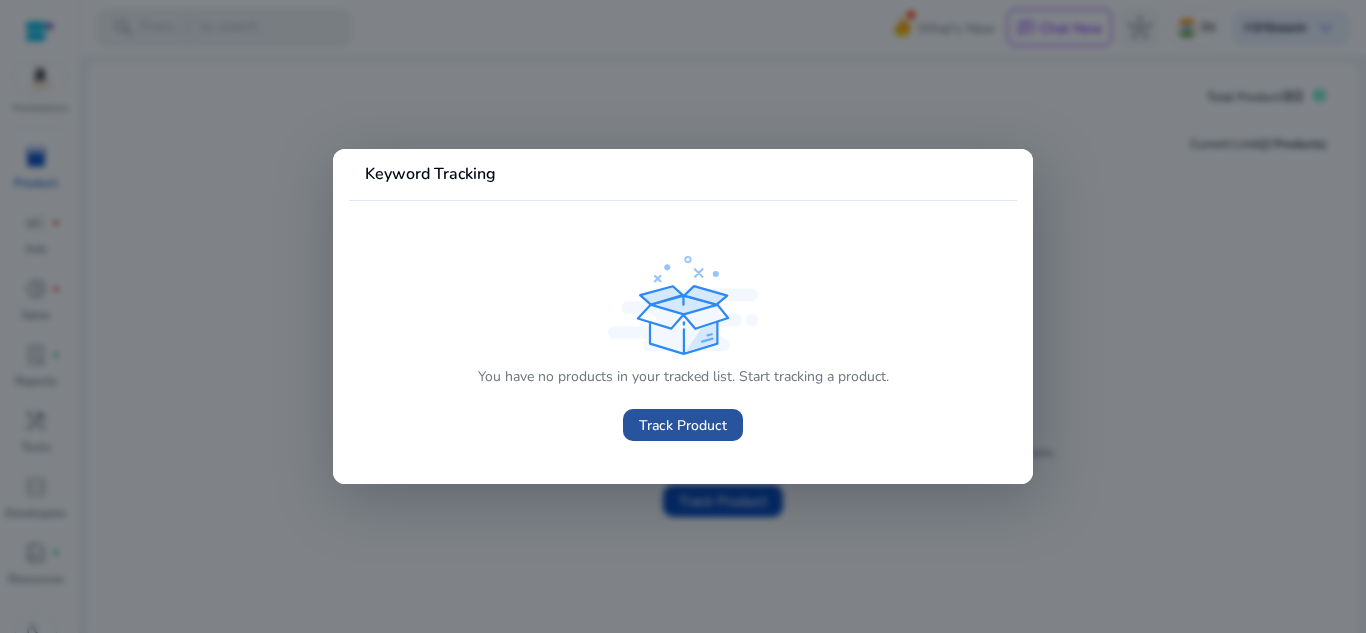 click on "Track Product" 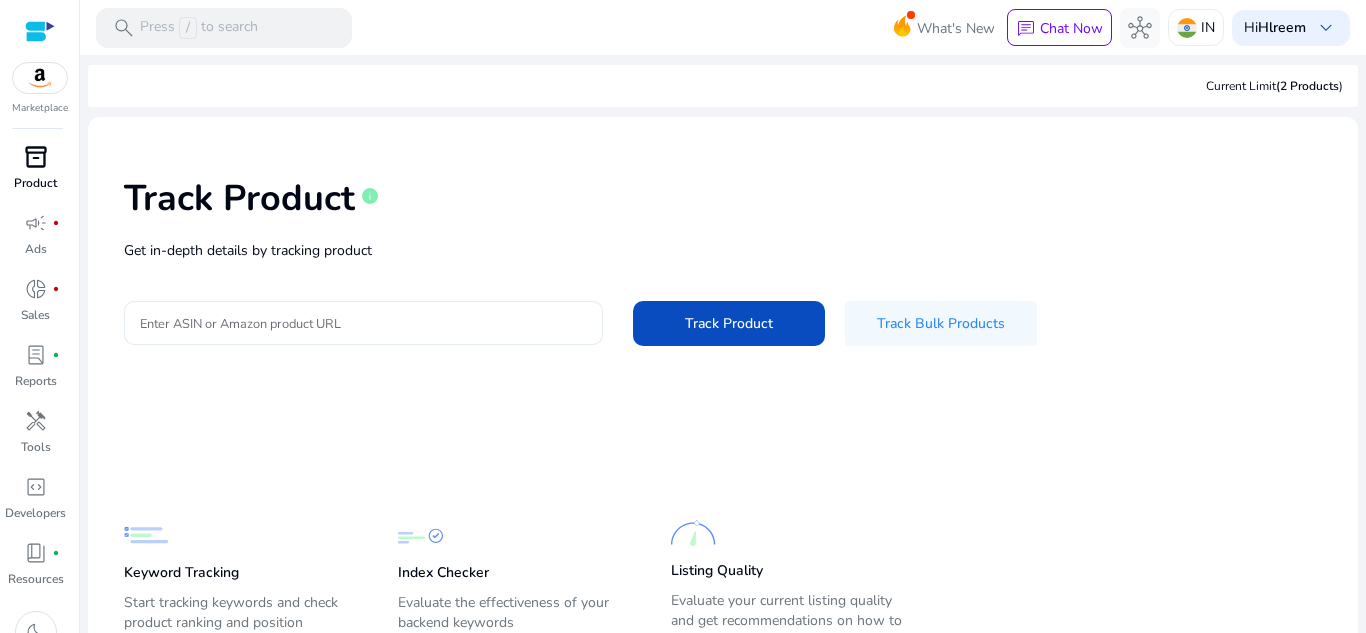 click on "Get in-depth details by tracking product" 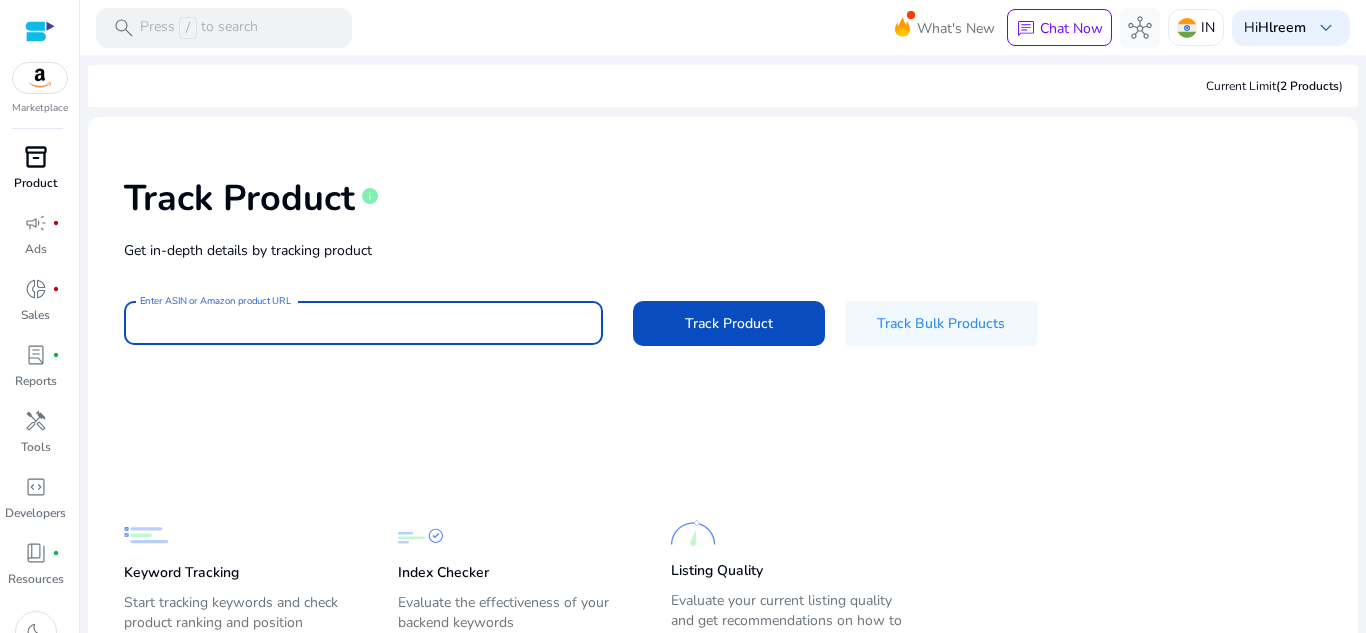 click on "Enter ASIN or Amazon product URL" at bounding box center [363, 323] 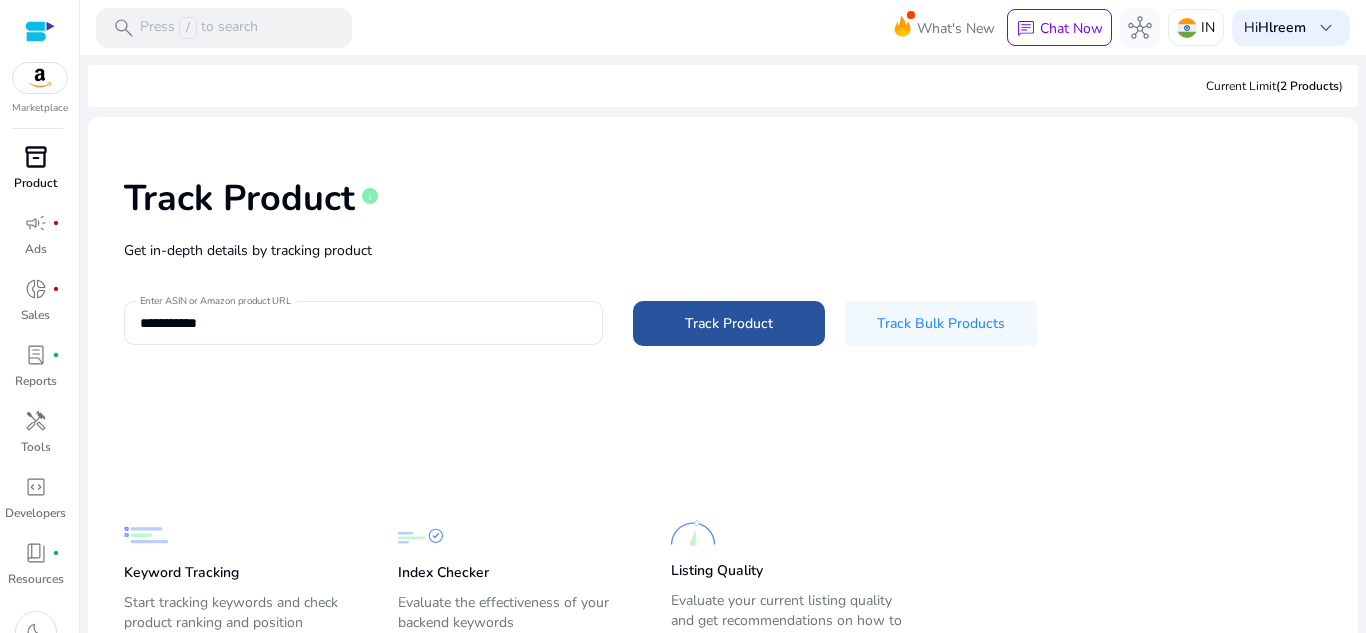 click on "Track Product" 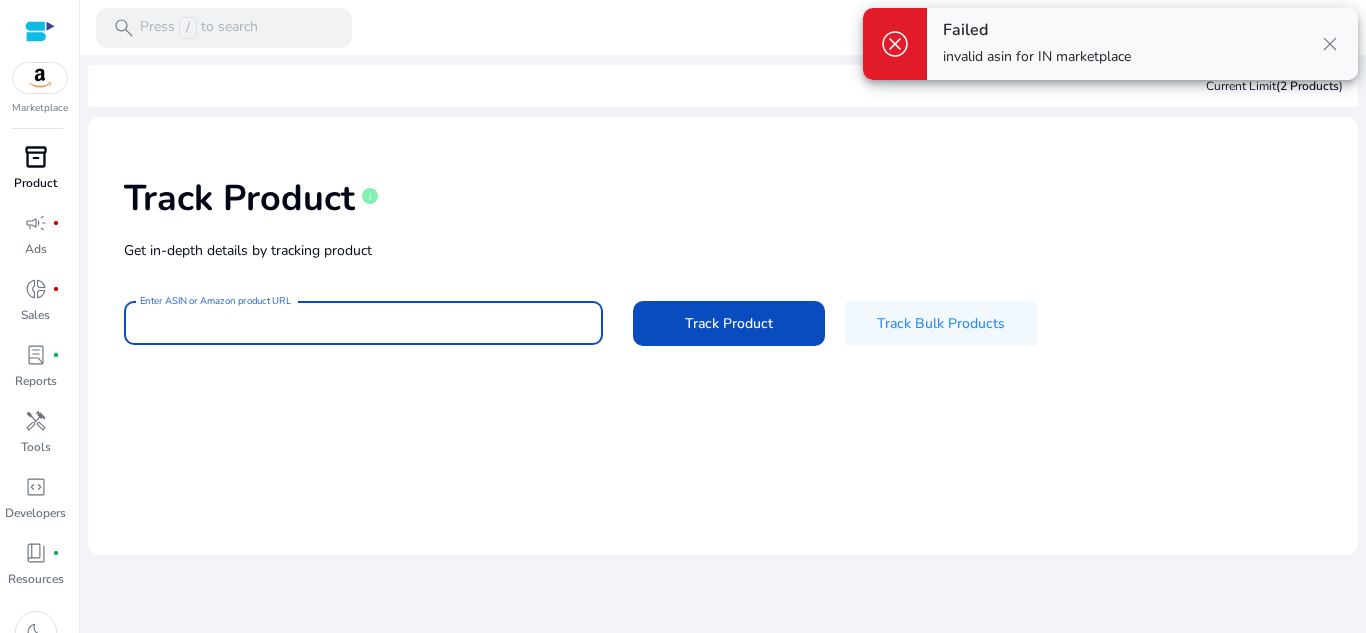 click on "Enter ASIN or Amazon product URL" at bounding box center (363, 323) 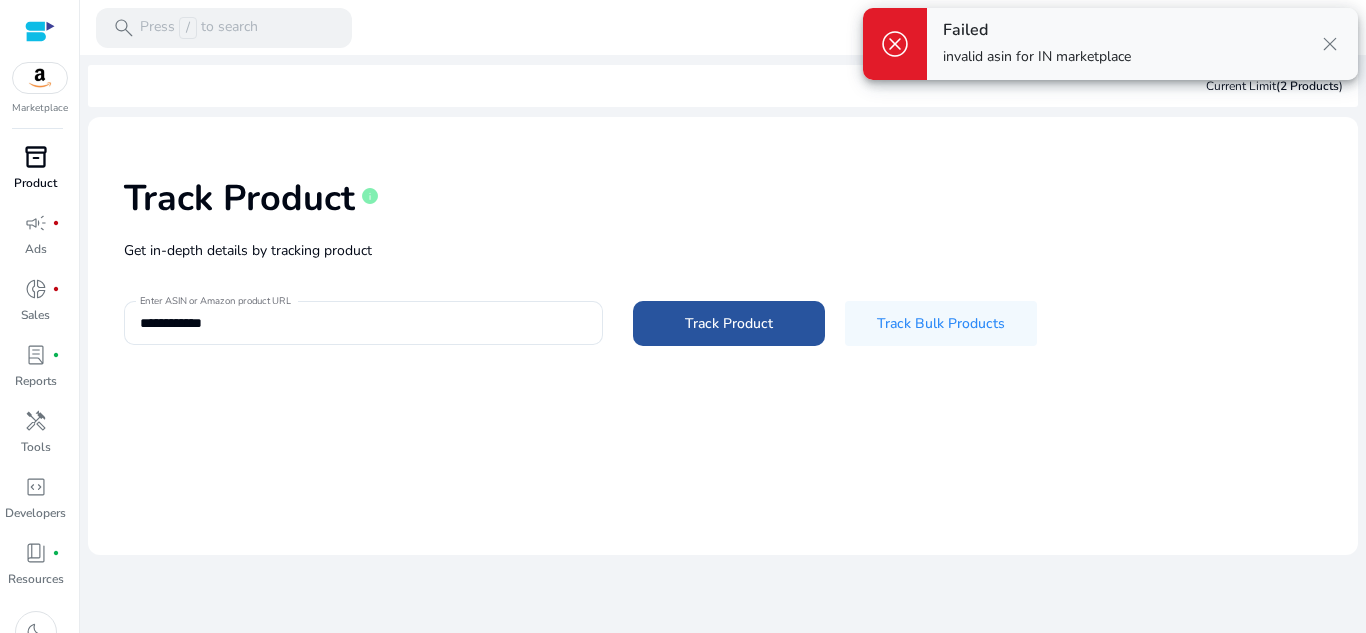 click on "Track Product" 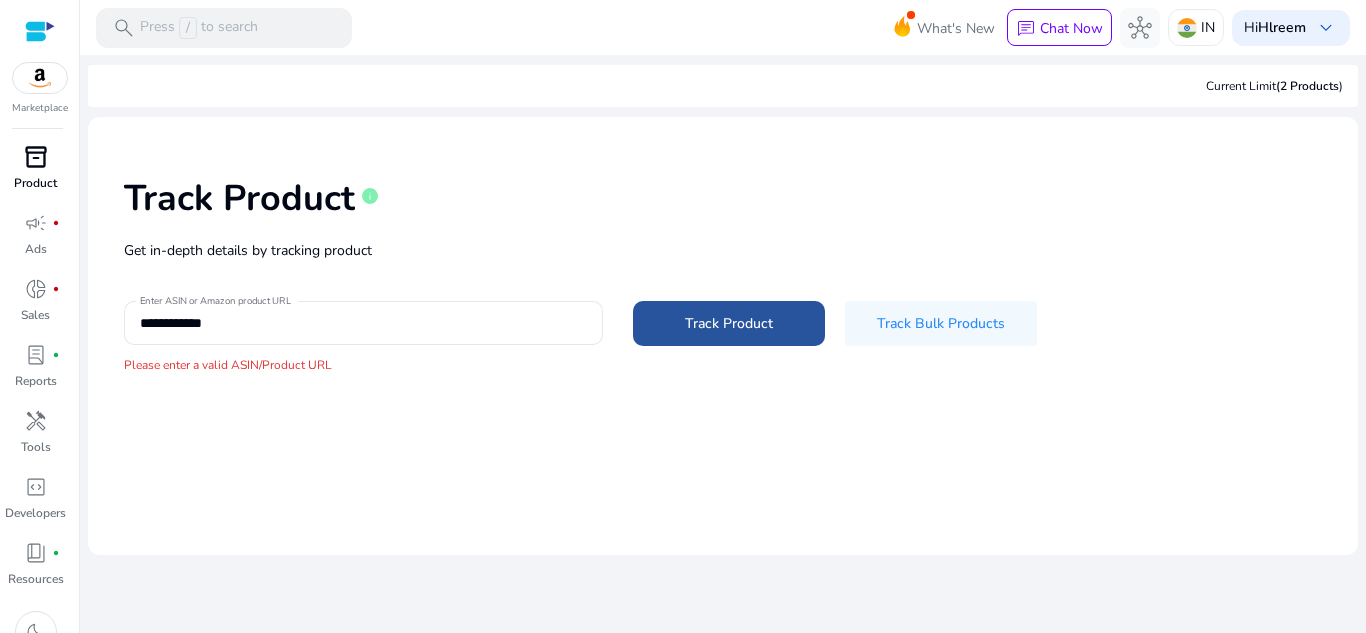 click on "Track Product" 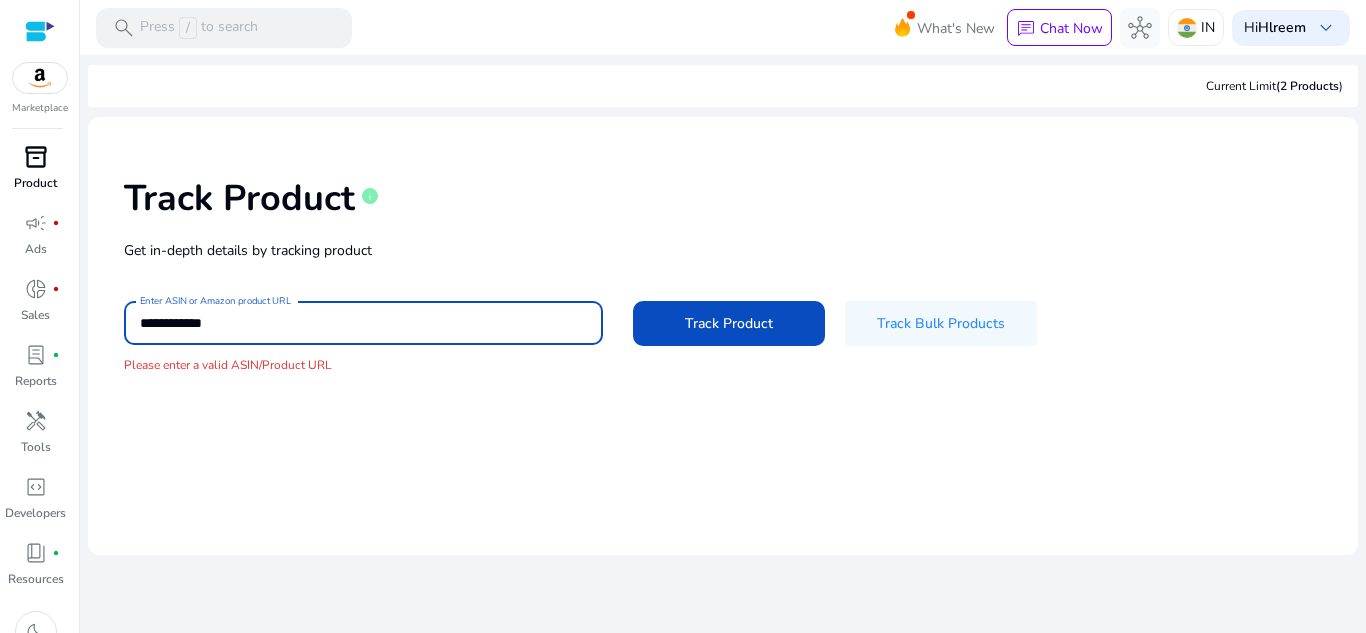 click on "**********" at bounding box center (363, 323) 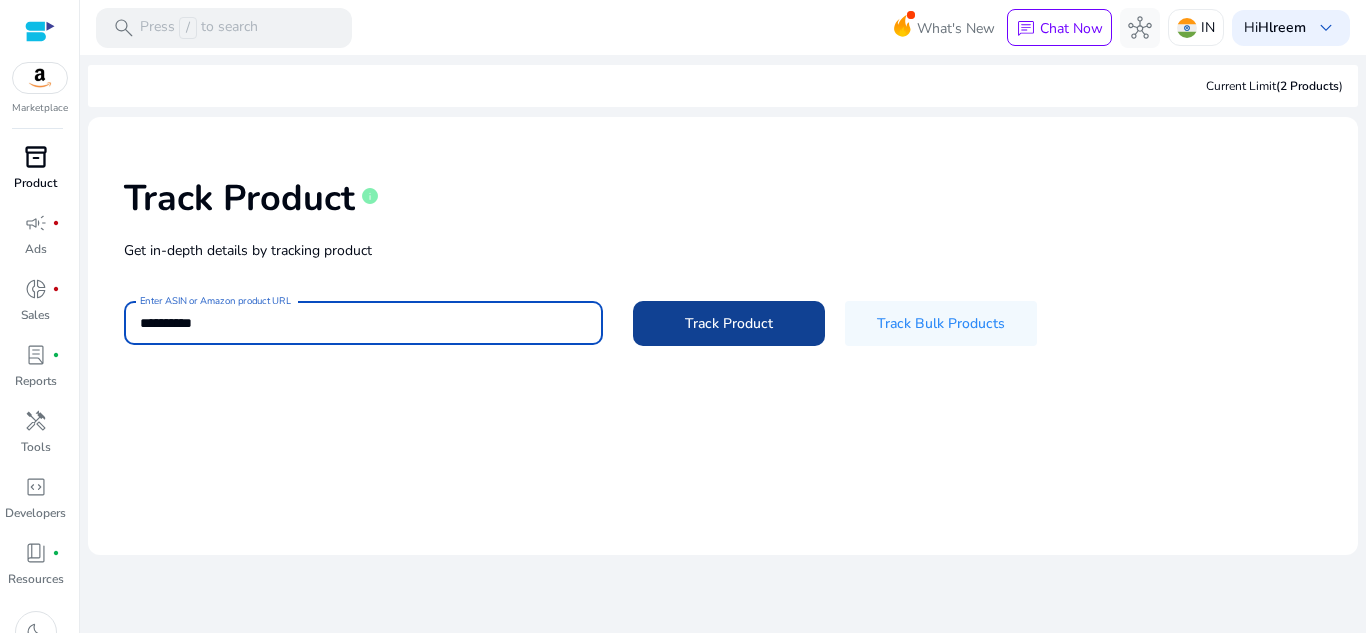 type on "**********" 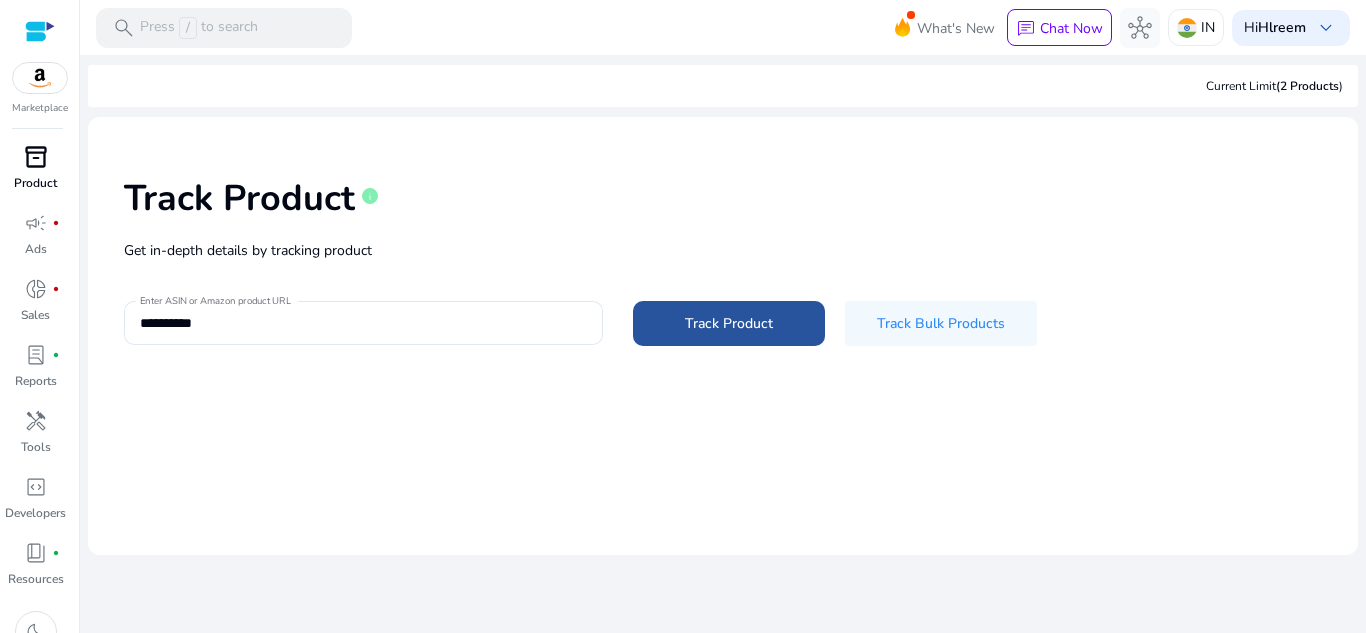 click on "Track Product" 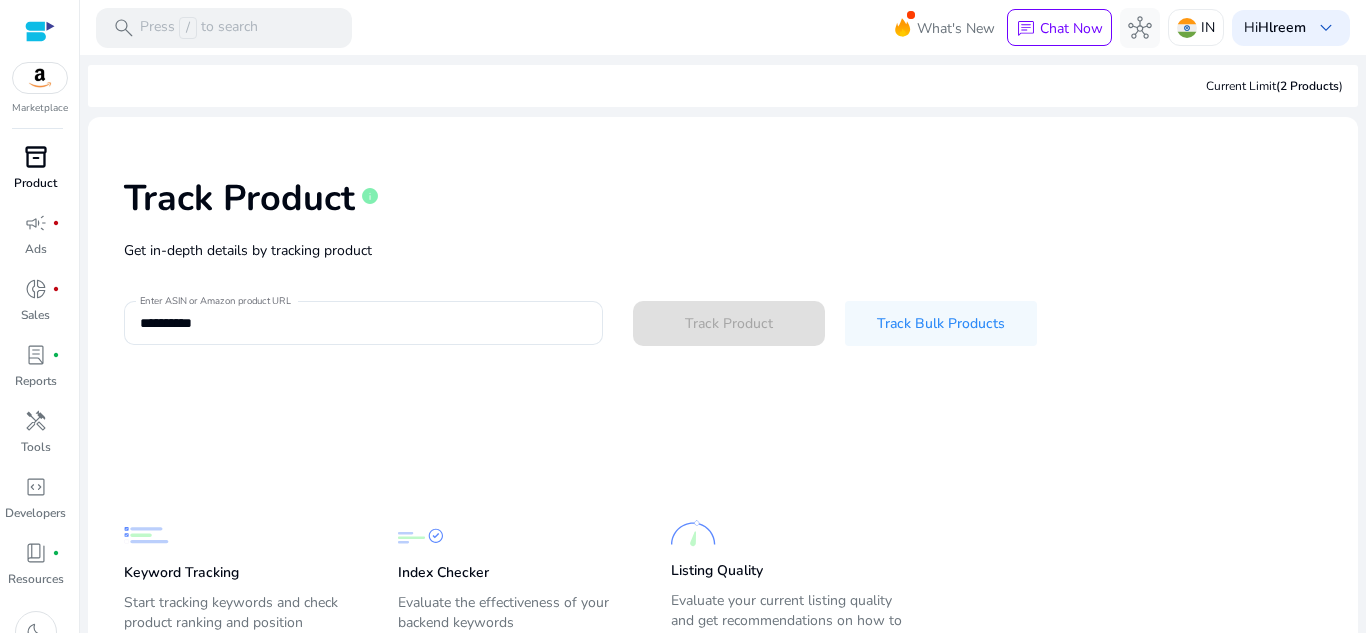 type 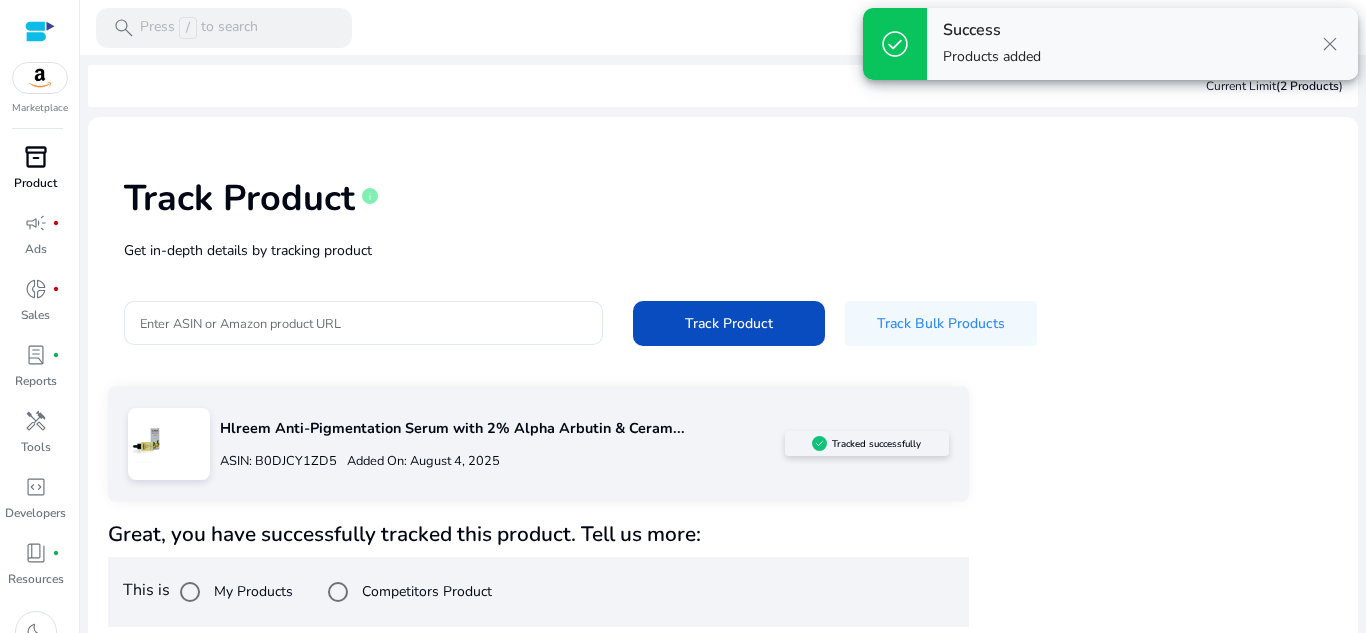 scroll, scrollTop: 9, scrollLeft: 0, axis: vertical 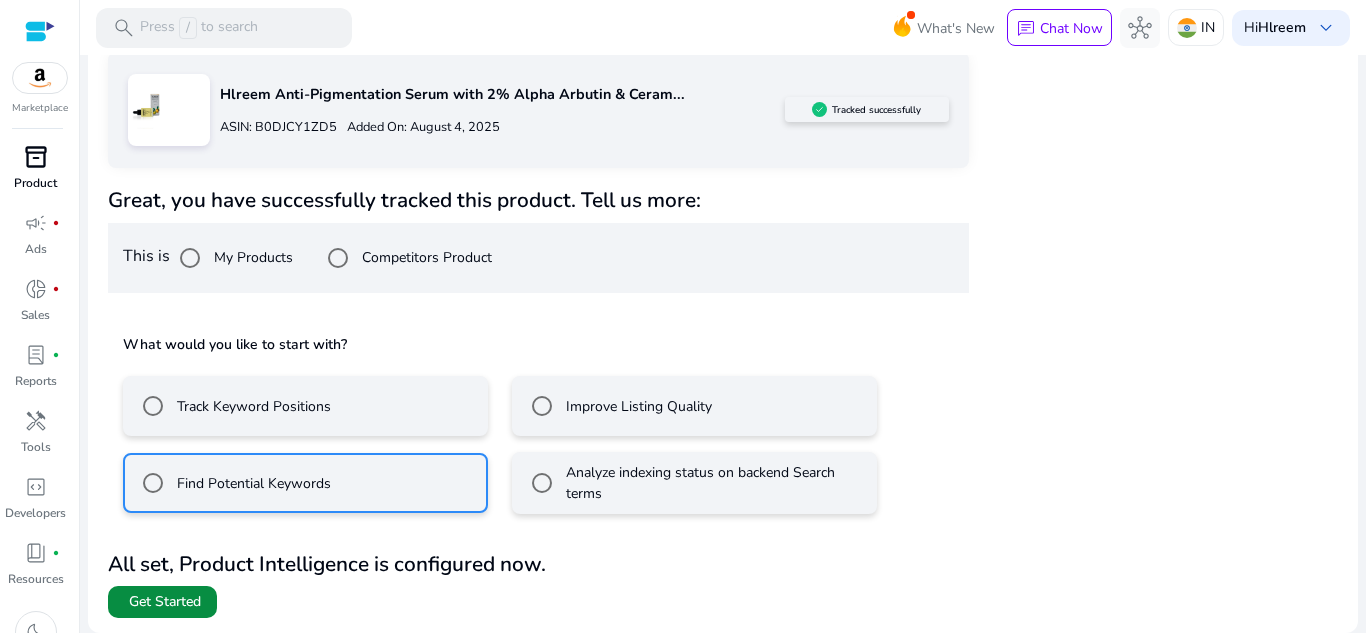 click on "Get Started" at bounding box center (165, 602) 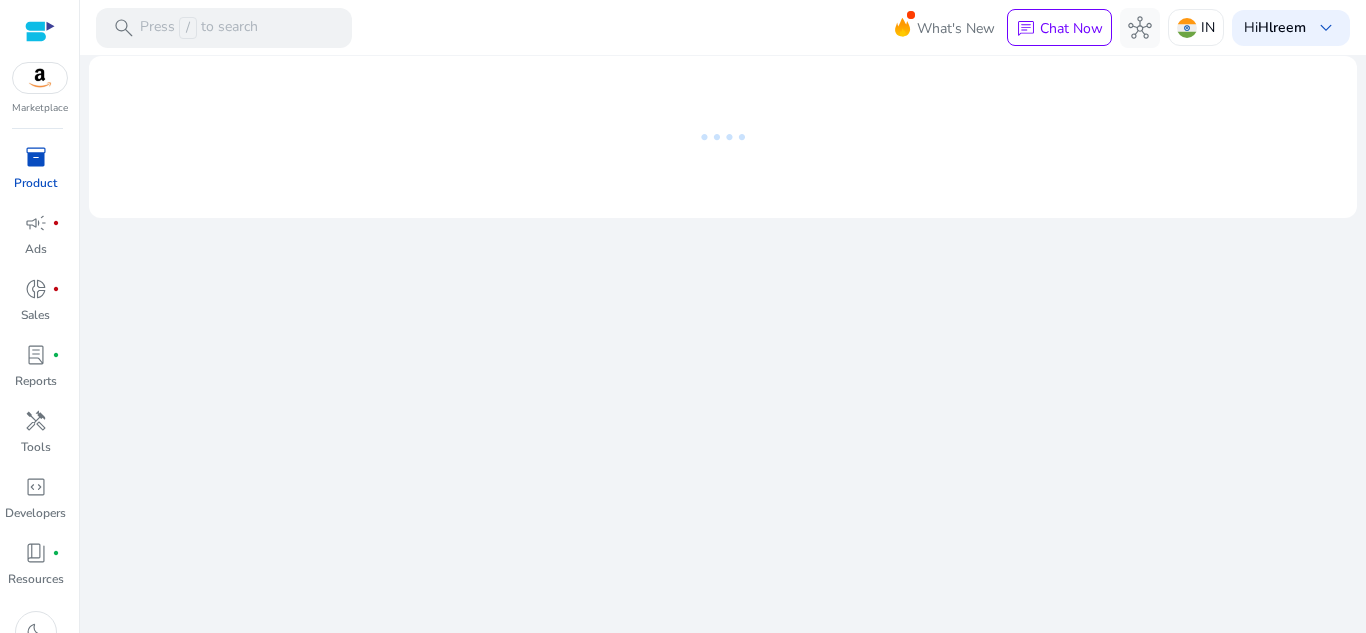 scroll, scrollTop: 0, scrollLeft: 0, axis: both 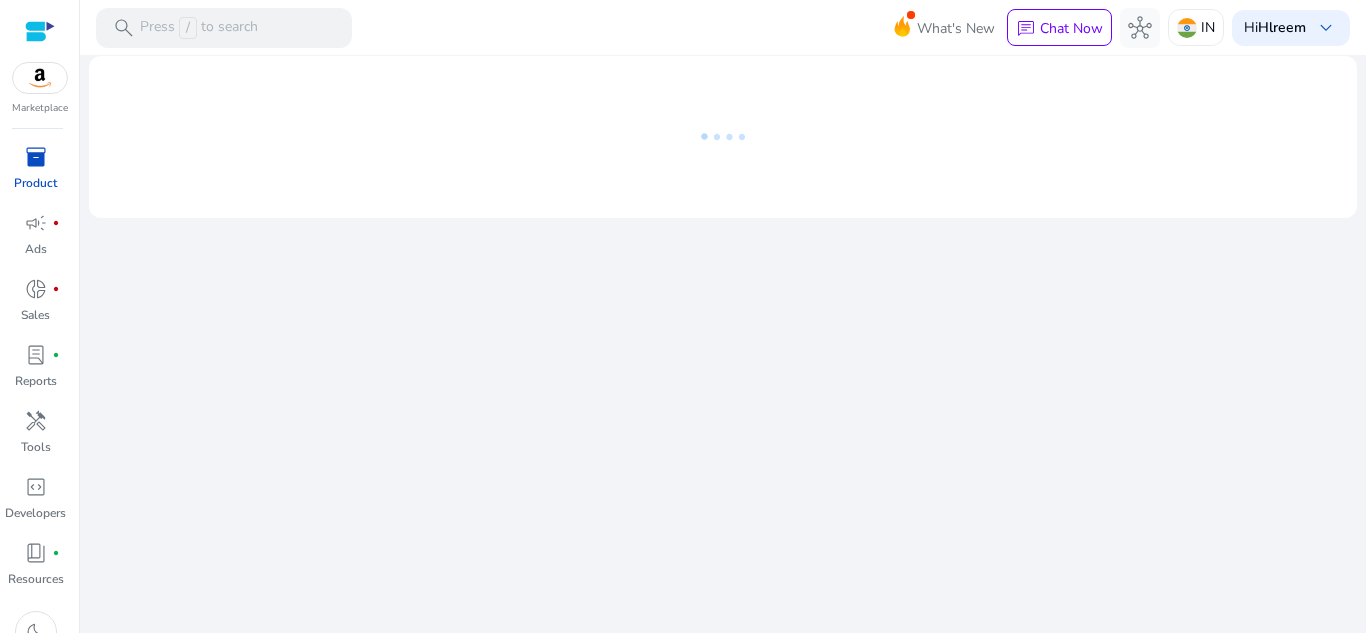 click 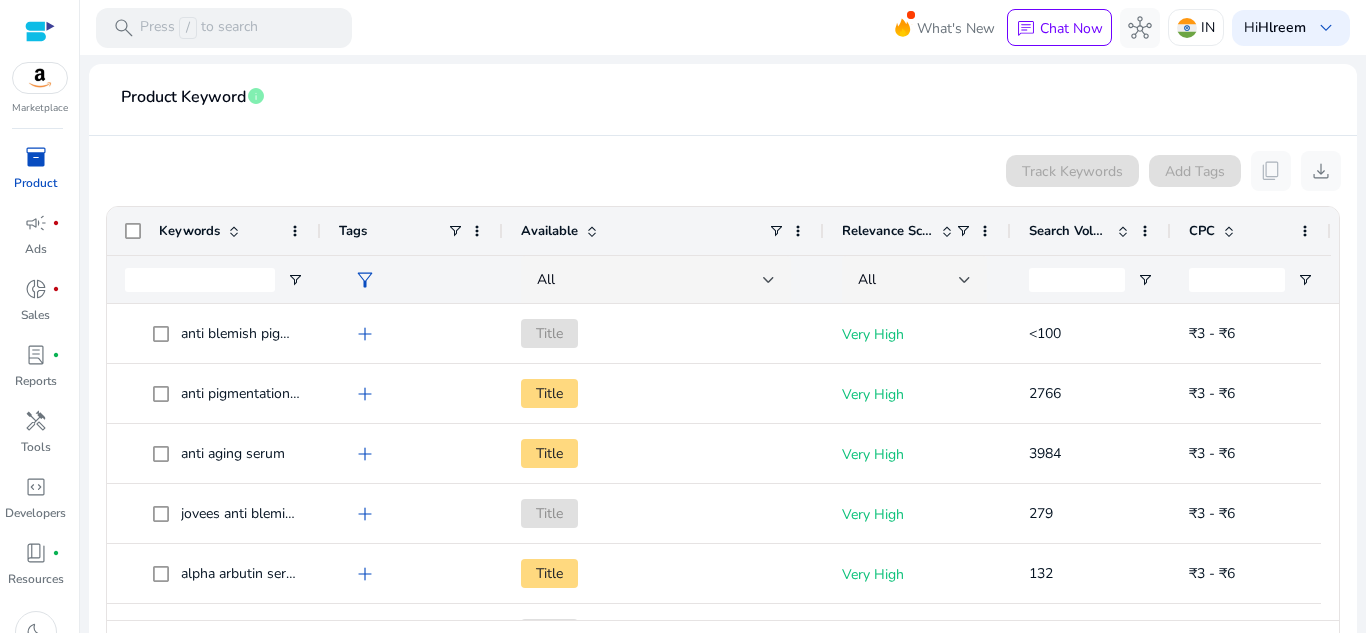 scroll, scrollTop: 374, scrollLeft: 0, axis: vertical 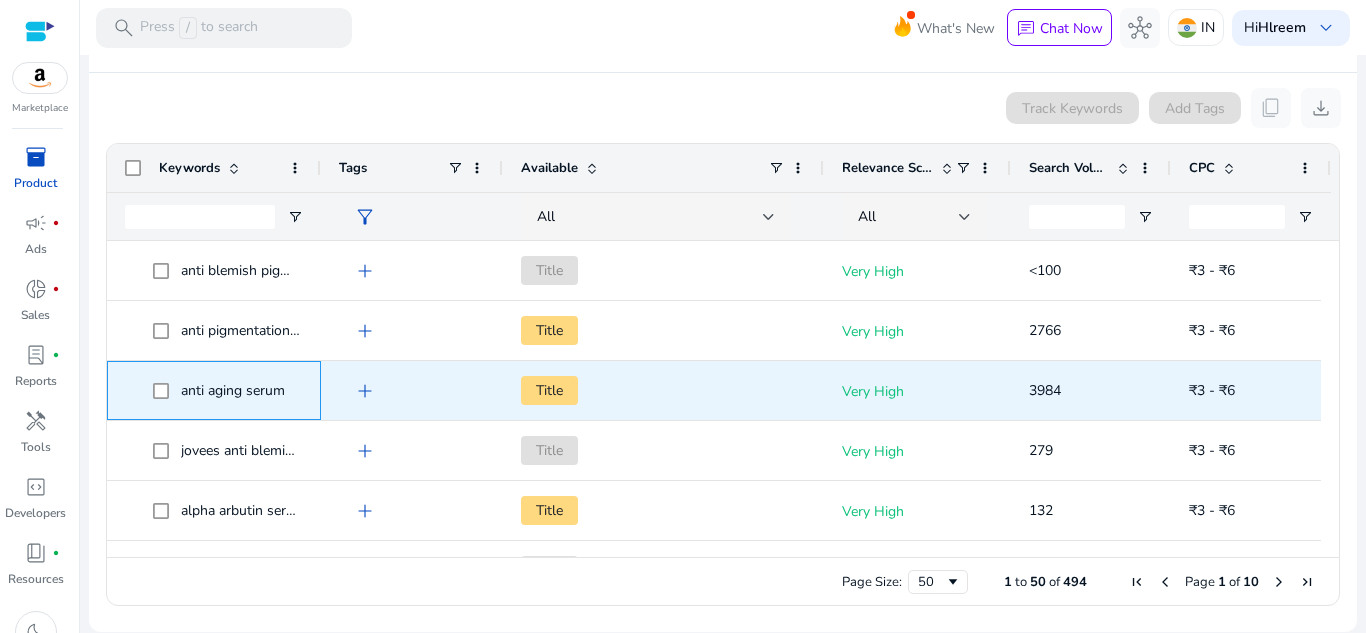 click on "anti aging serum" 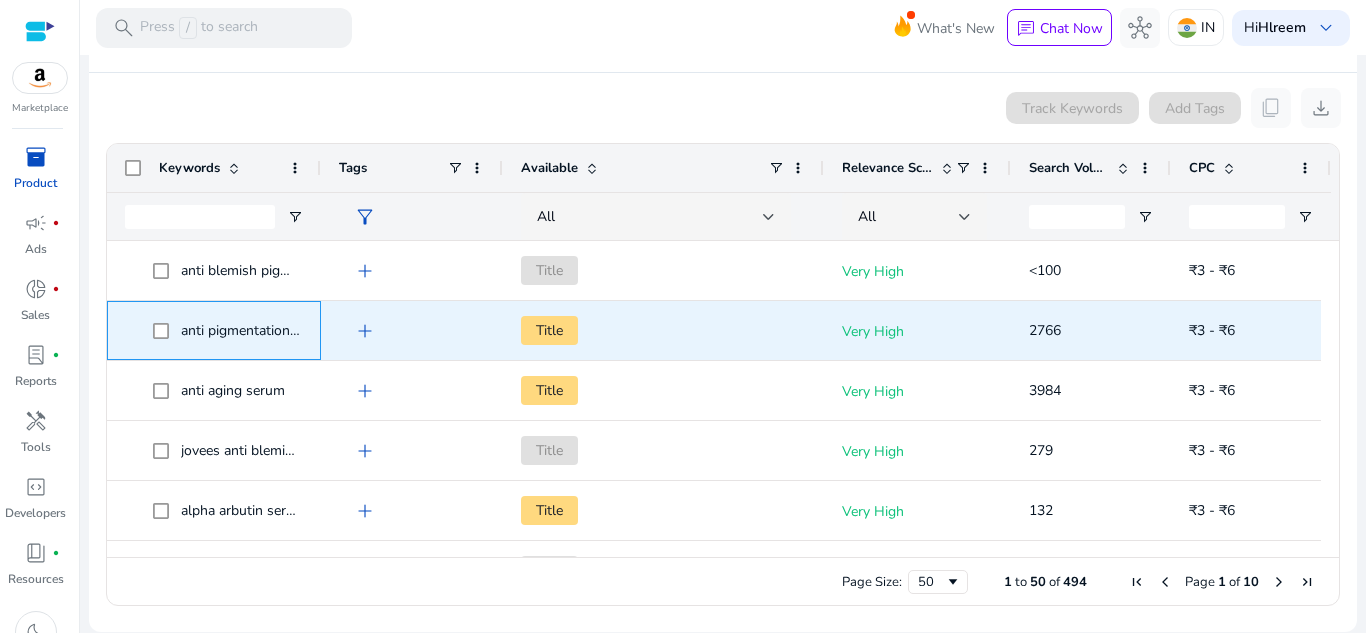 click on "anti pigmentation serum" 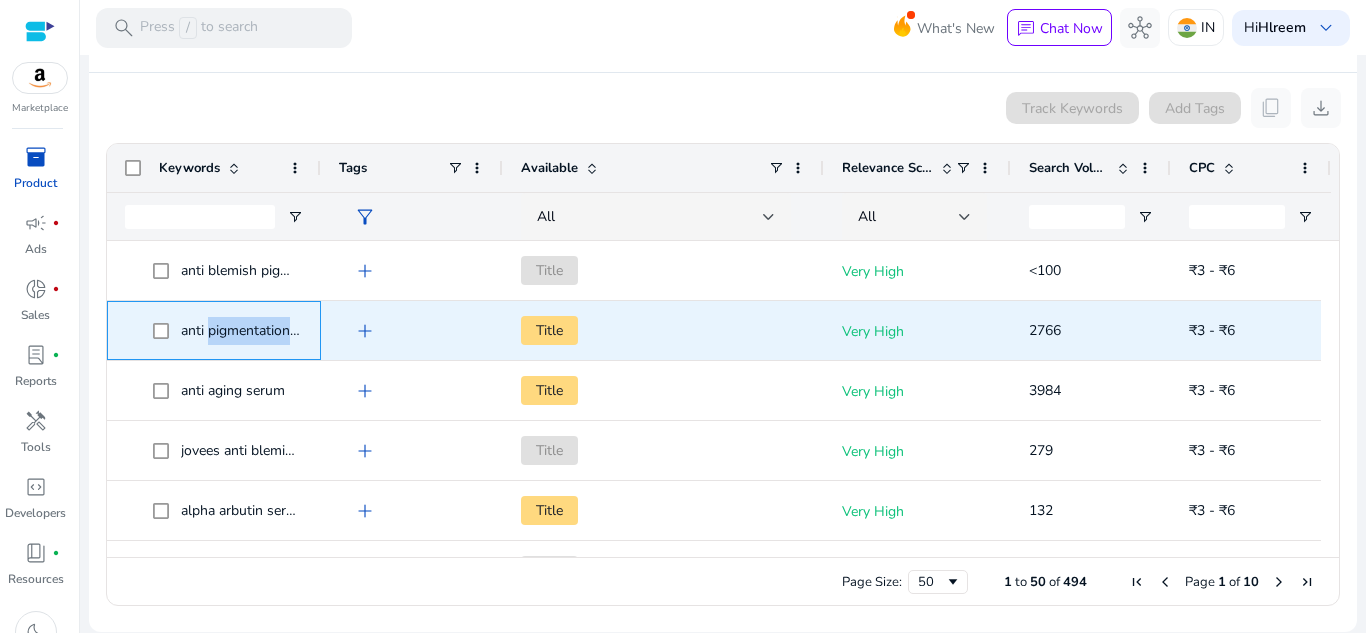 click on "anti pigmentation serum" 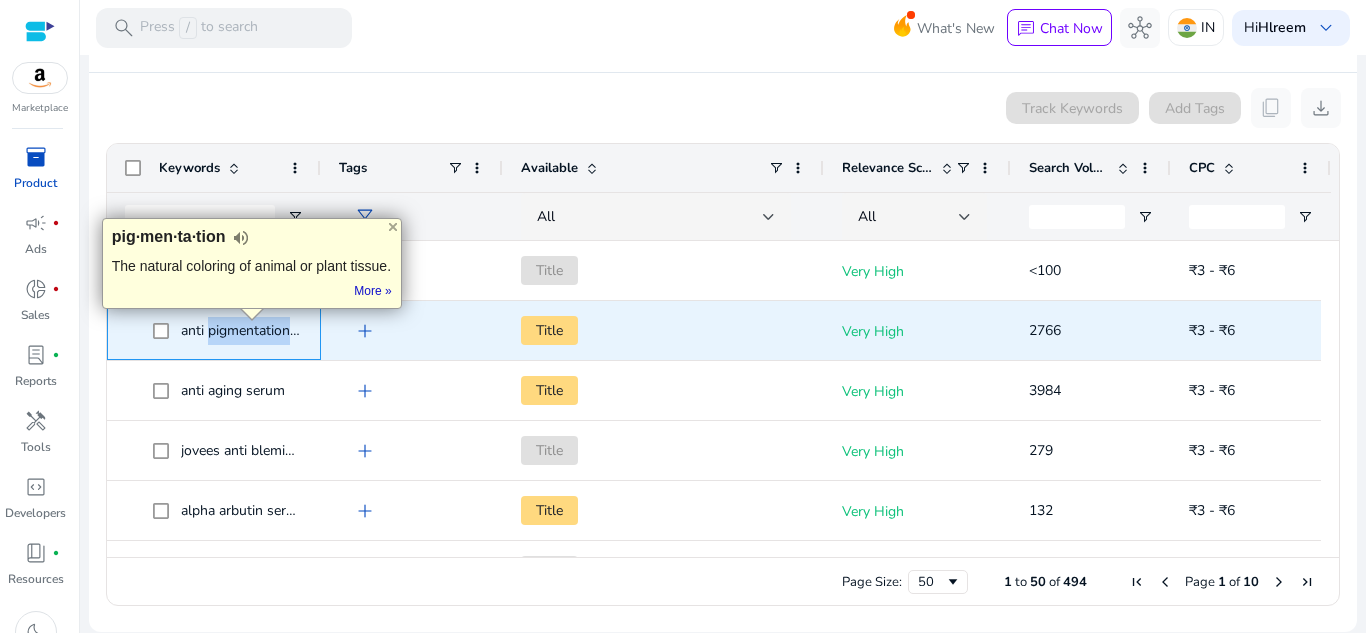 click on "anti pigmentation serum" 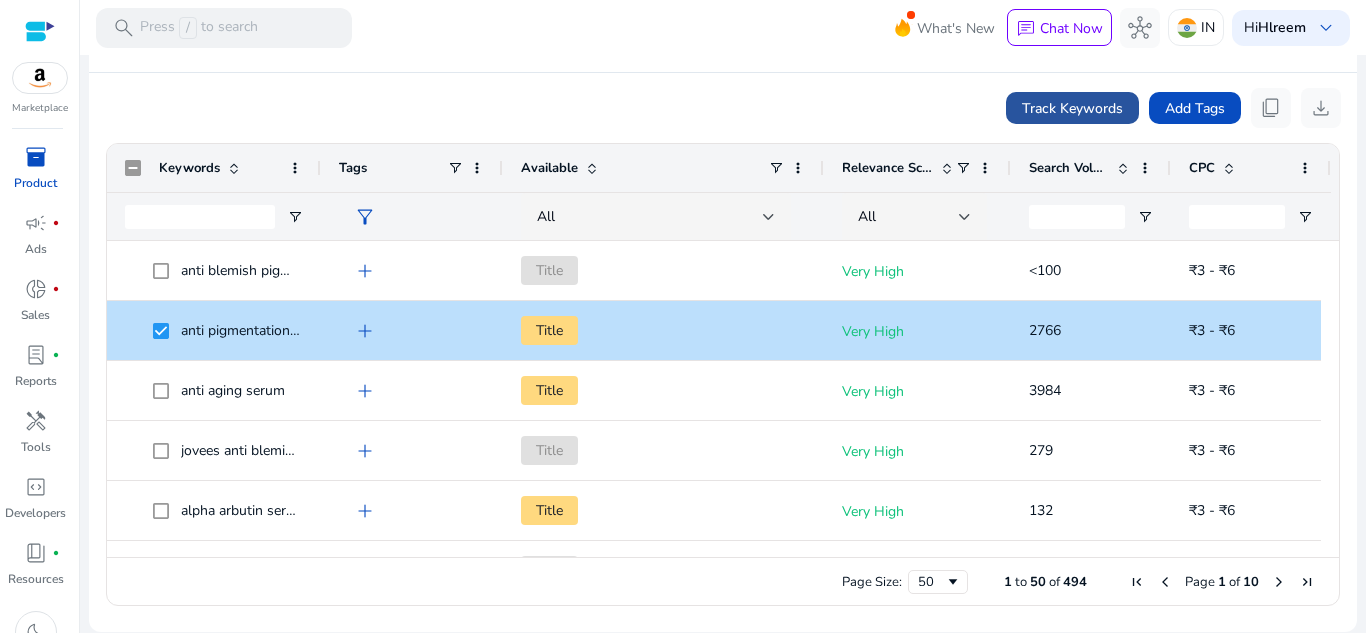 click on "Track Keywords" 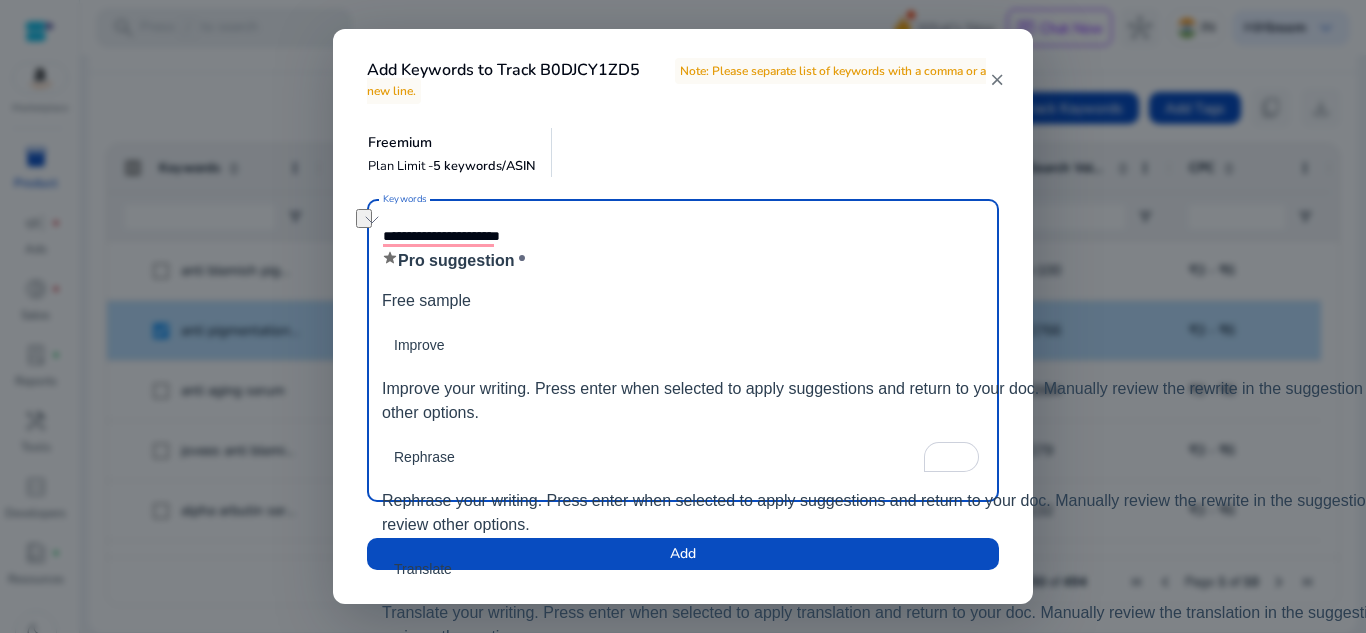 drag, startPoint x: 536, startPoint y: 242, endPoint x: 376, endPoint y: 242, distance: 160 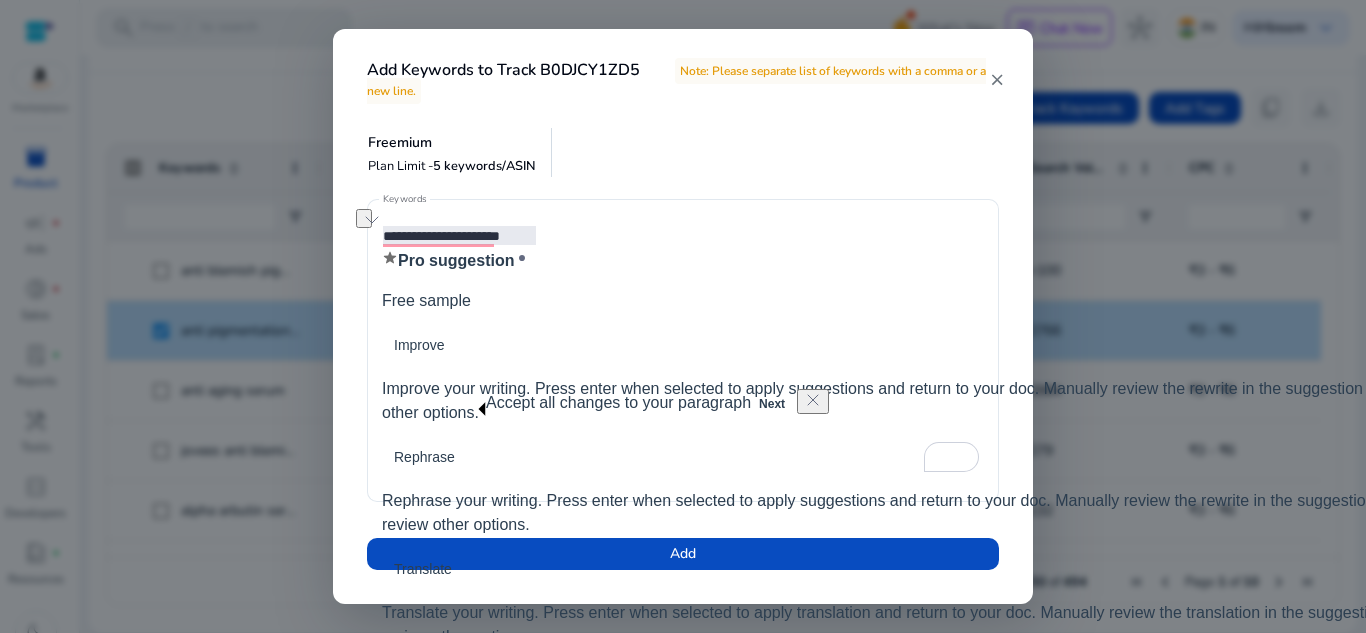 click on "close" at bounding box center [996, 80] 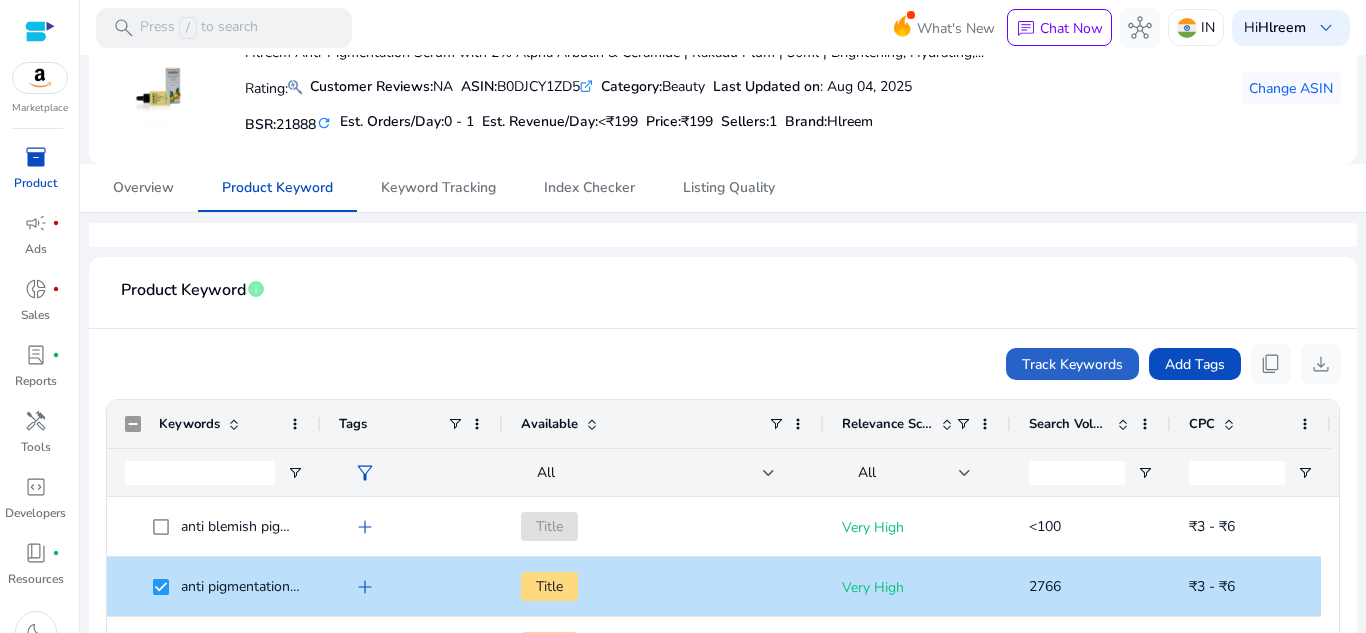 scroll, scrollTop: 0, scrollLeft: 0, axis: both 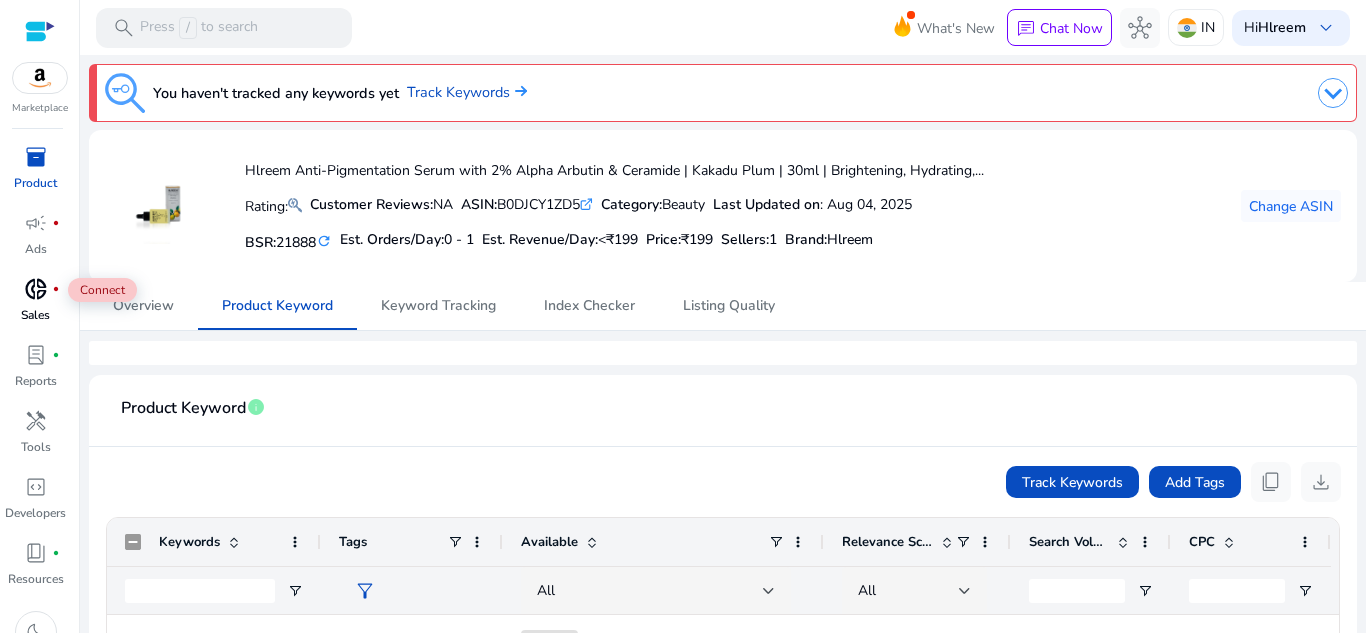 click on "donut_small" at bounding box center (36, 289) 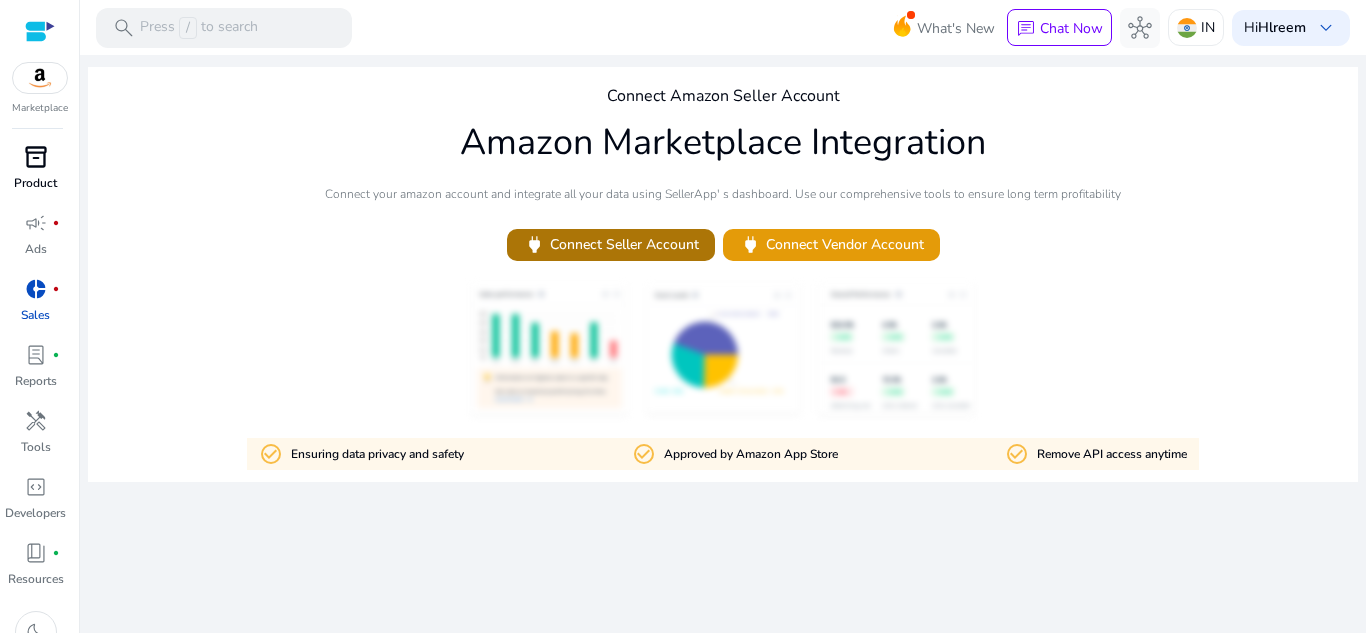 click on "power   Connect Seller Account" 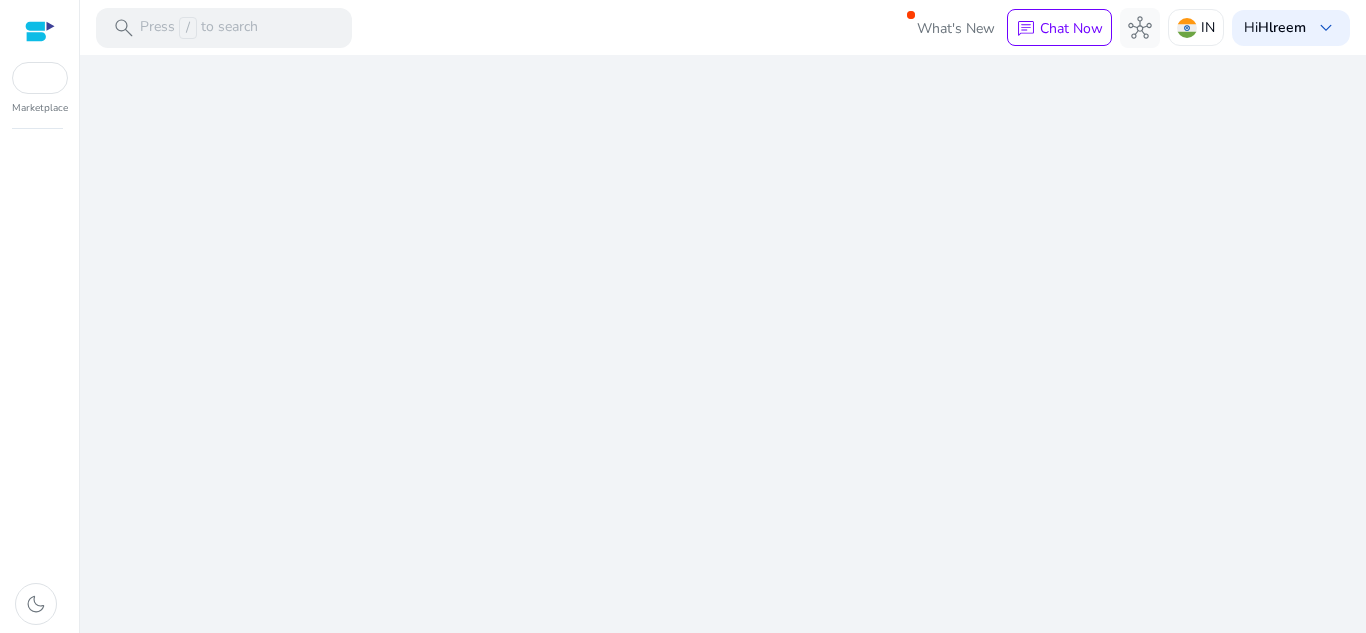 scroll, scrollTop: 0, scrollLeft: 0, axis: both 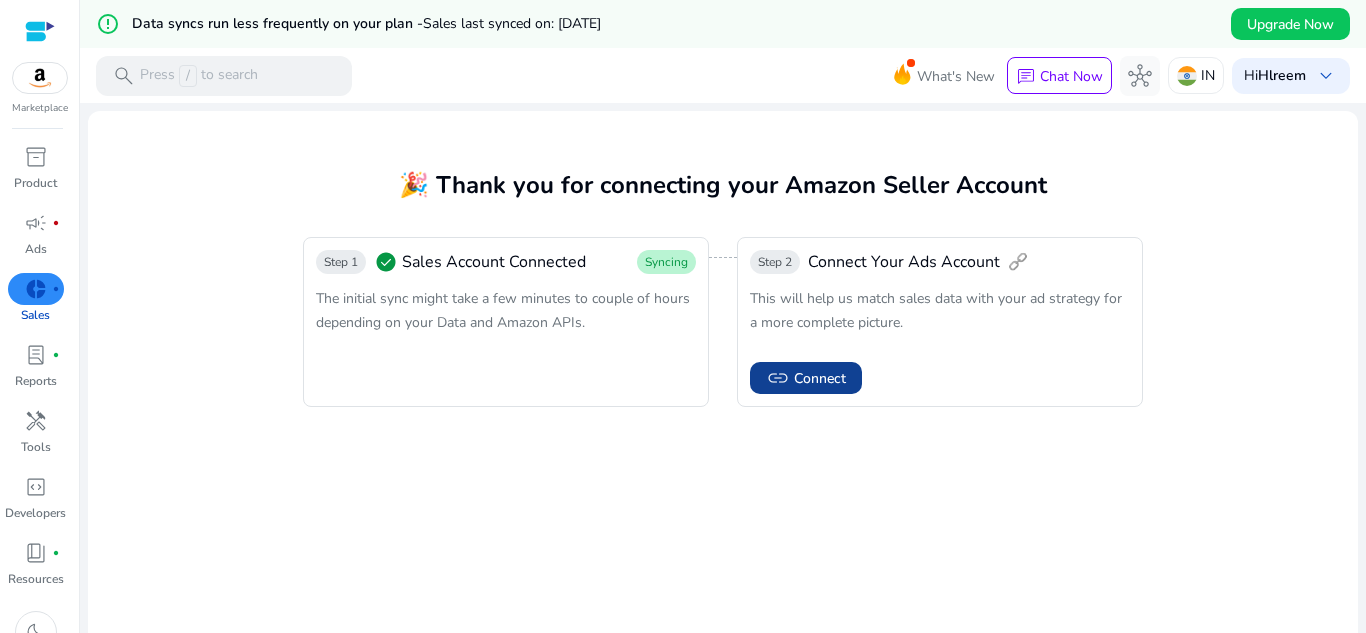 click on "Connect" 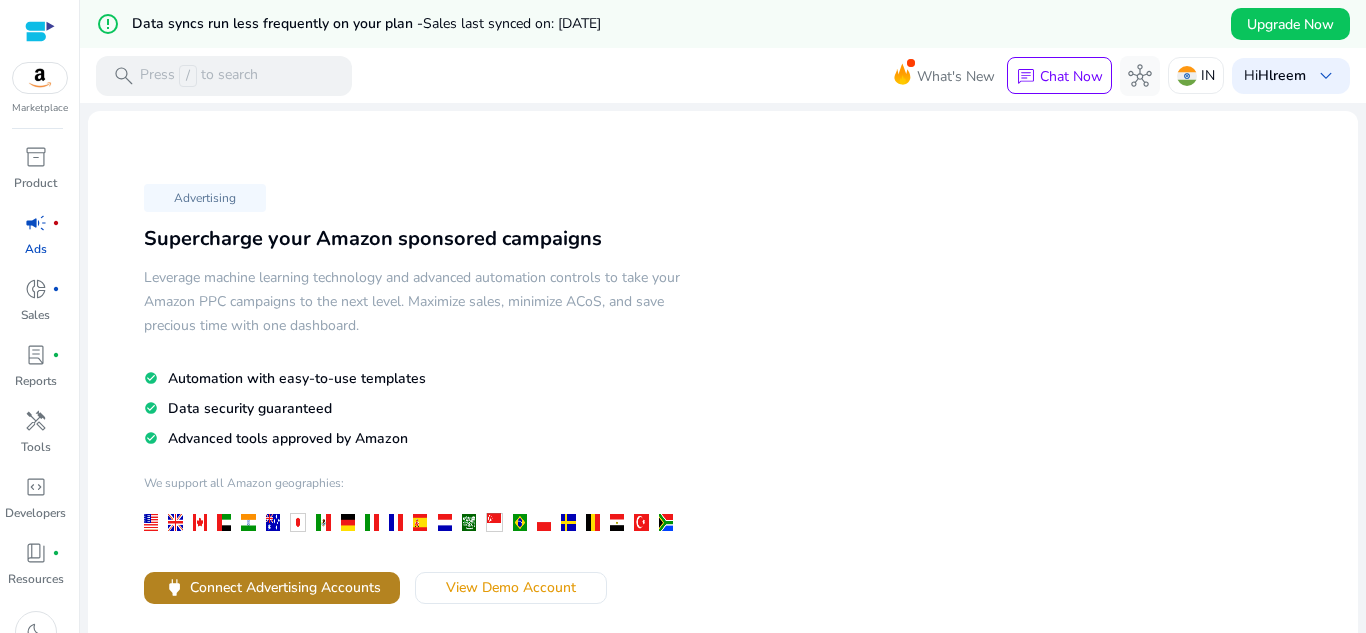 click on "Connect Advertising Accounts" 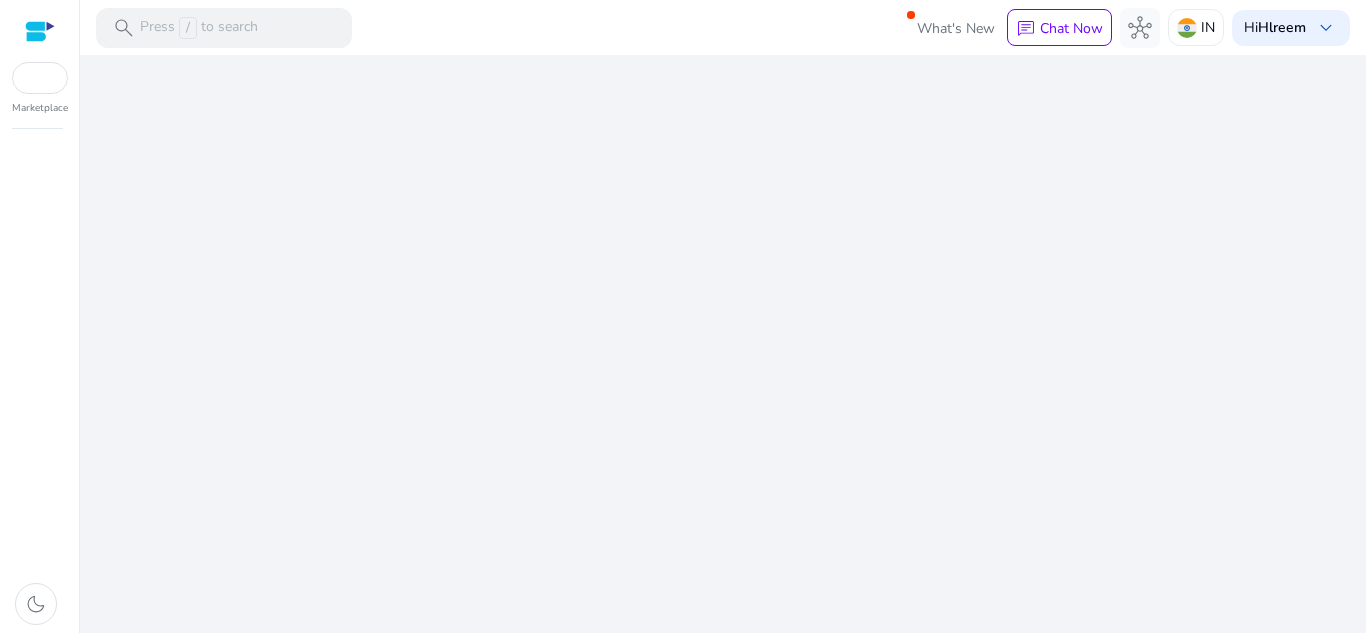 scroll, scrollTop: 0, scrollLeft: 0, axis: both 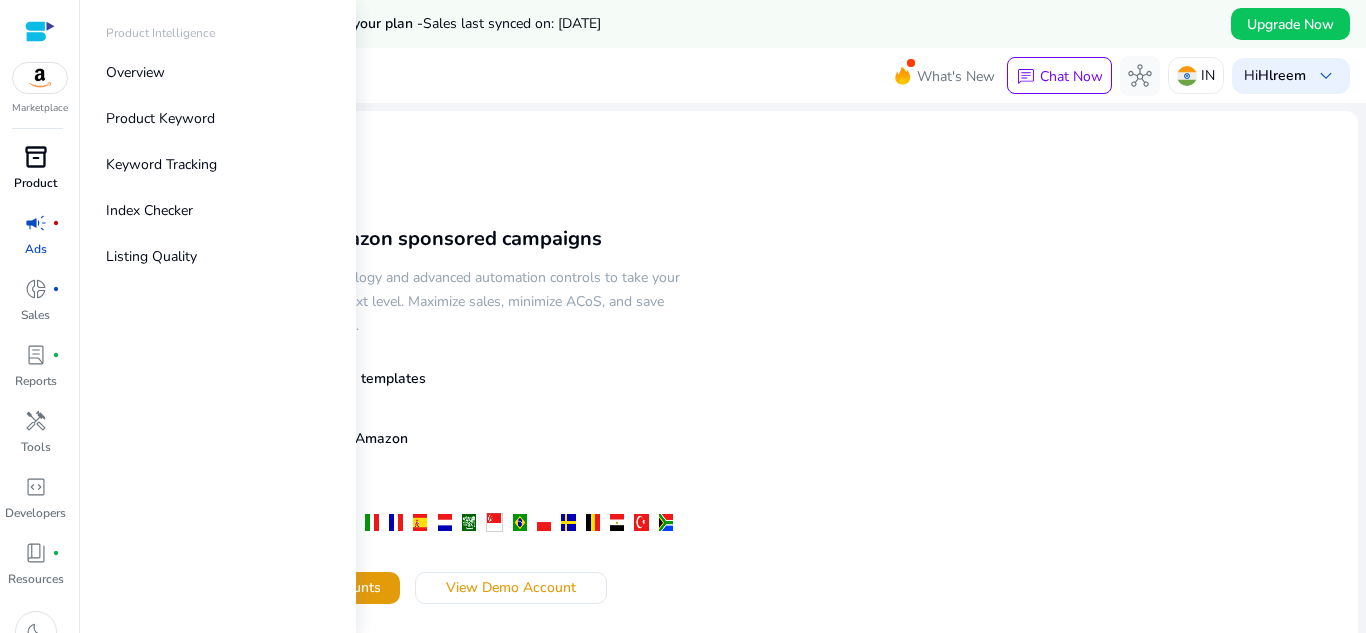 click on "inventory_2" at bounding box center (36, 157) 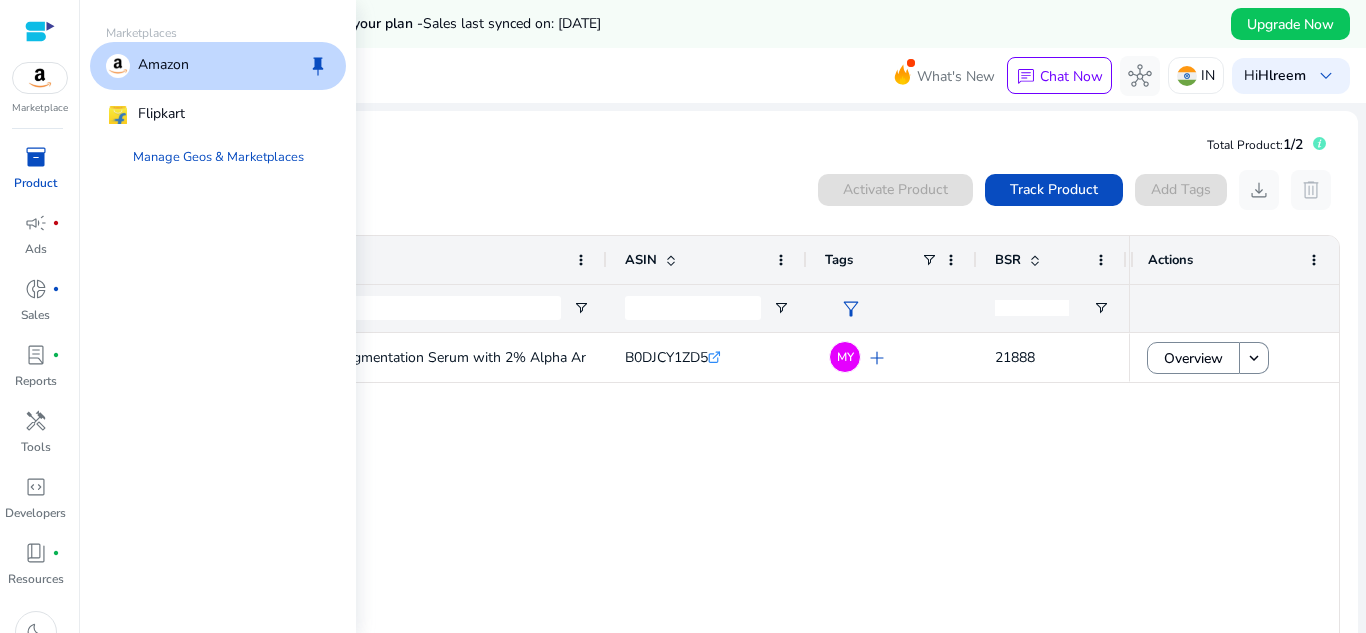 click at bounding box center [40, 78] 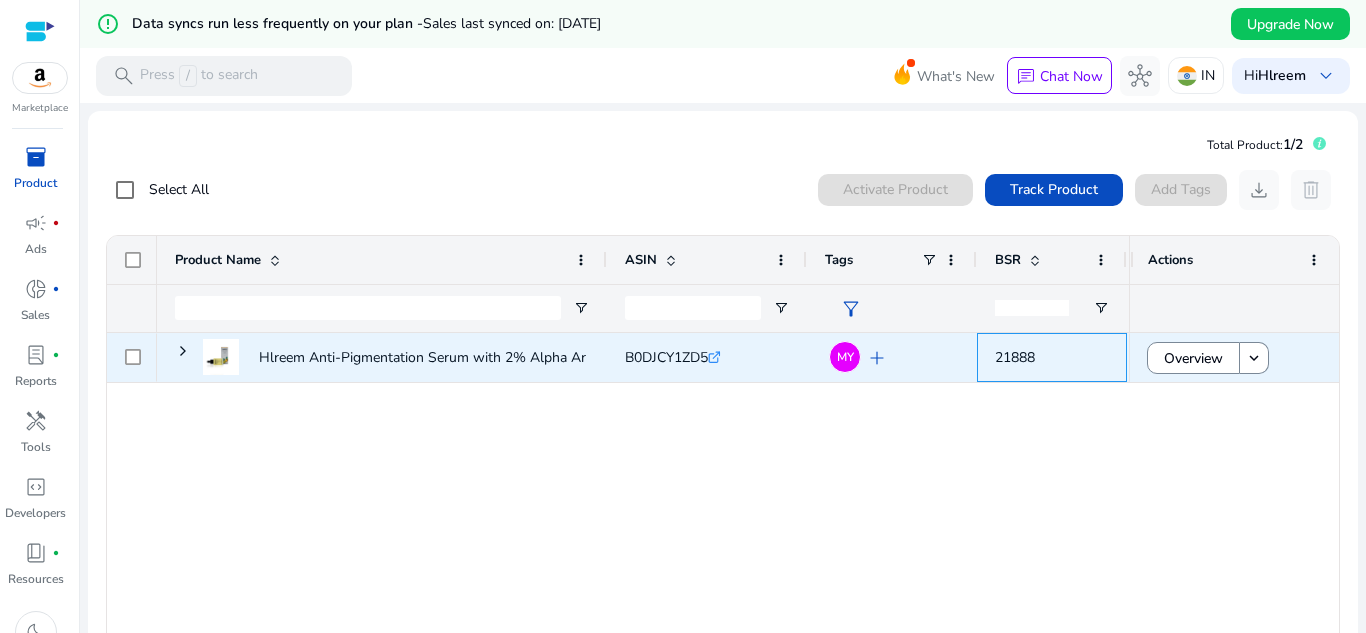 click on "21888" 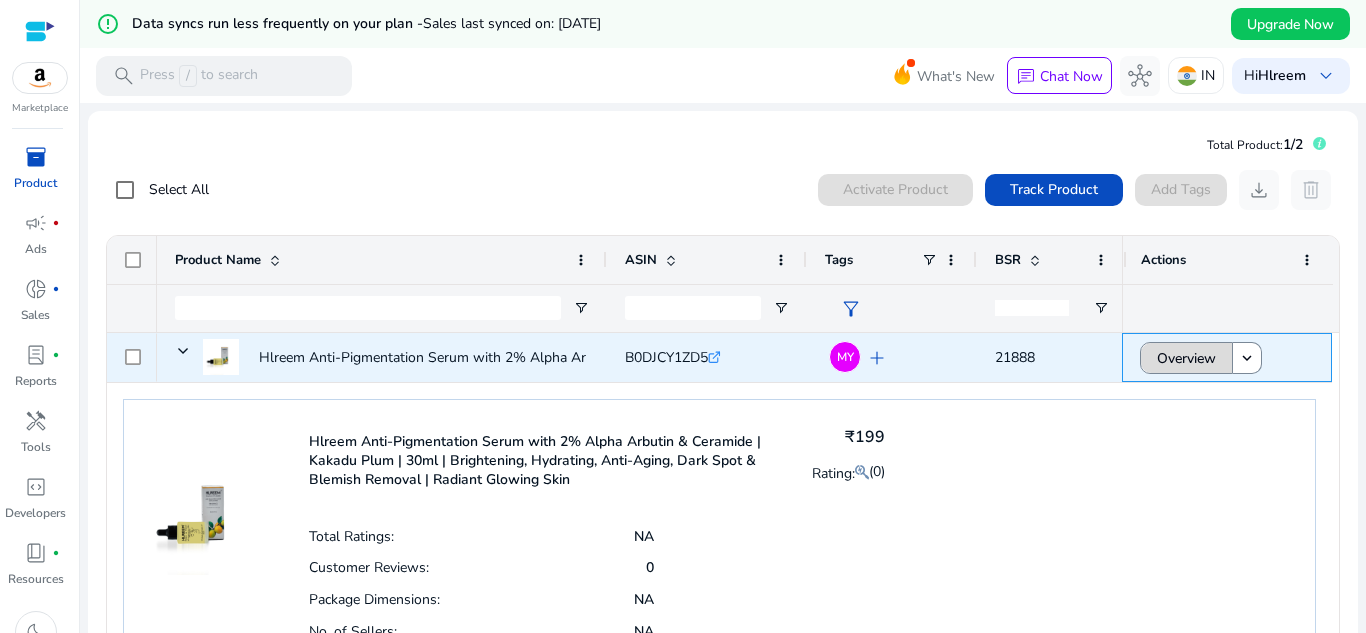 click on "Overview" 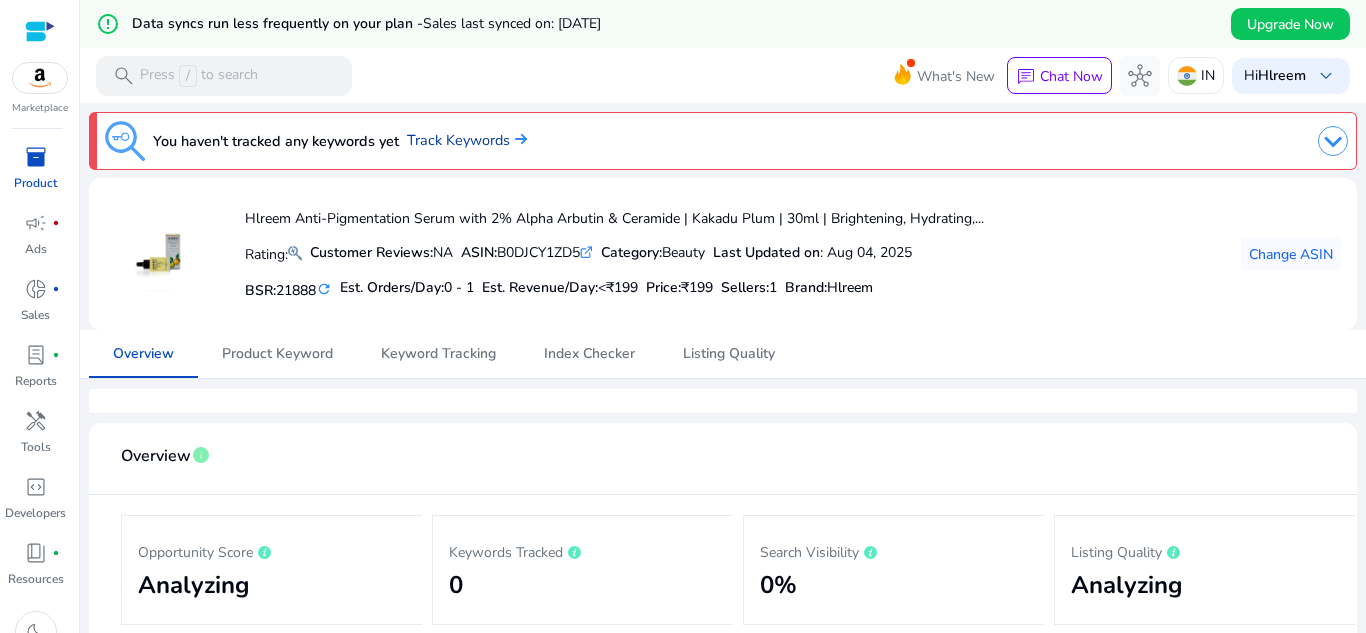 click on "Track Keywords" 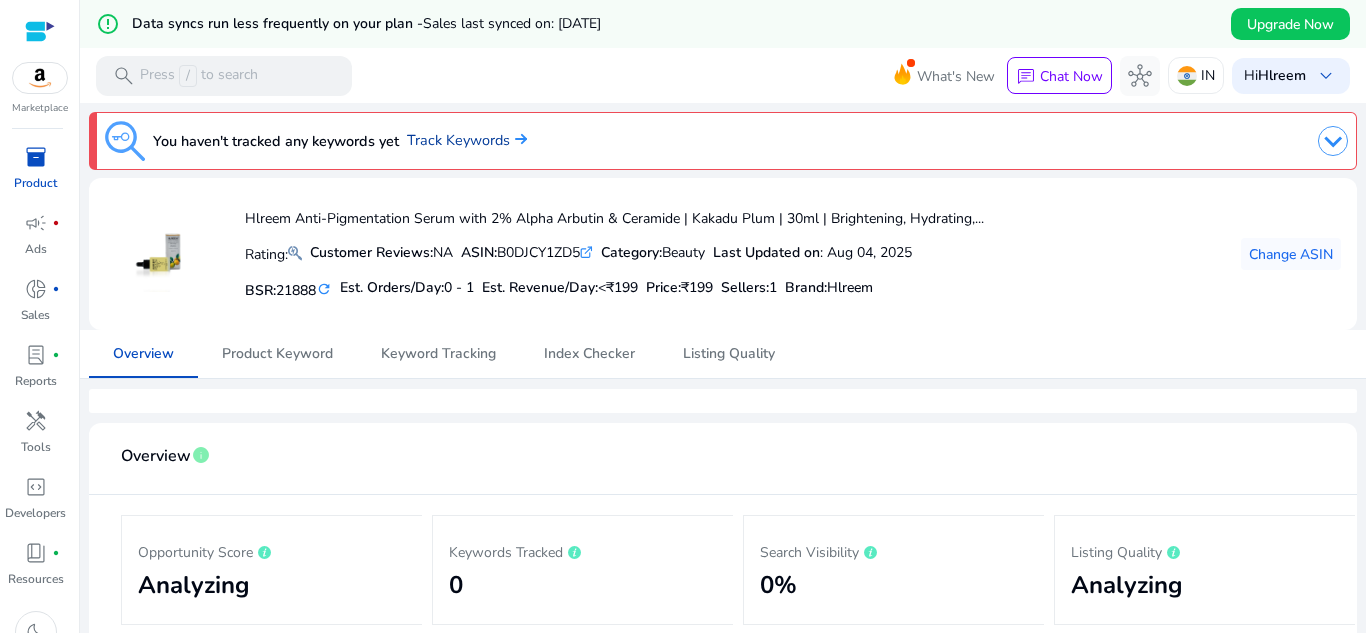 scroll, scrollTop: 0, scrollLeft: 0, axis: both 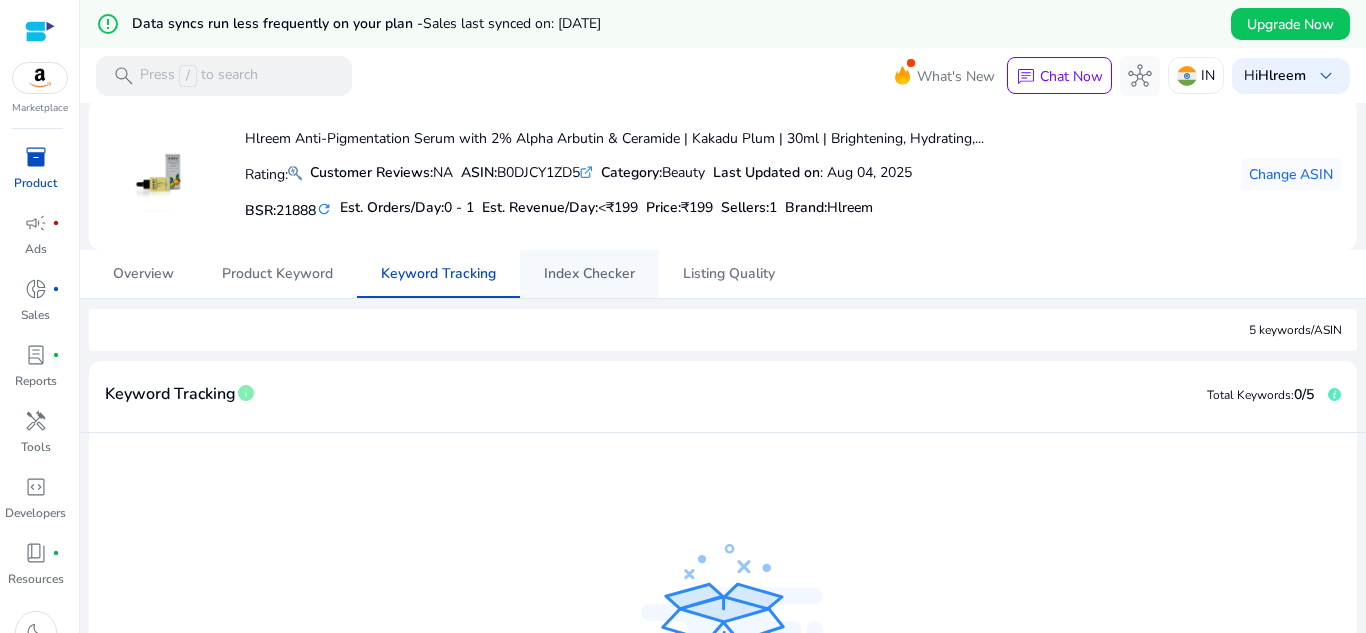 click on "Index Checker" at bounding box center (589, 274) 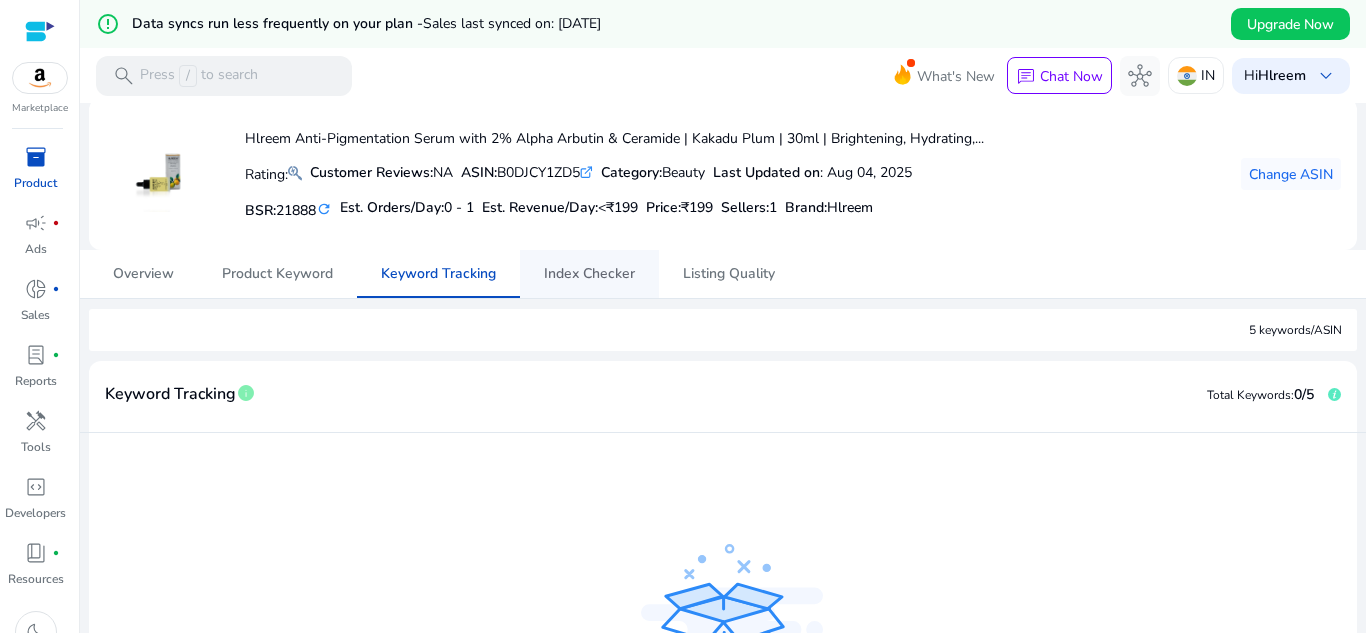 scroll, scrollTop: 0, scrollLeft: 0, axis: both 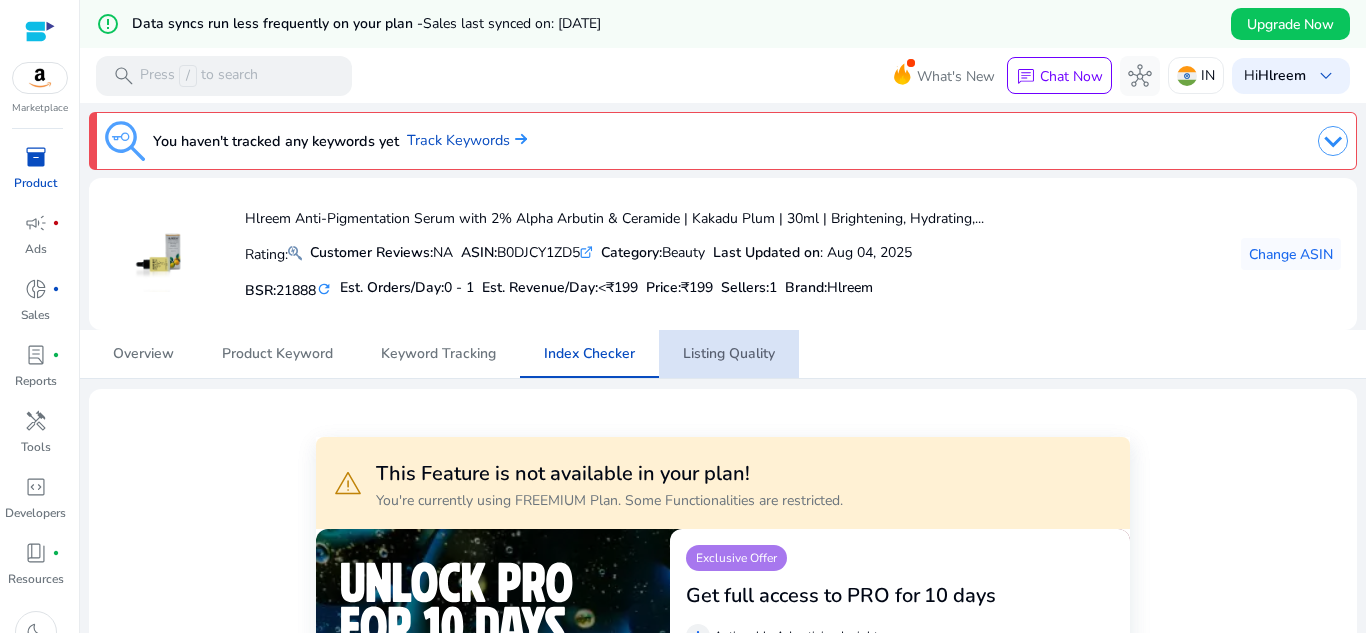 click on "Listing Quality" at bounding box center [729, 354] 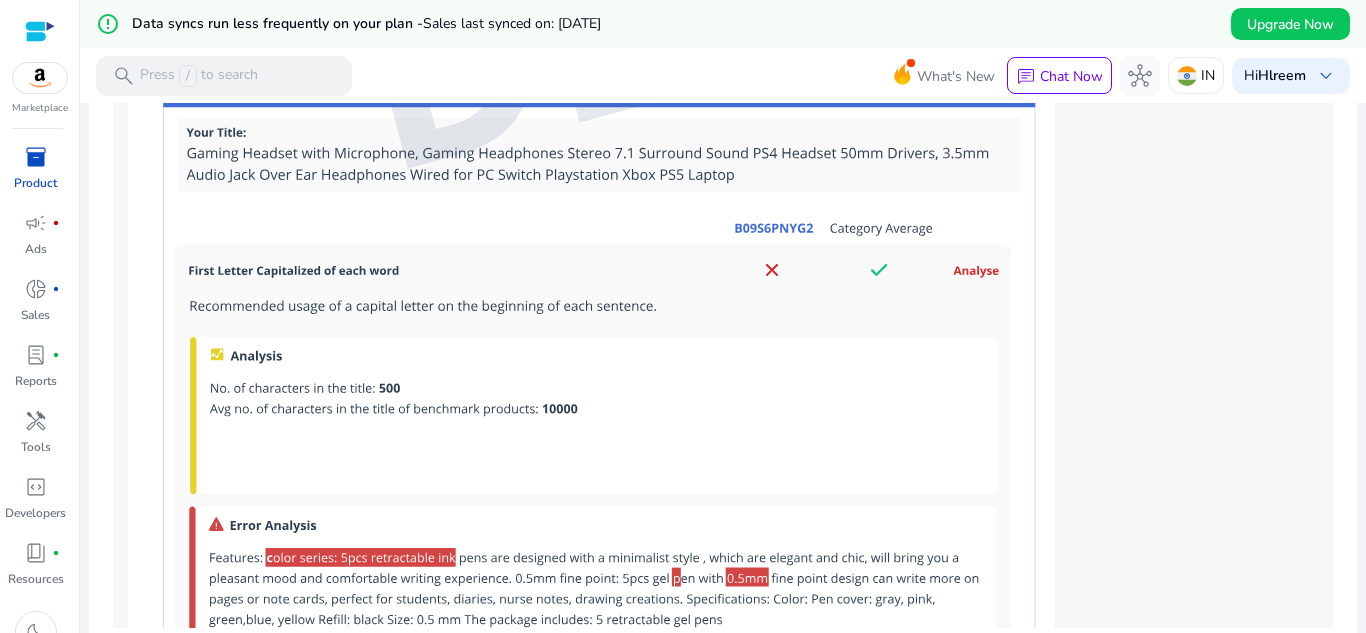 scroll, scrollTop: 1740, scrollLeft: 0, axis: vertical 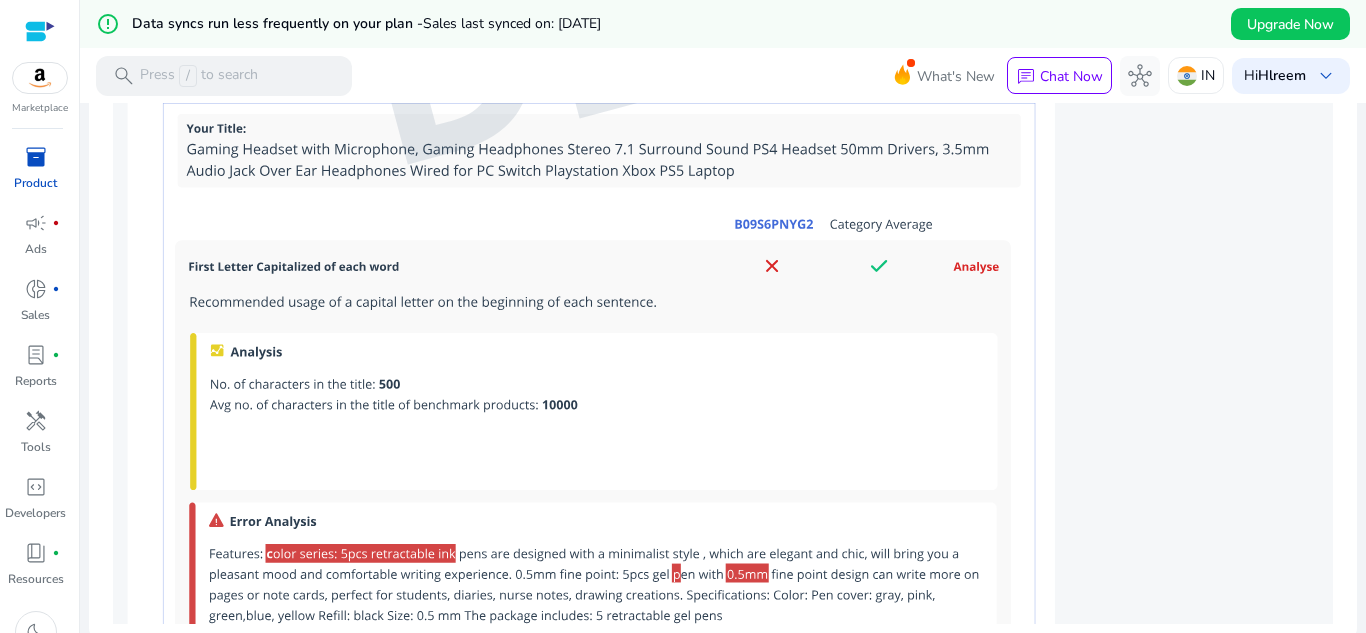 click at bounding box center [723, -12] 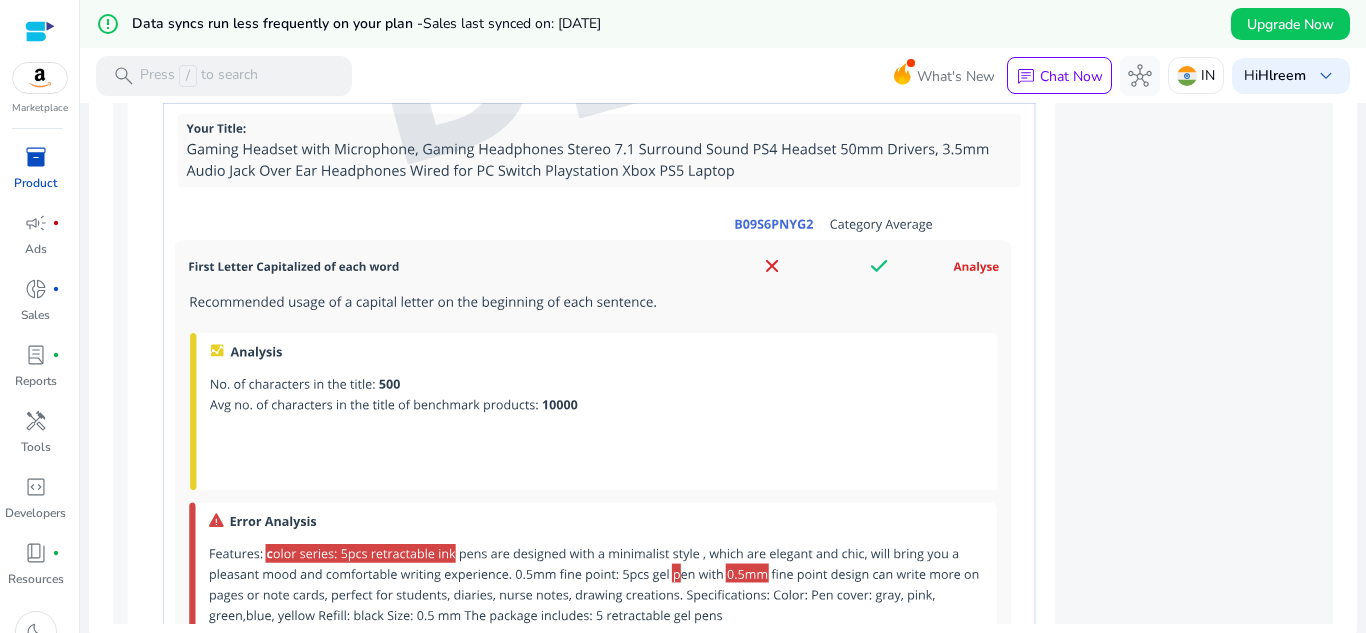 click at bounding box center [723, -12] 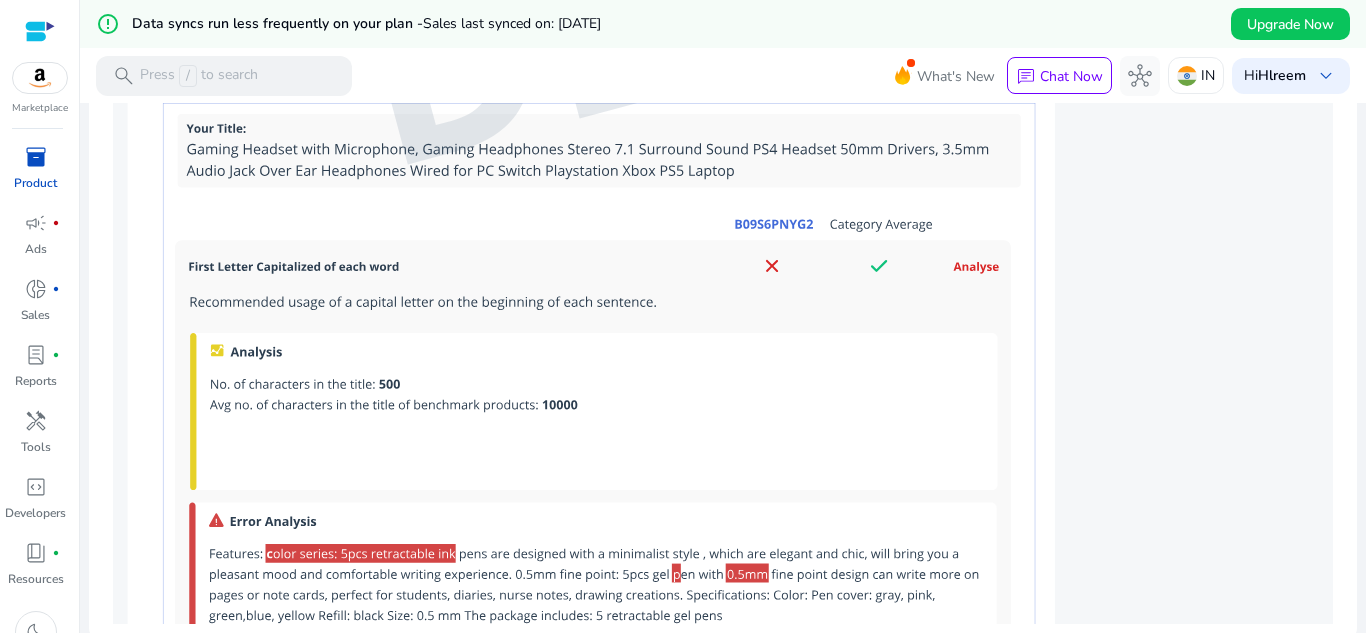 click at bounding box center [723, -12] 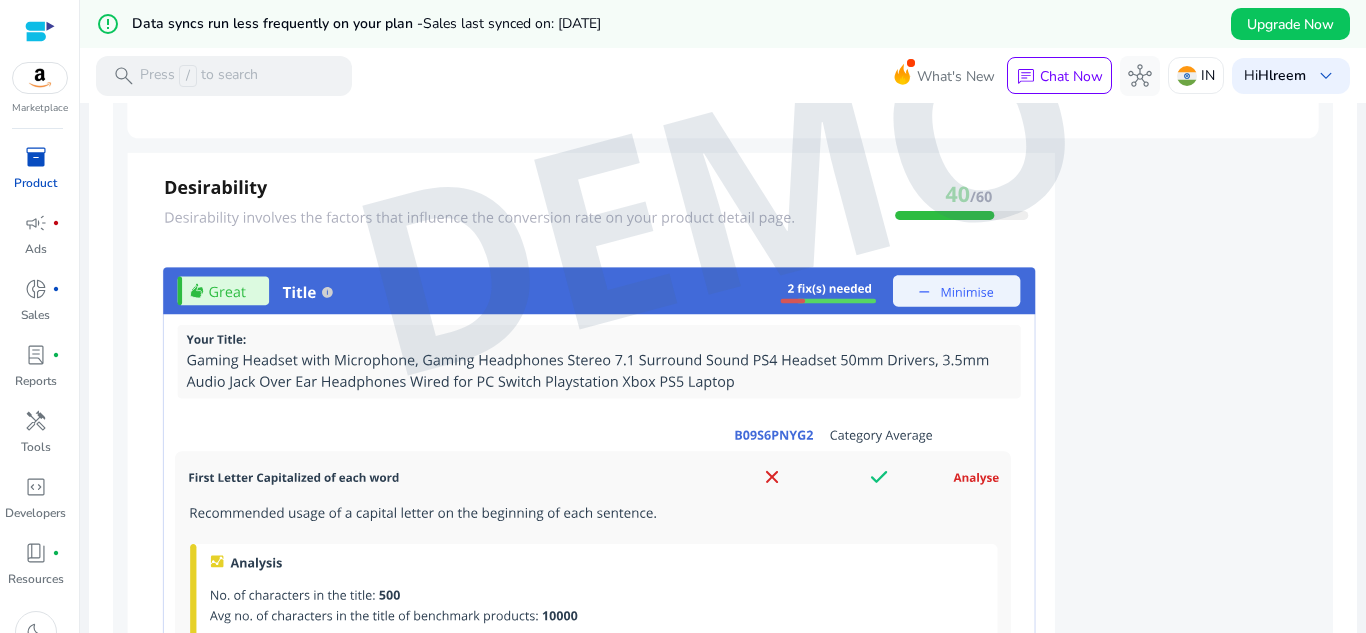 scroll, scrollTop: 1532, scrollLeft: 0, axis: vertical 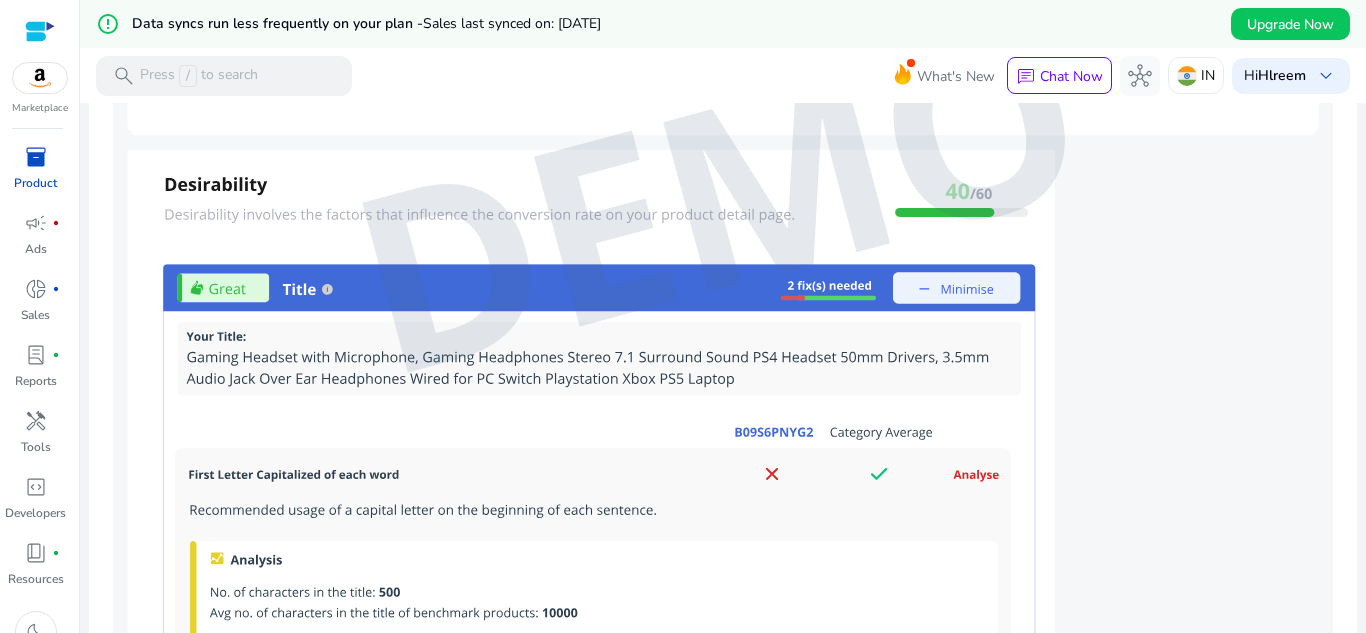 click at bounding box center [723, 196] 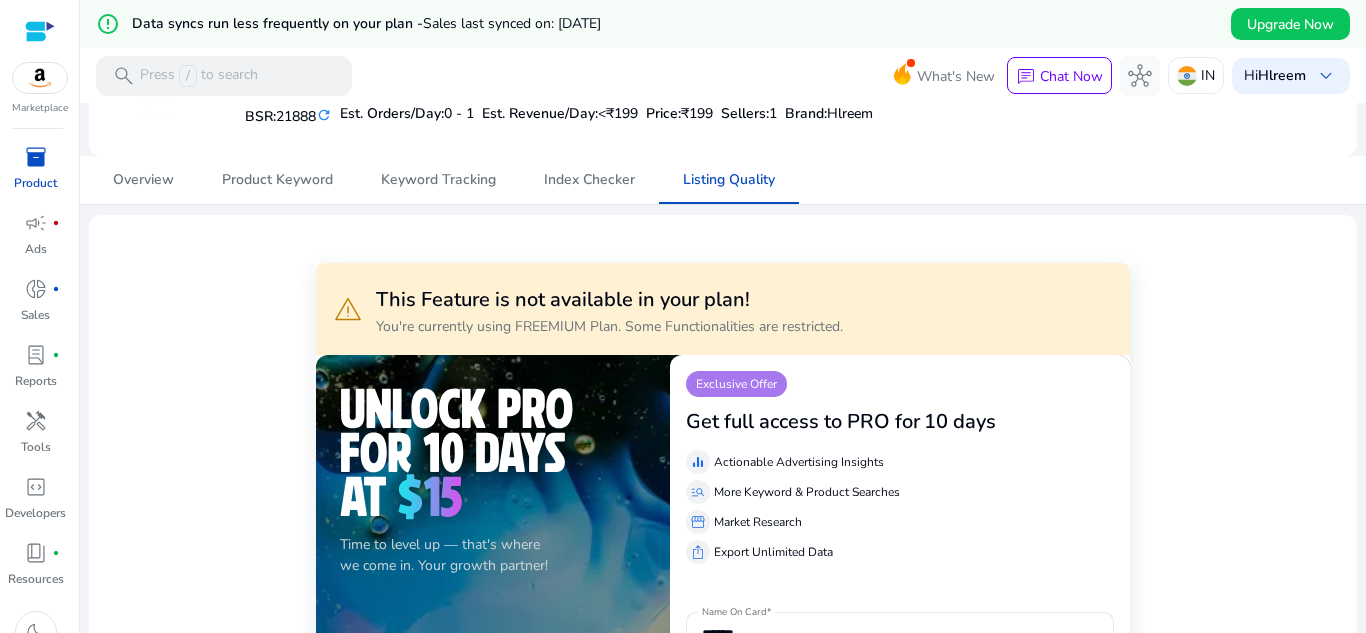 scroll, scrollTop: 149, scrollLeft: 0, axis: vertical 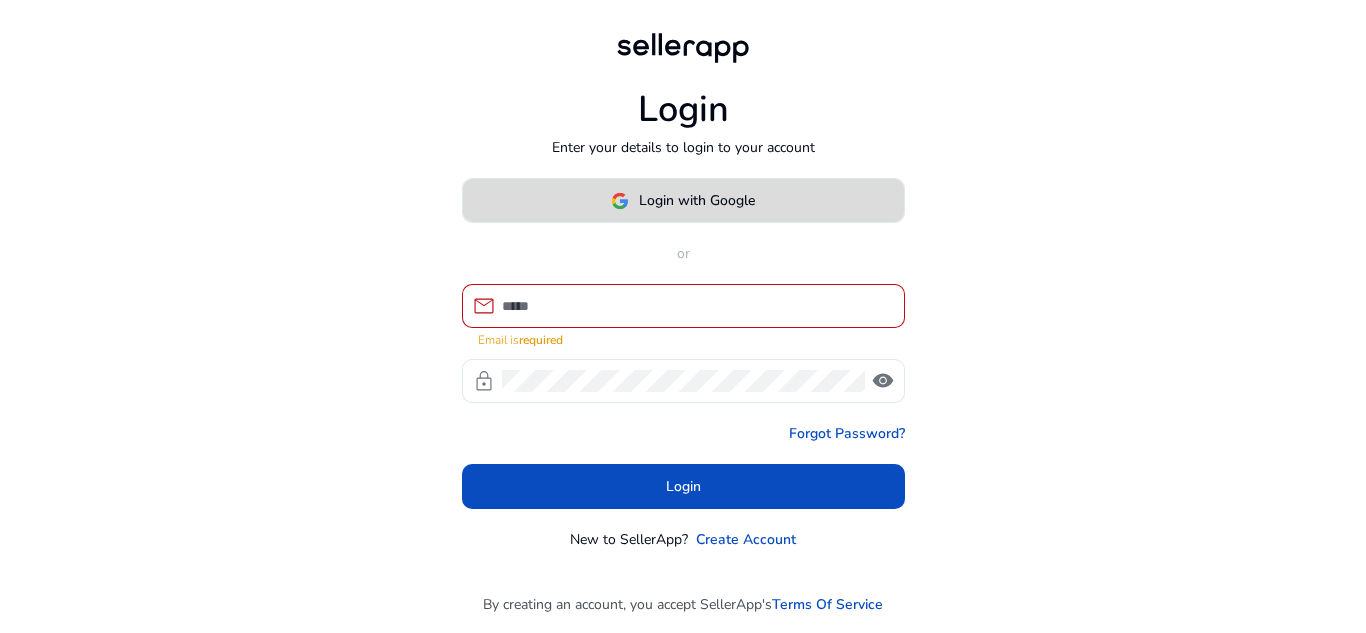 click on "Login with Google" 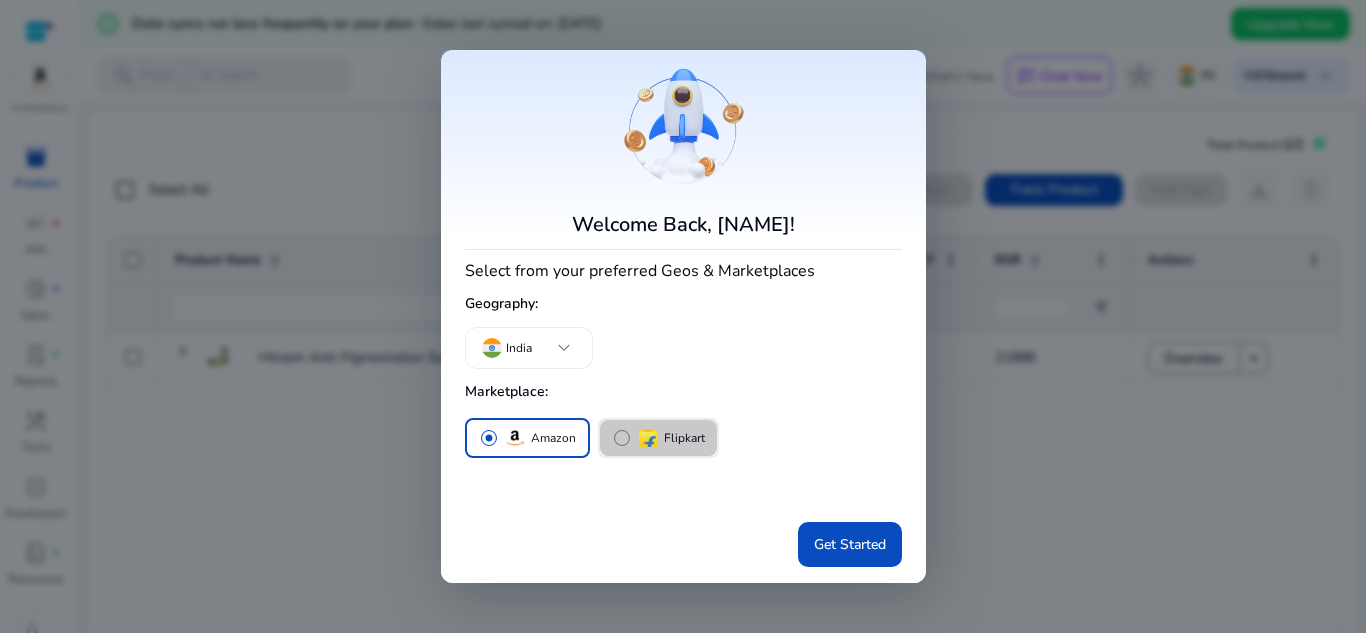 click on "radio_button_unchecked" at bounding box center (622, 438) 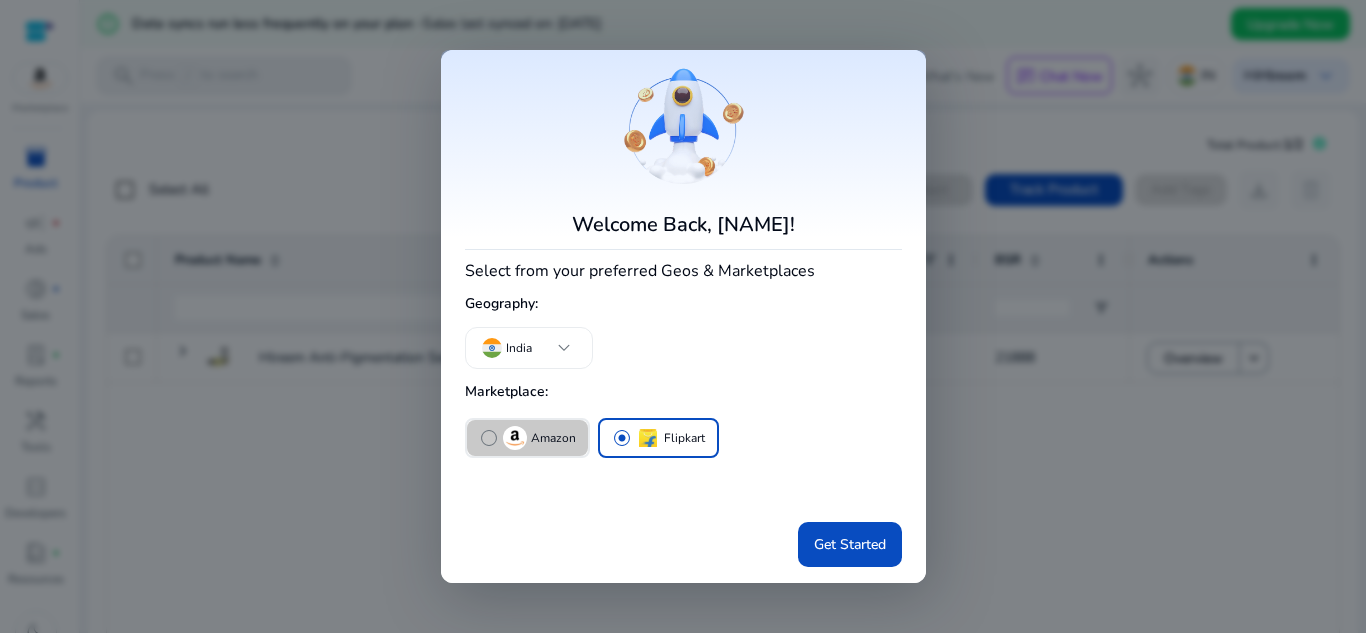 click on "radio_button_unchecked   Amazon" at bounding box center [527, 438] 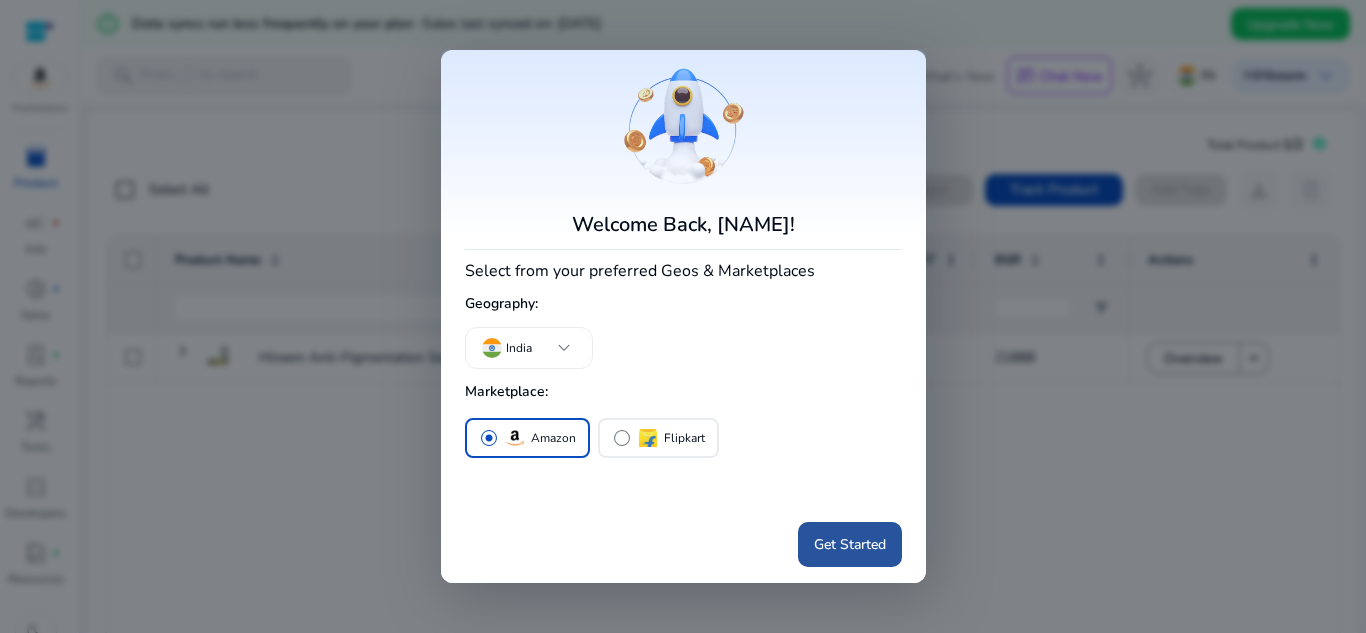 click on "Get Started" at bounding box center [850, 544] 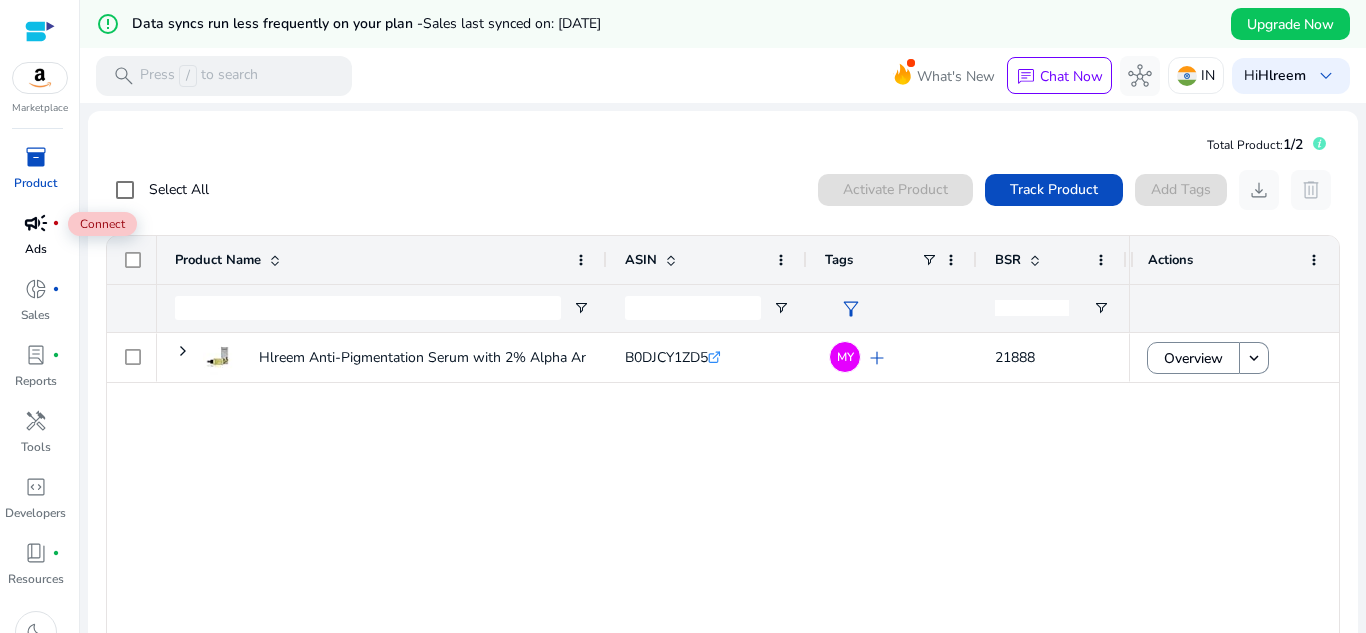 click on "campaign" at bounding box center (36, 223) 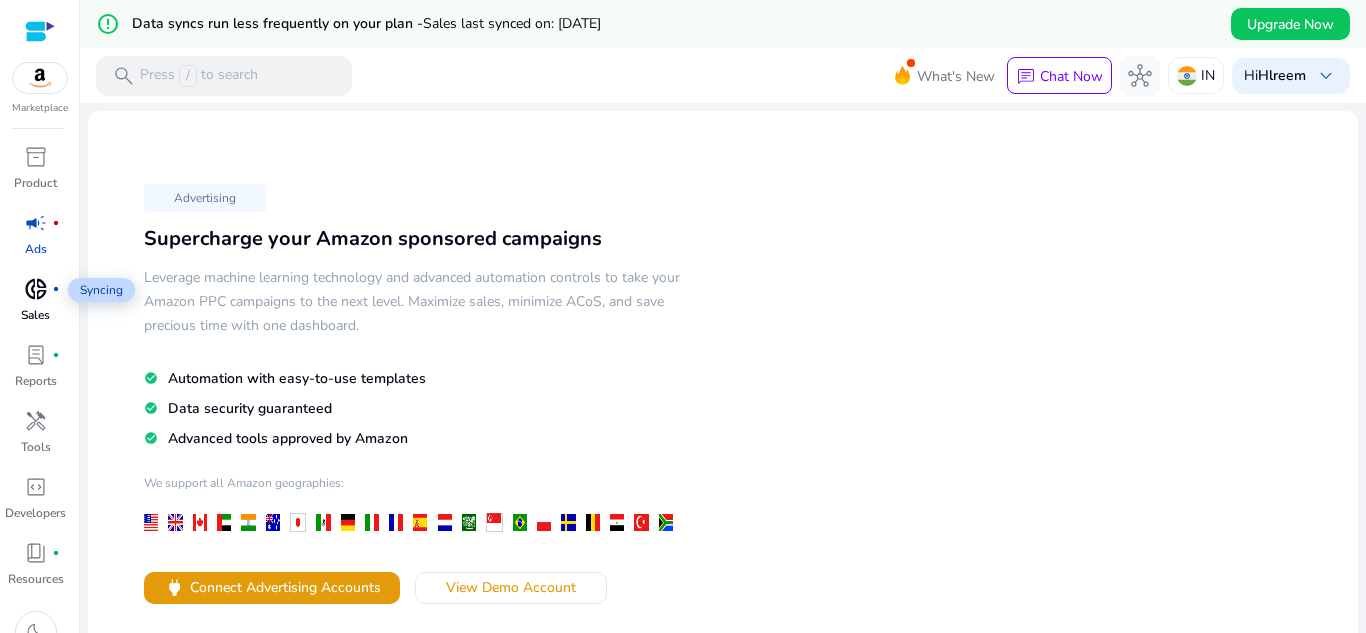 scroll, scrollTop: 0, scrollLeft: 0, axis: both 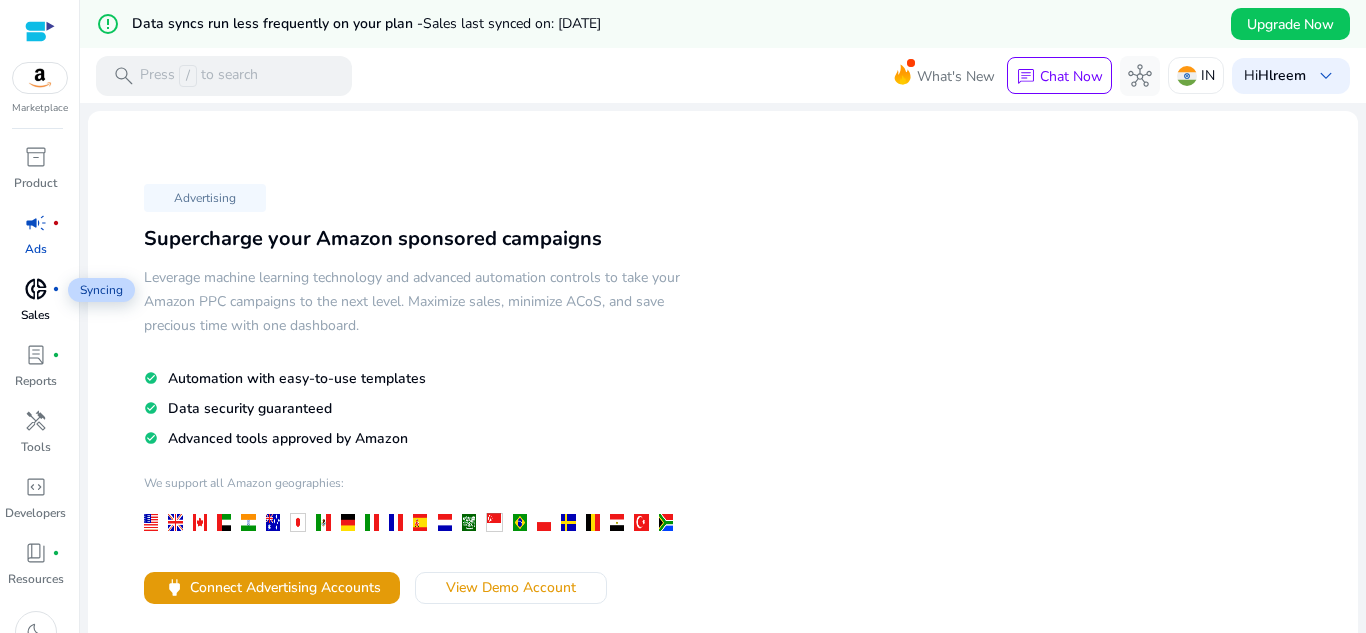 click on "donut_small" at bounding box center (36, 289) 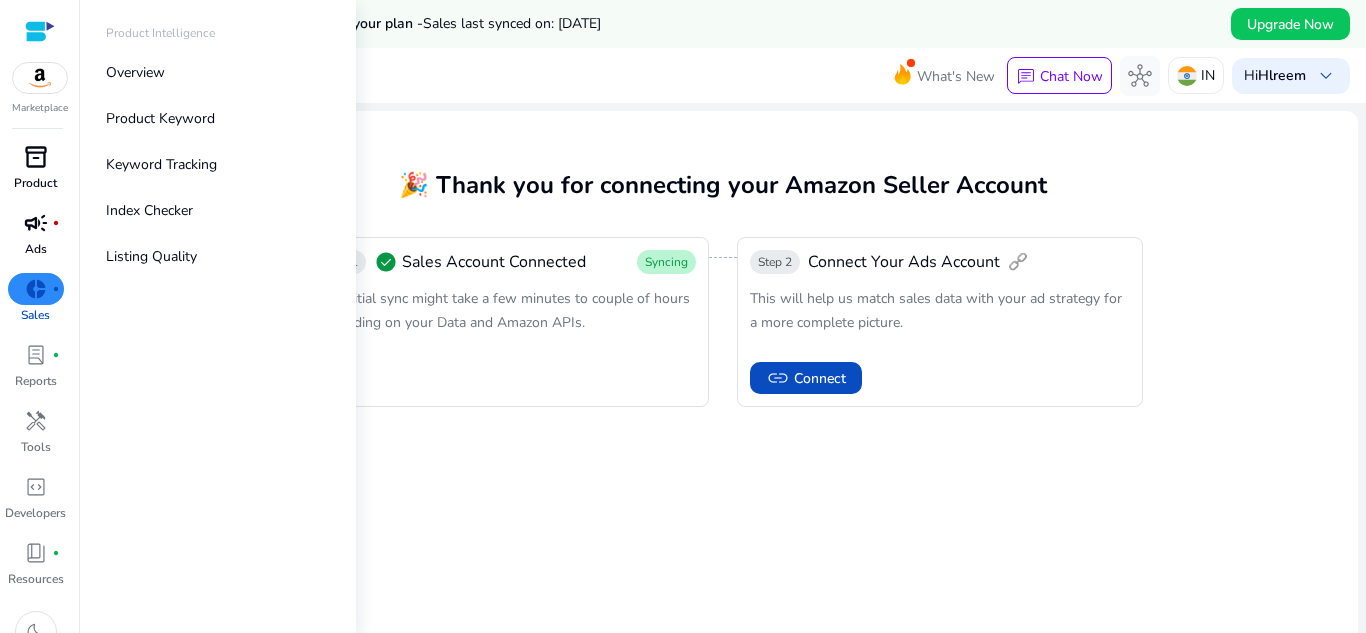 click on "inventory_2" at bounding box center [36, 157] 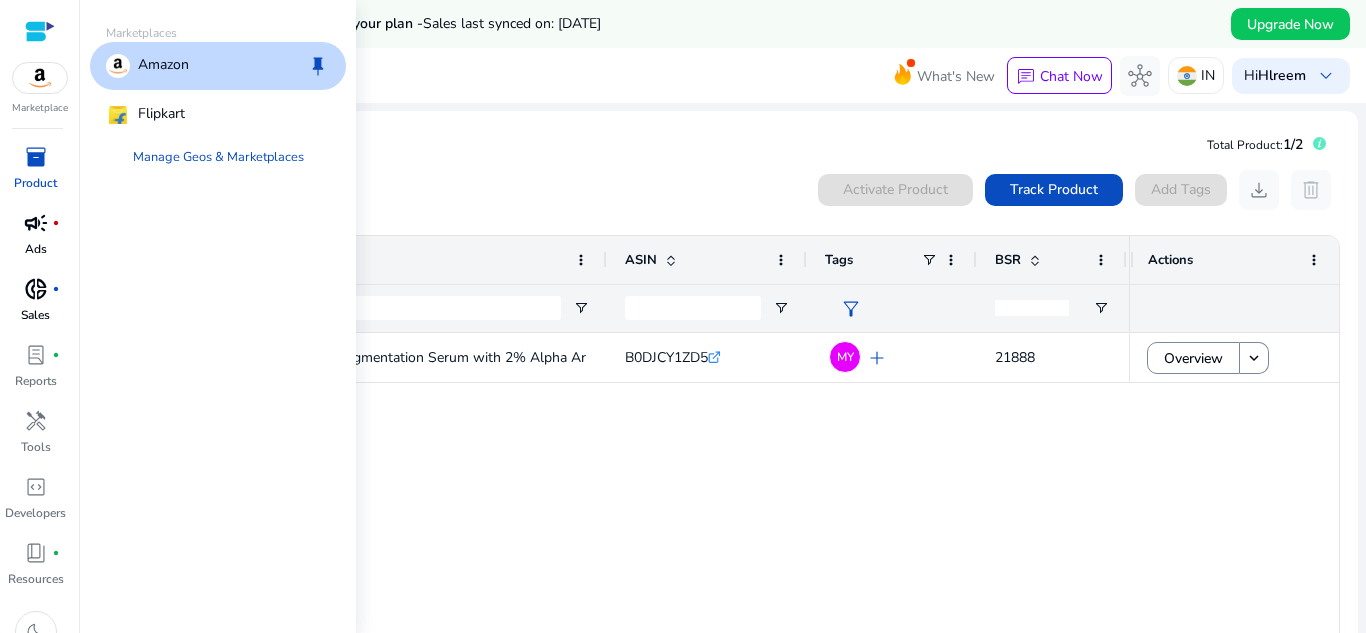 click at bounding box center [40, 78] 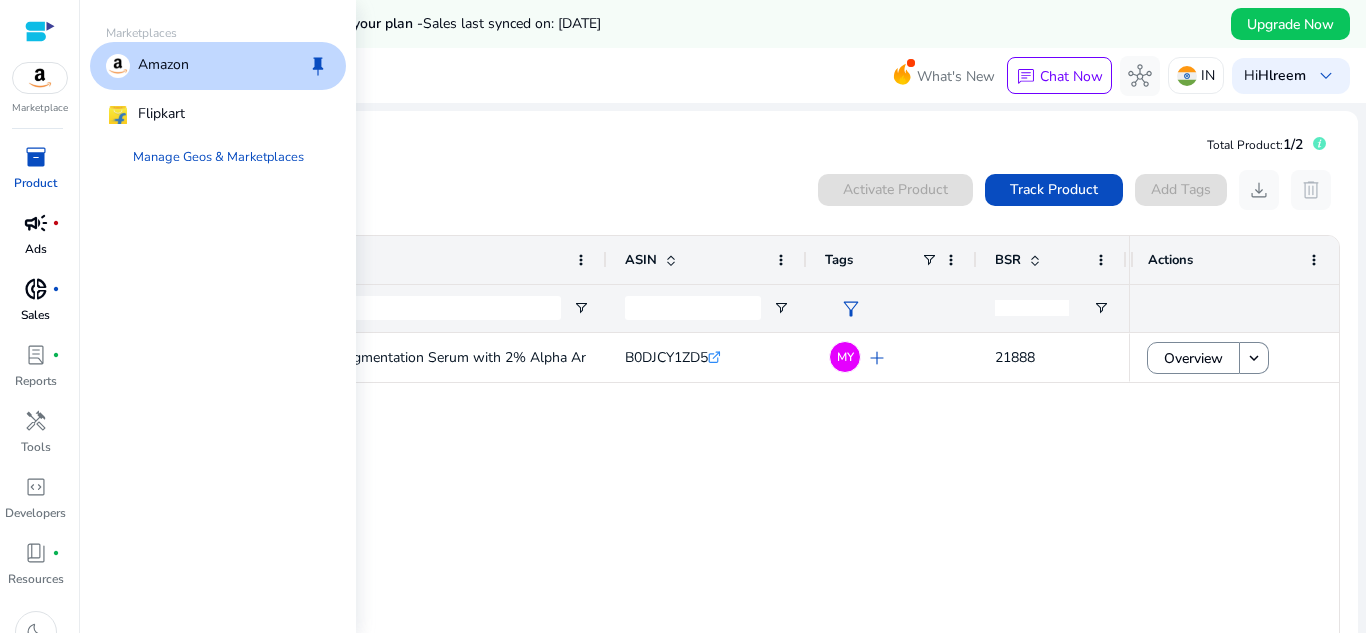 click on "Amazon   keep" at bounding box center (218, 66) 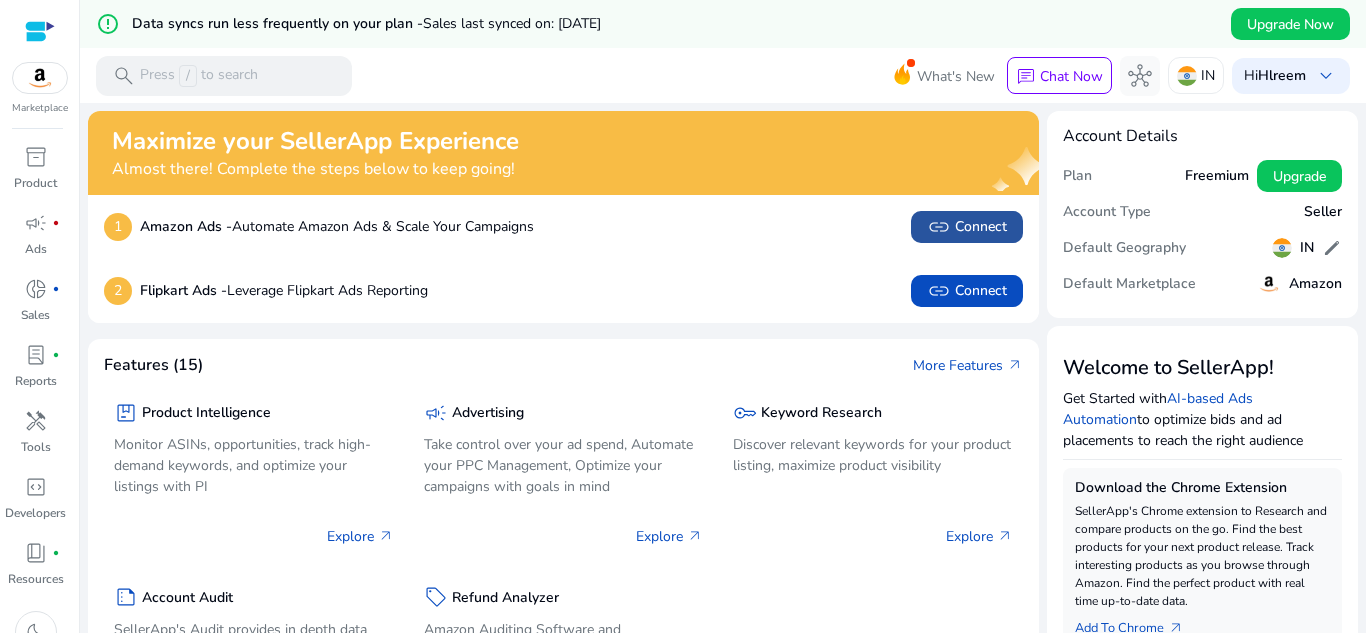 click on "link   Connect" 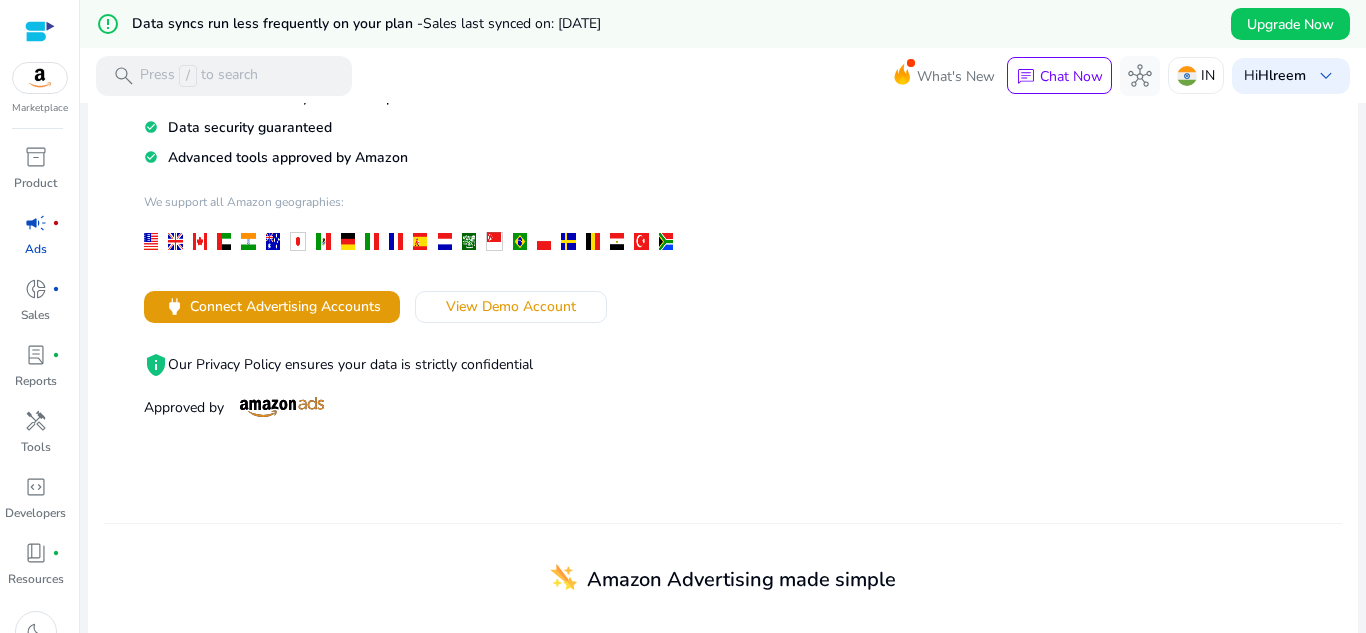 scroll, scrollTop: 268, scrollLeft: 0, axis: vertical 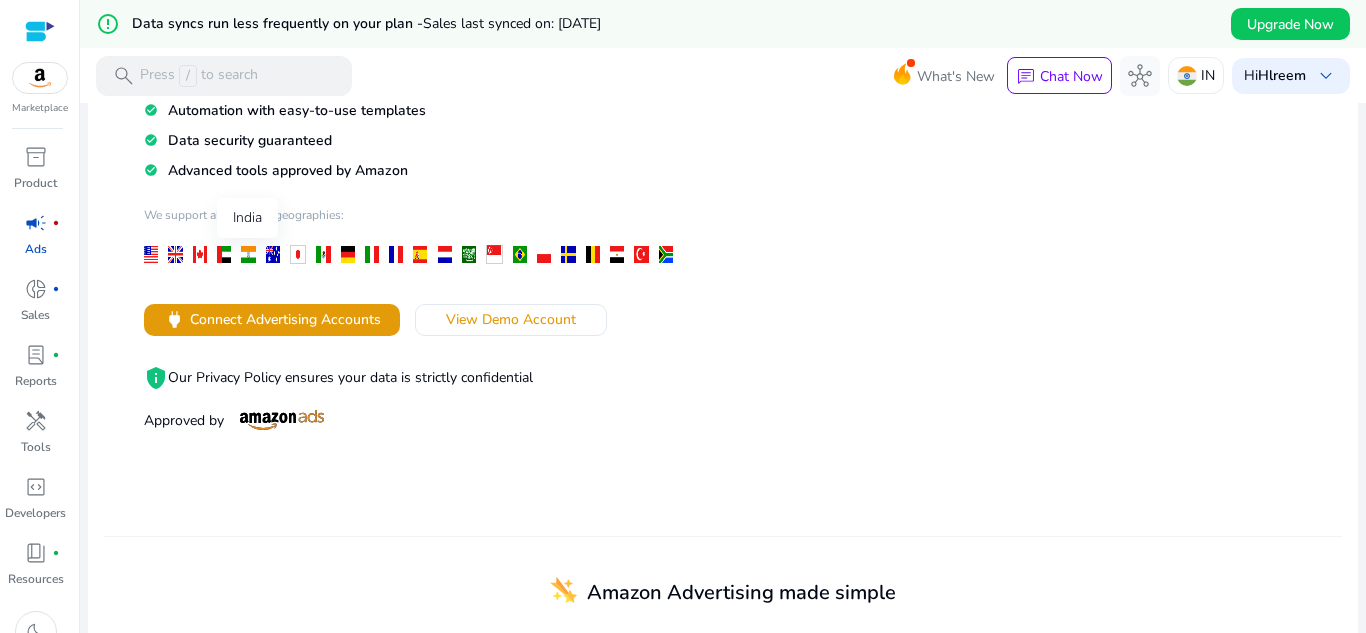 click 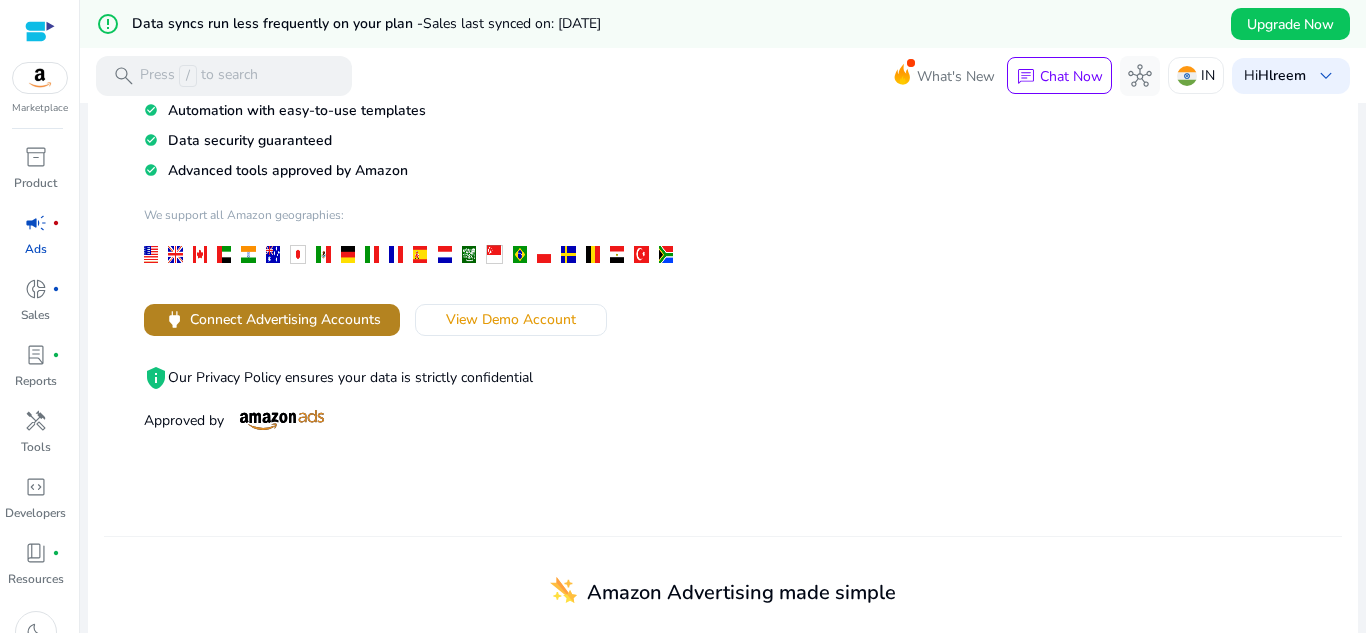click on "Connect Advertising Accounts" 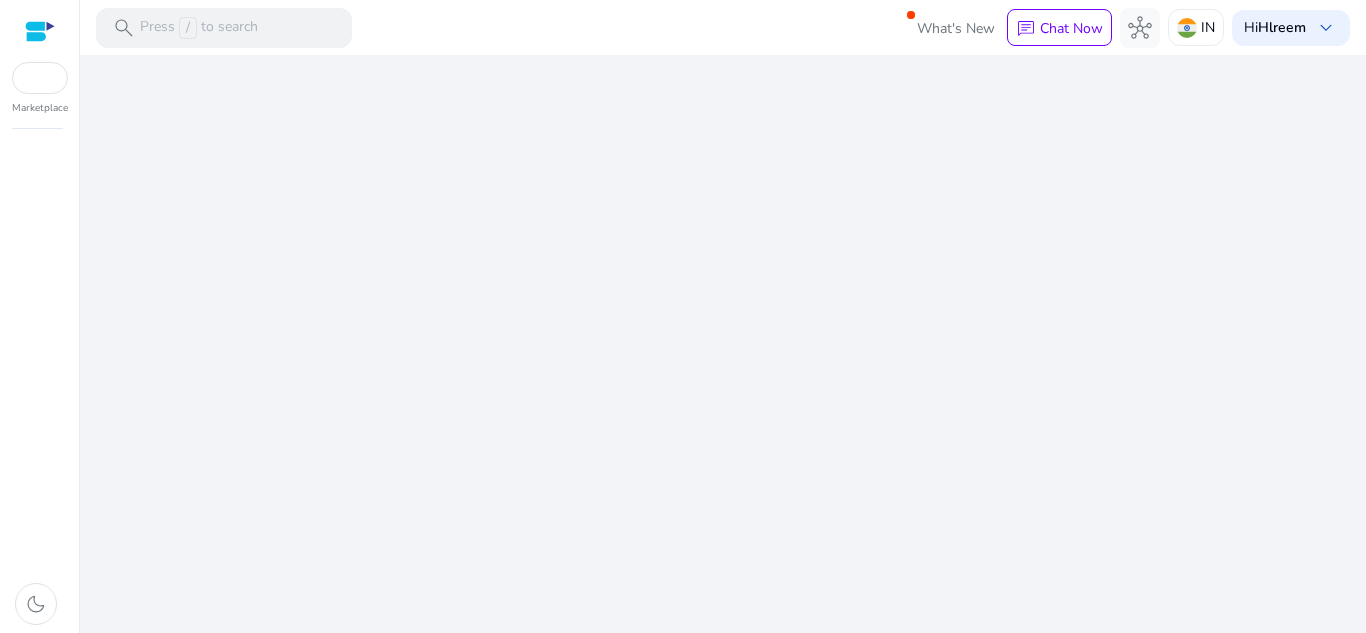 scroll, scrollTop: 0, scrollLeft: 0, axis: both 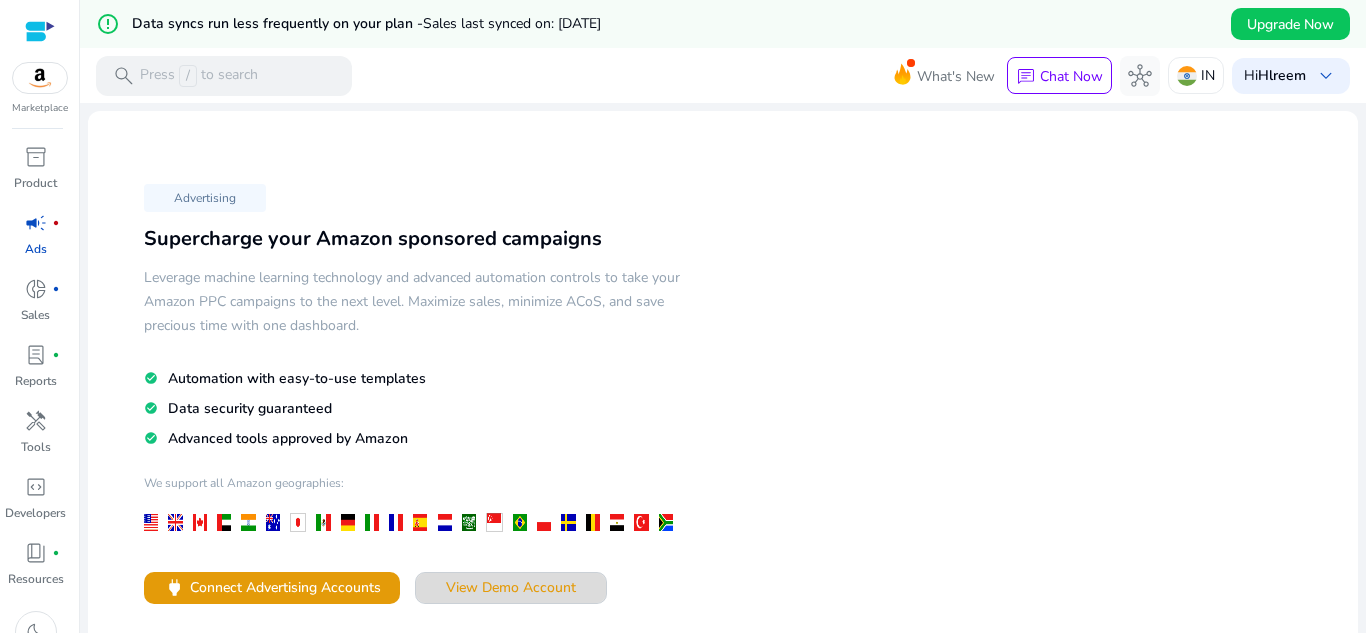 click on "View Demo Account" 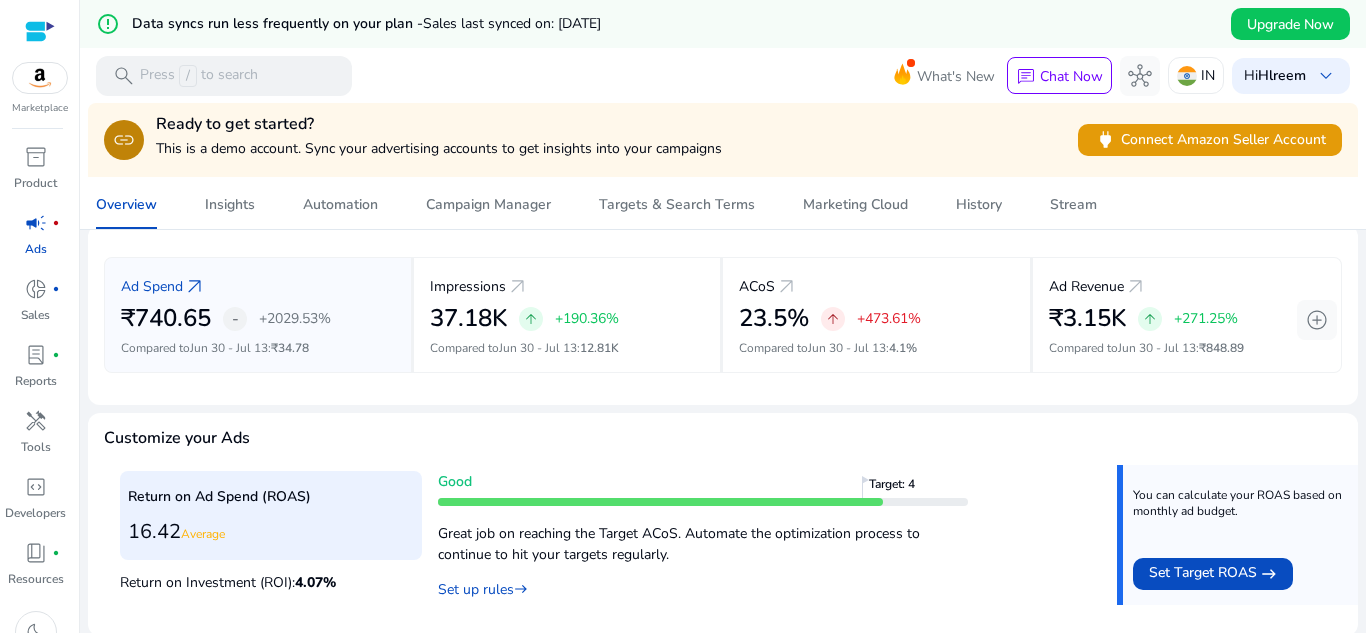 scroll, scrollTop: 0, scrollLeft: 0, axis: both 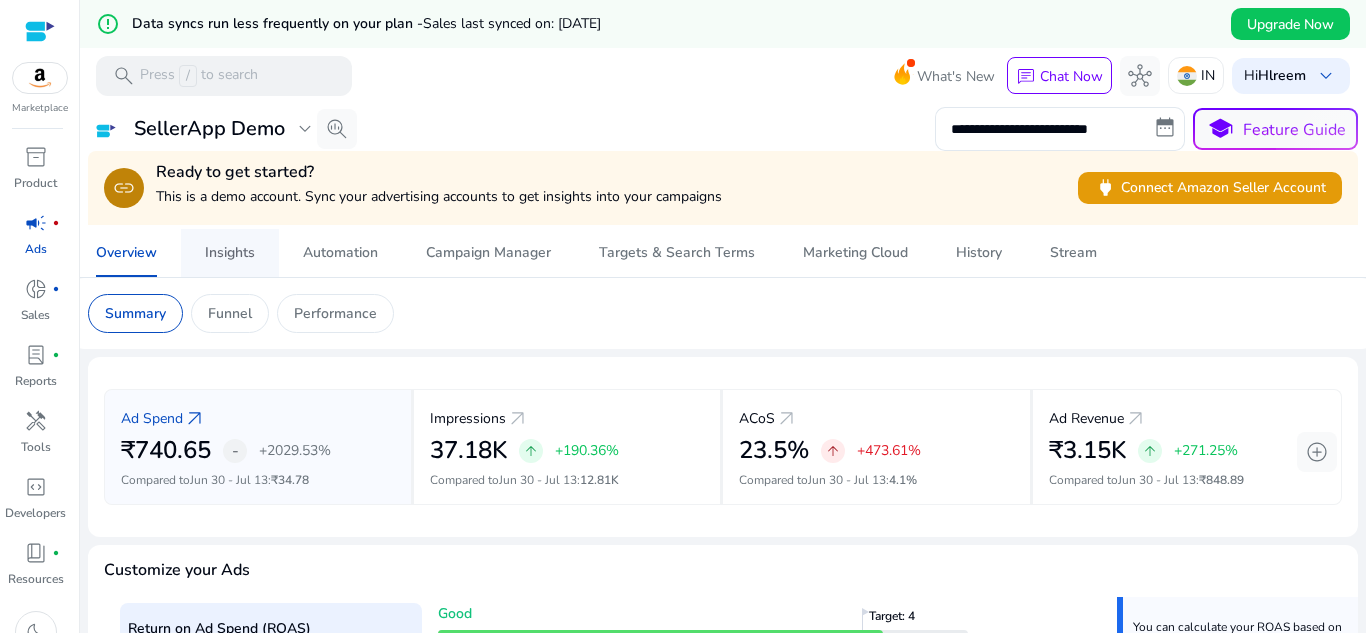 click on "Insights" at bounding box center [230, 253] 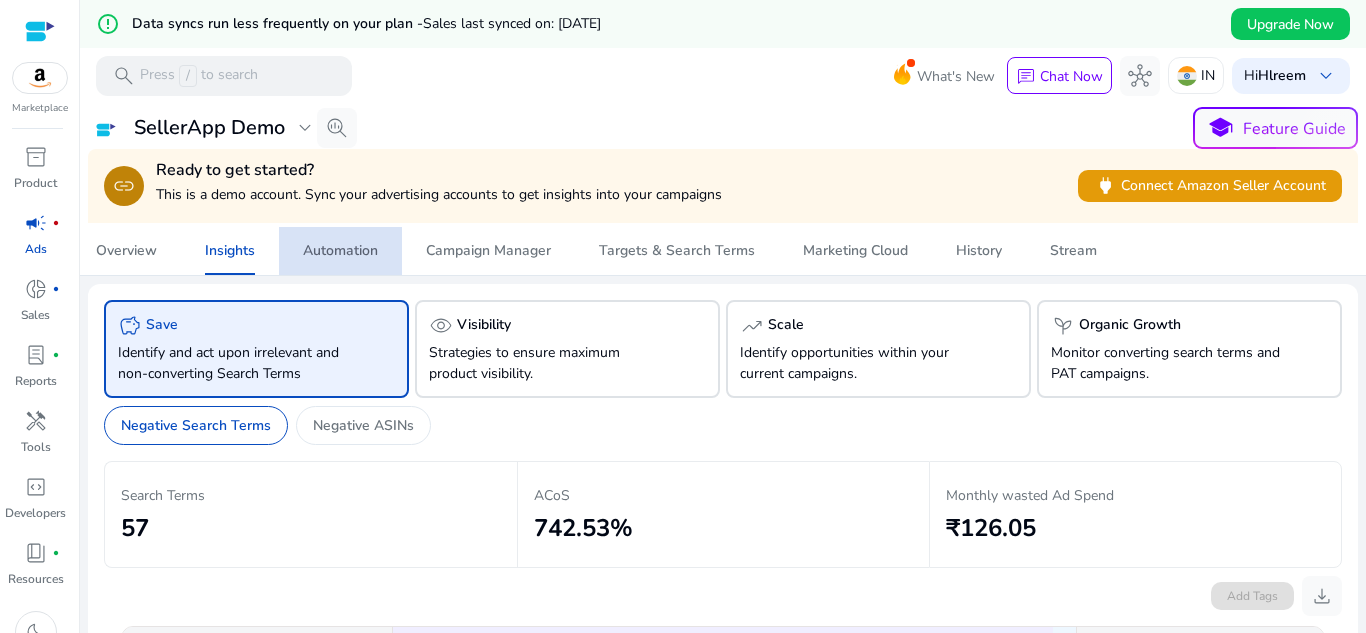 click on "Automation" at bounding box center [340, 251] 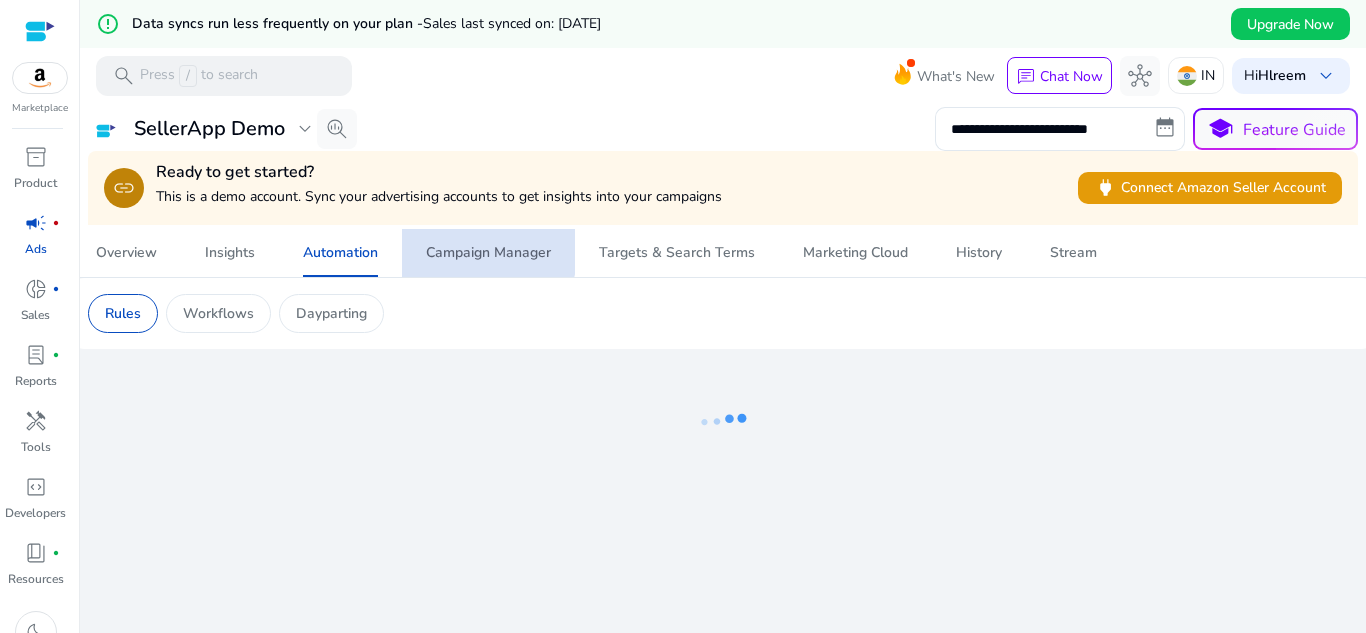 click on "Campaign Manager" at bounding box center (488, 253) 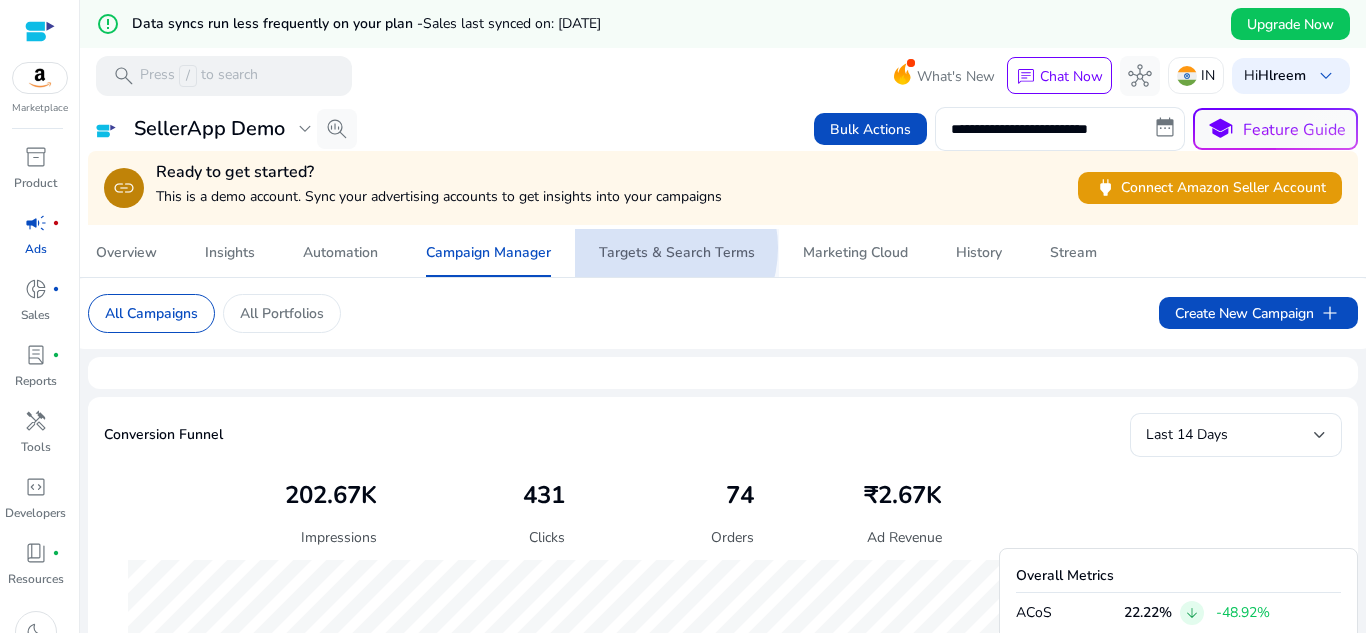 click on "Targets & Search Terms" at bounding box center [677, 253] 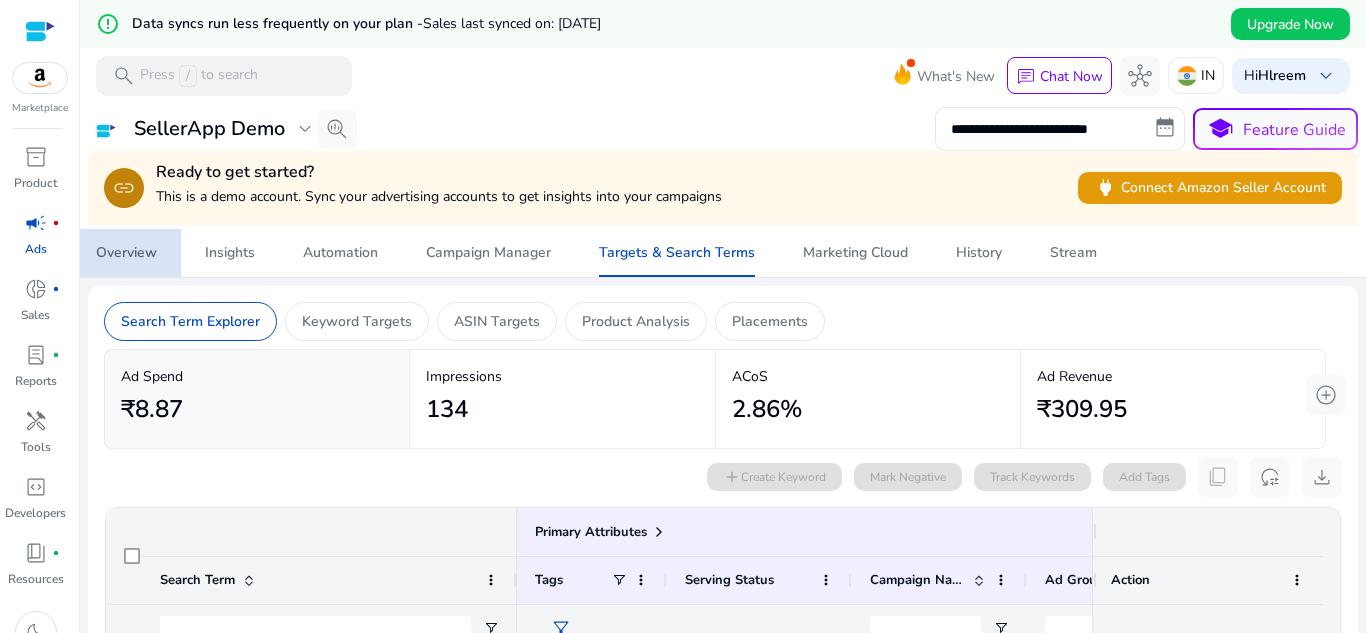 click on "Overview" at bounding box center [126, 253] 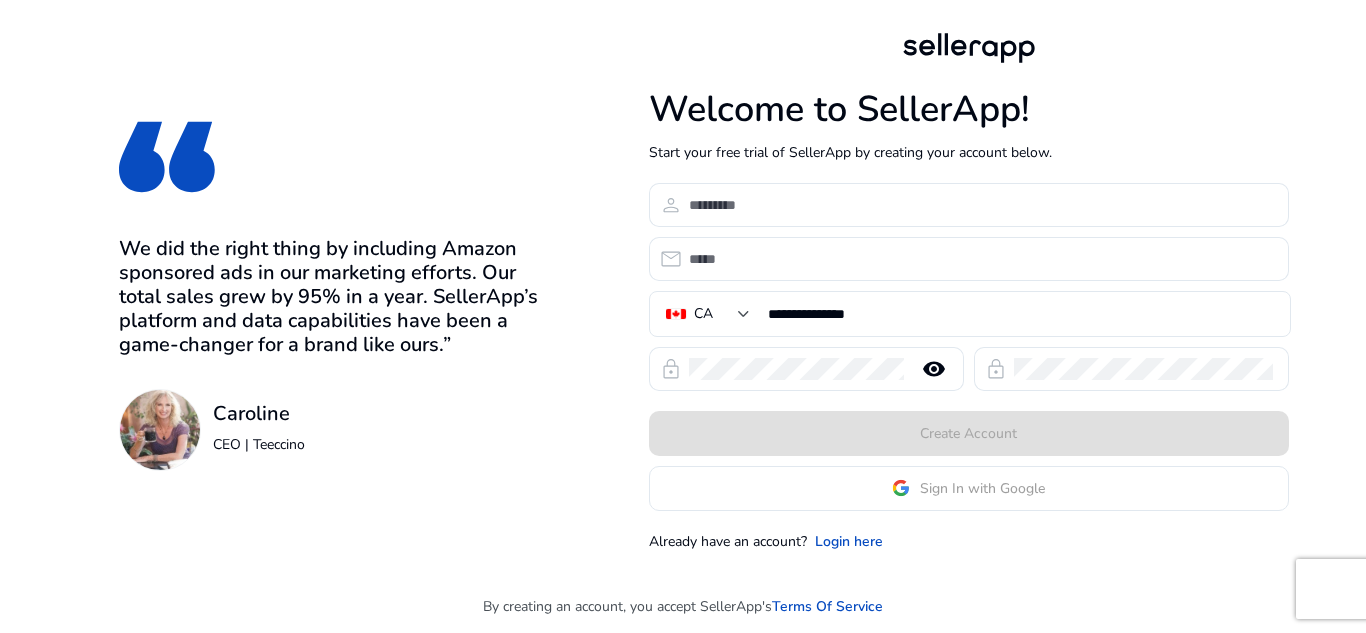 scroll, scrollTop: 0, scrollLeft: 0, axis: both 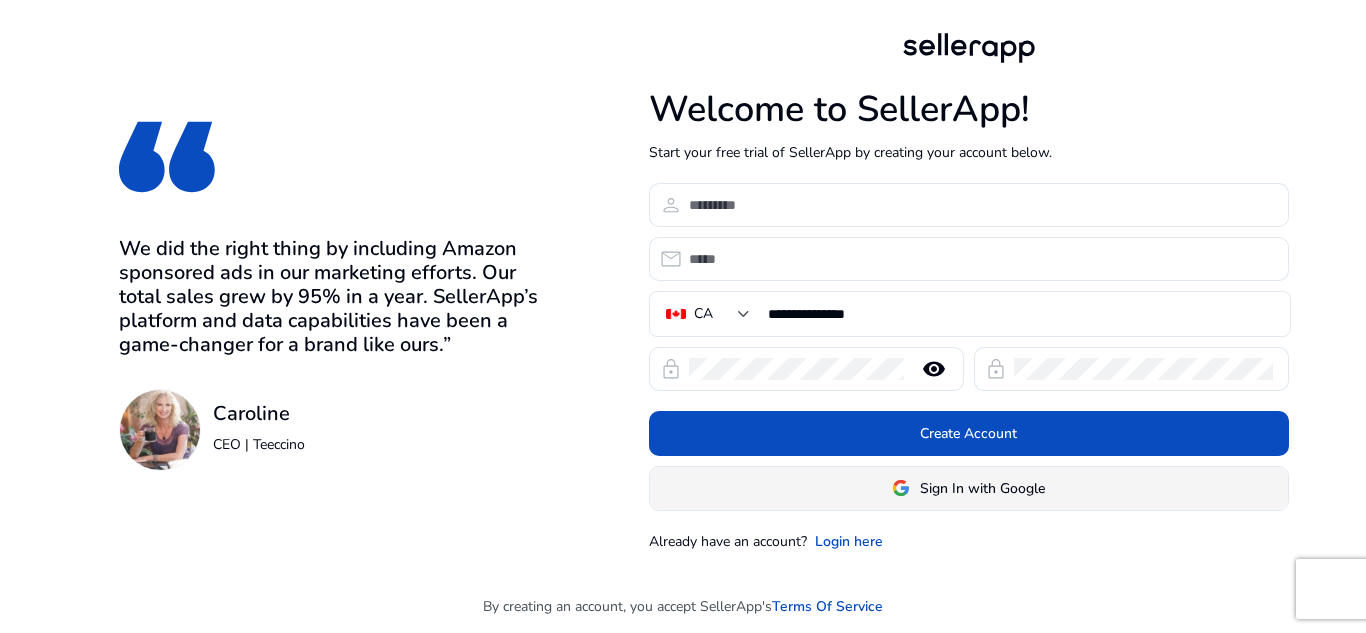 click 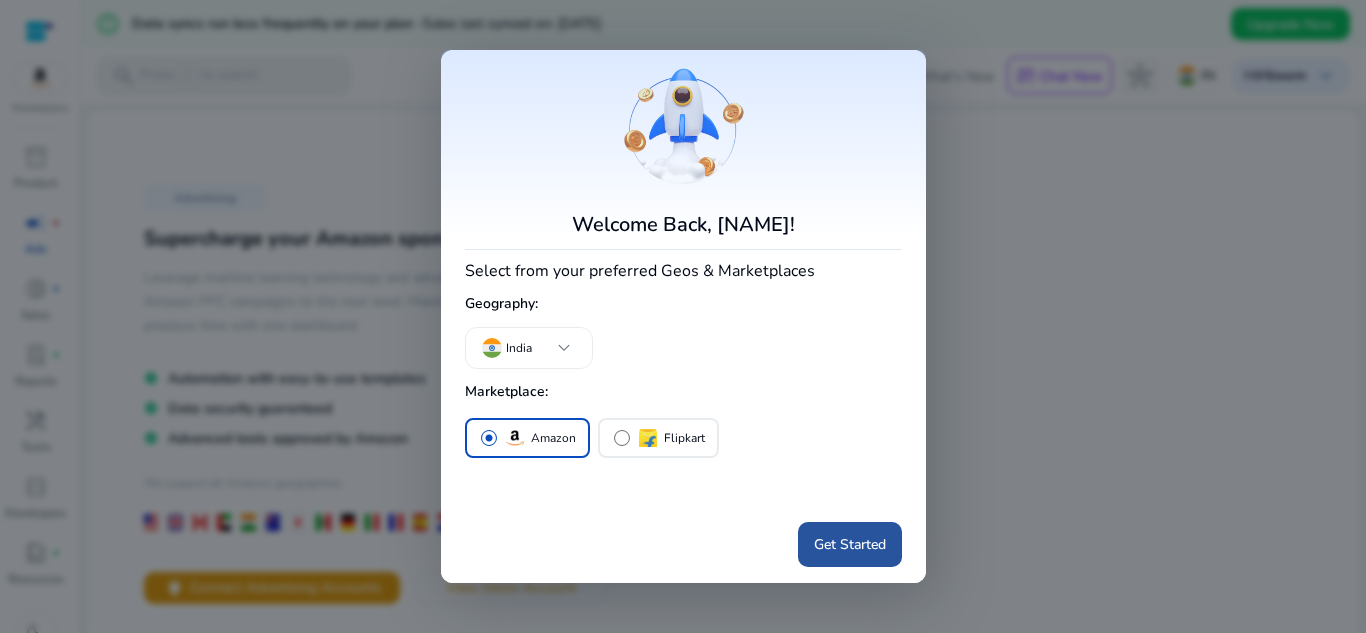 click at bounding box center [850, 545] 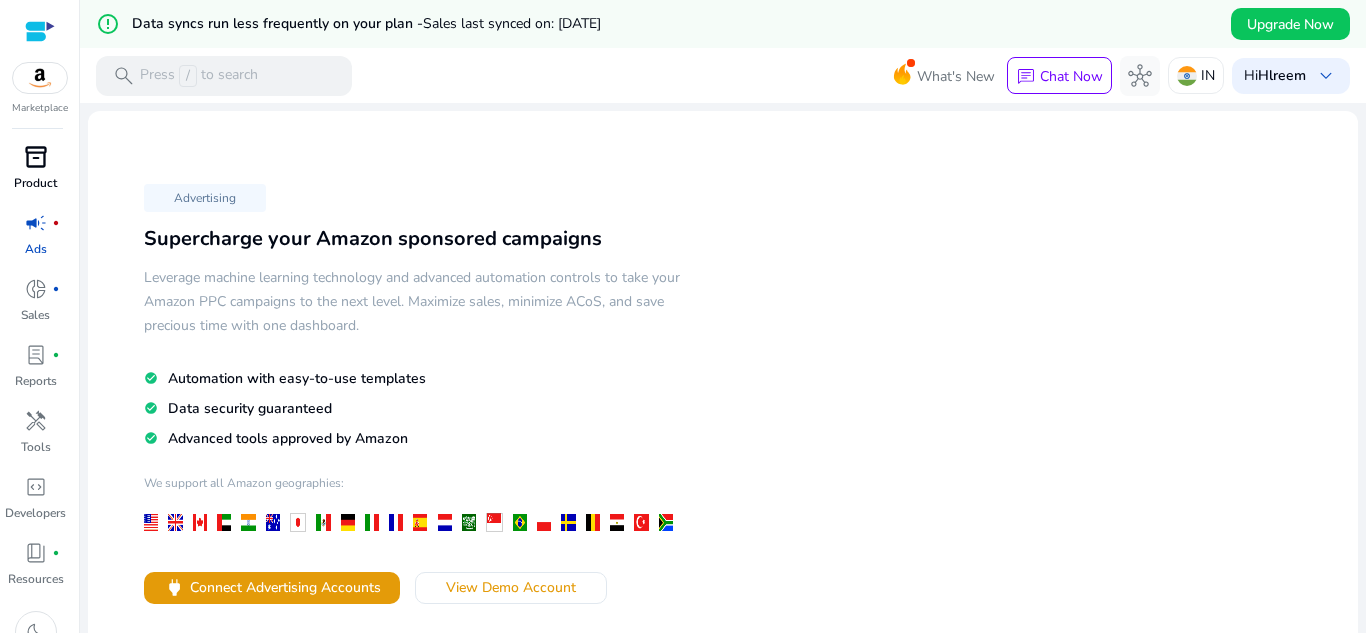 click on "Product" at bounding box center (35, 183) 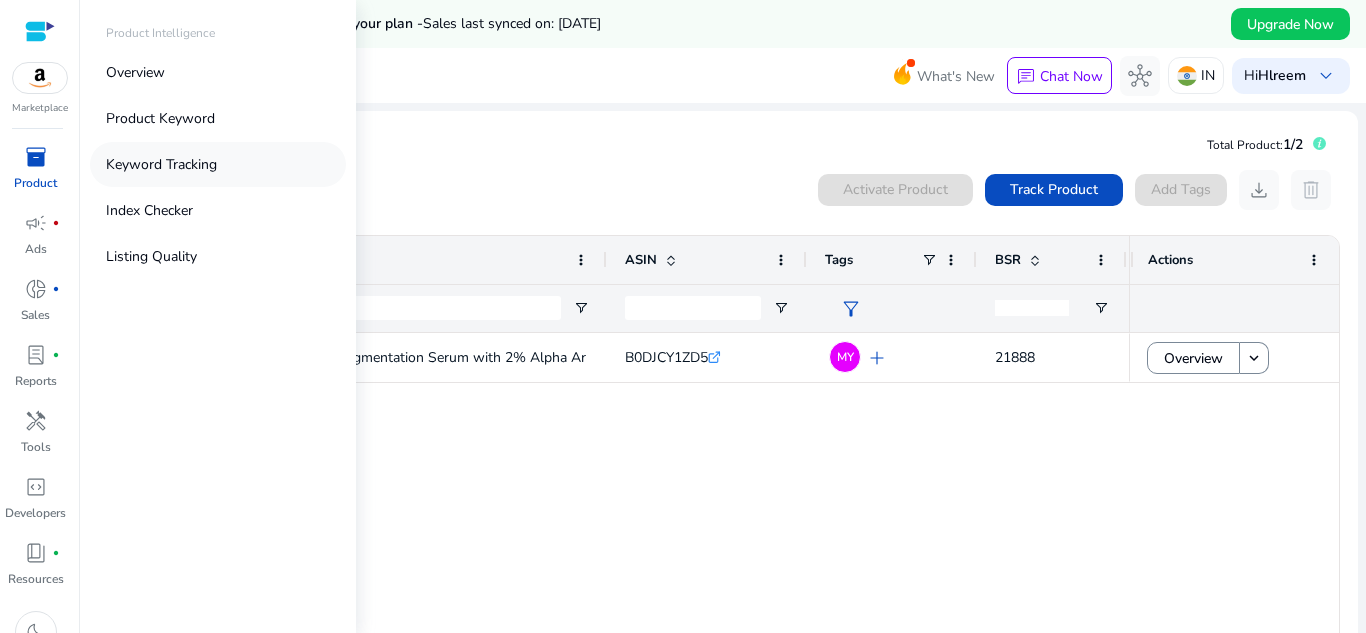 click on "Keyword Tracking" at bounding box center (161, 164) 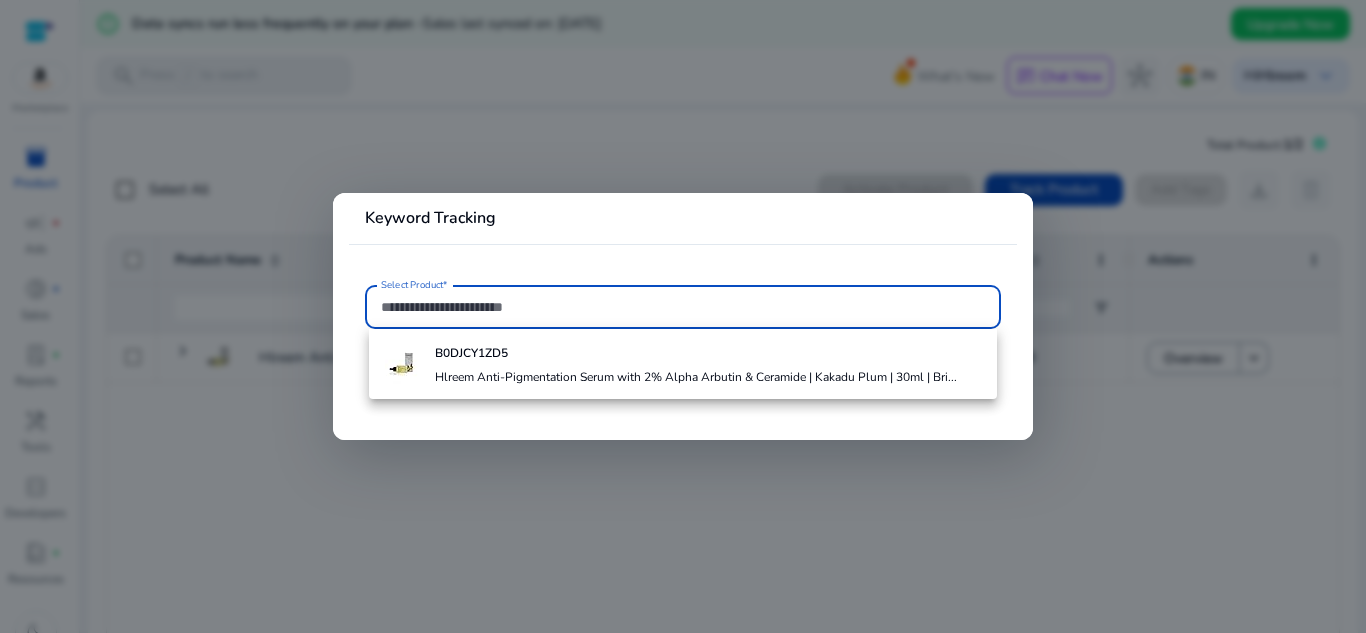click at bounding box center [683, 316] 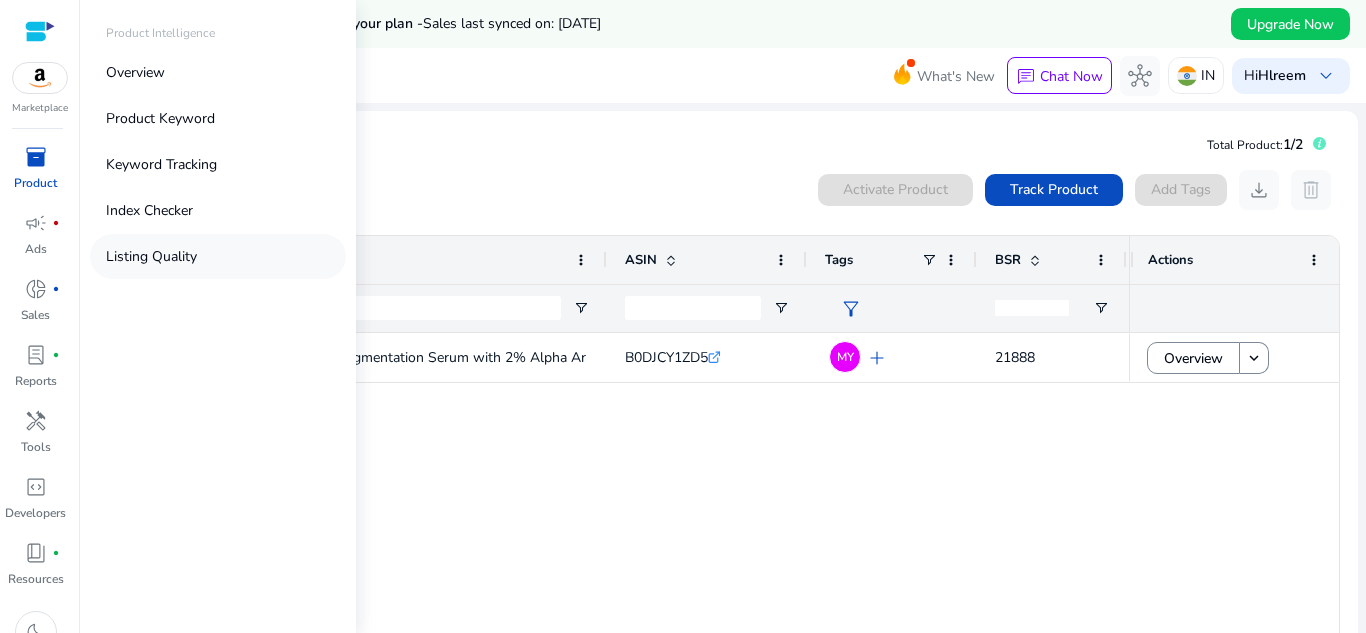 click on "Listing Quality" at bounding box center [151, 256] 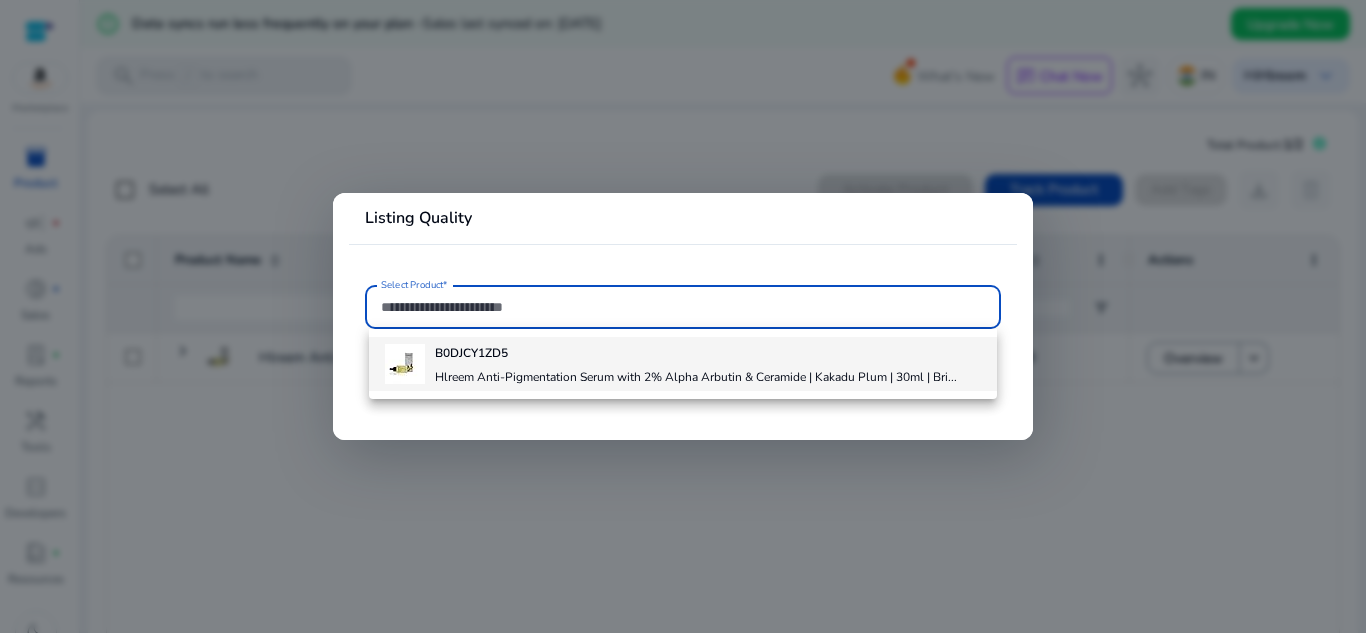 scroll, scrollTop: 0, scrollLeft: 0, axis: both 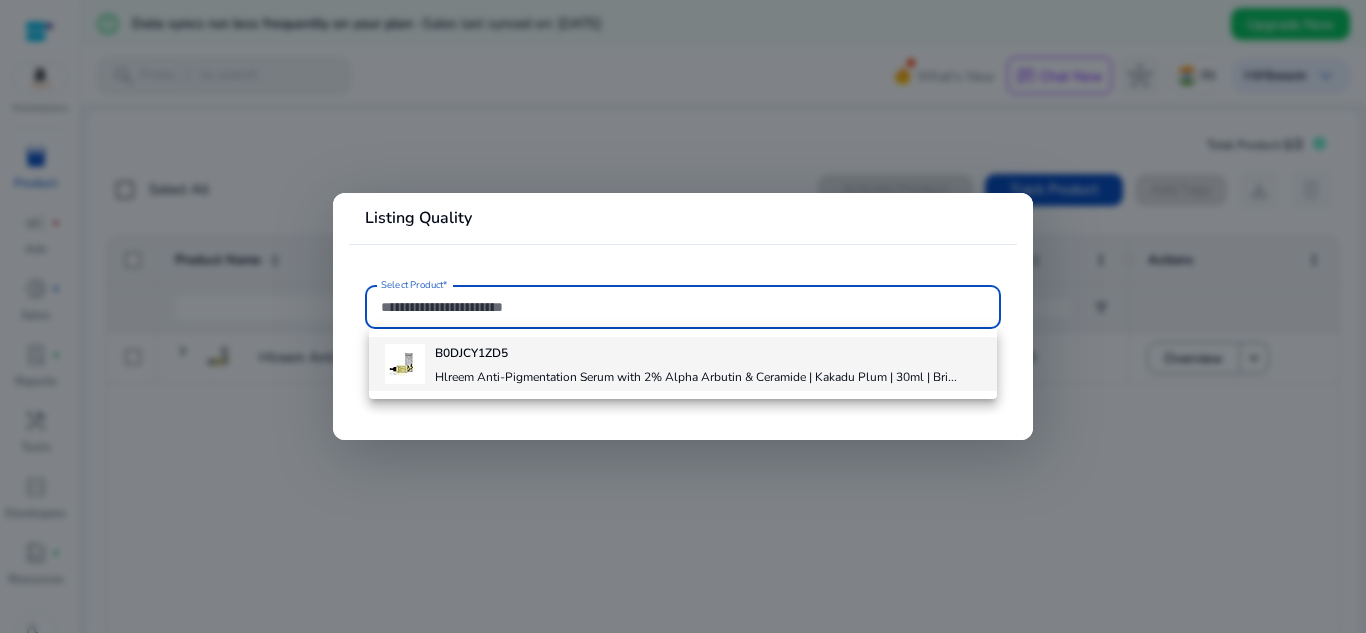 click on "B0DJCY1ZD5  Hlreem Anti-Pigmentation Serum with 2% Alpha Arbutin & Ceramide | Kakadu Plum | 30ml | Bri..." at bounding box center (696, 364) 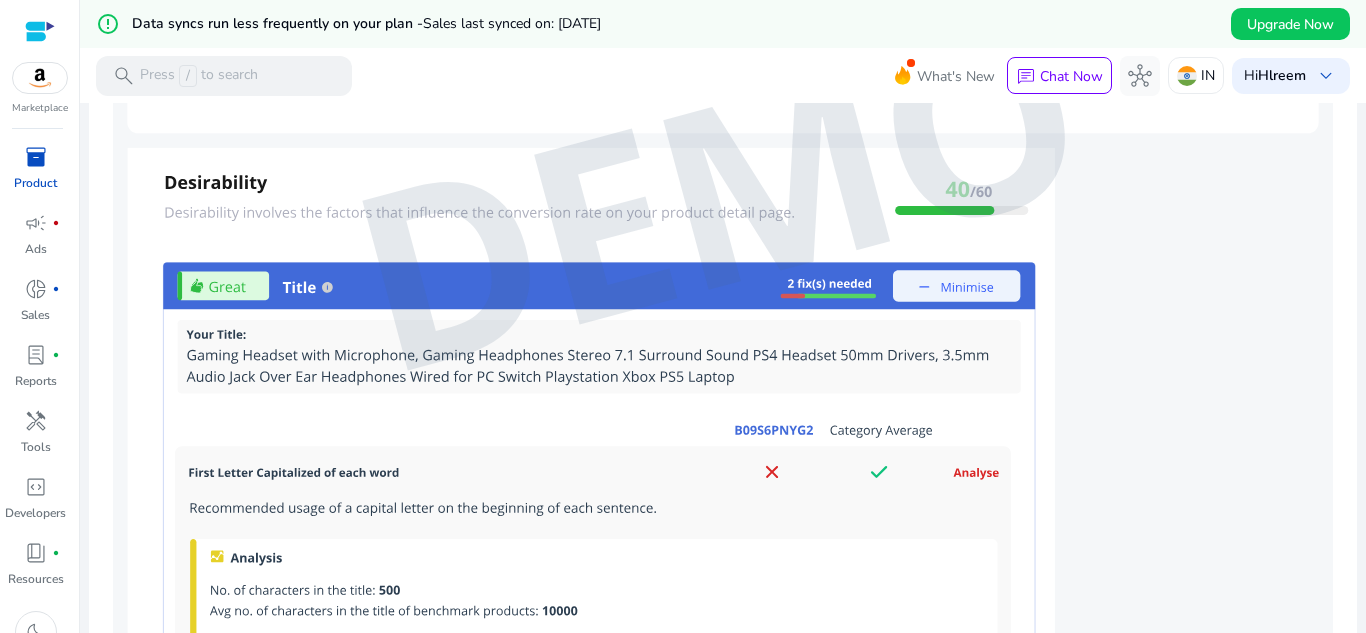 scroll, scrollTop: 1740, scrollLeft: 0, axis: vertical 